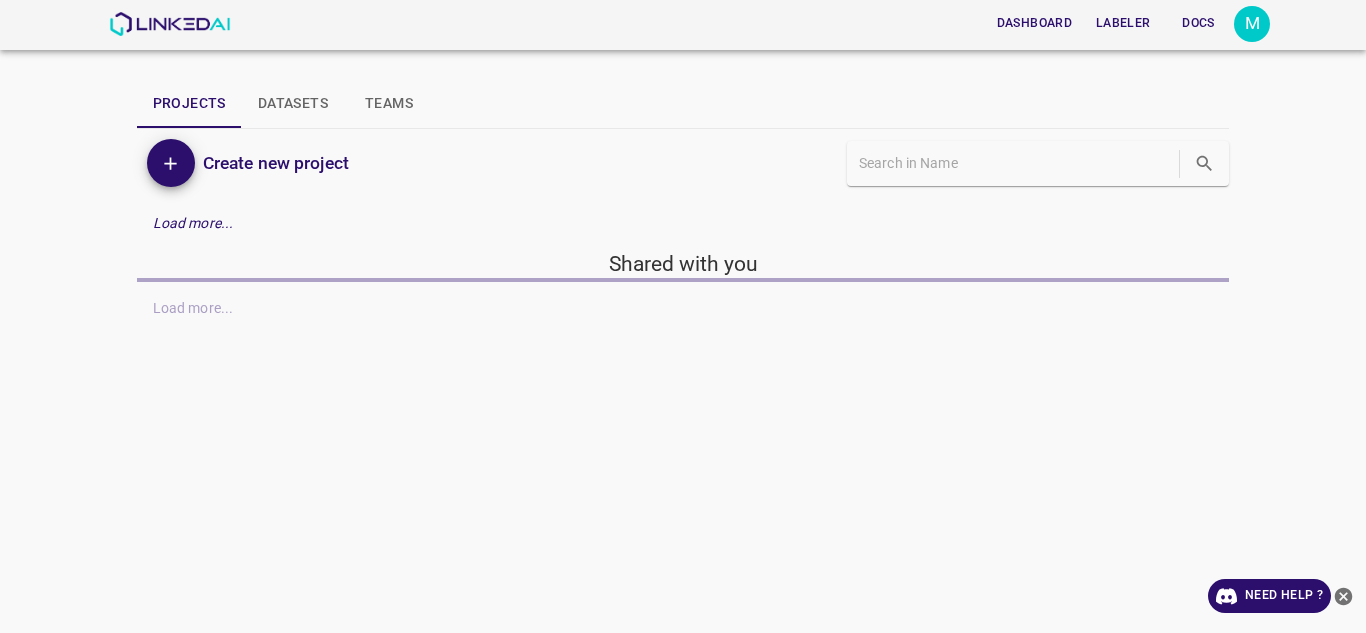 scroll, scrollTop: 0, scrollLeft: 0, axis: both 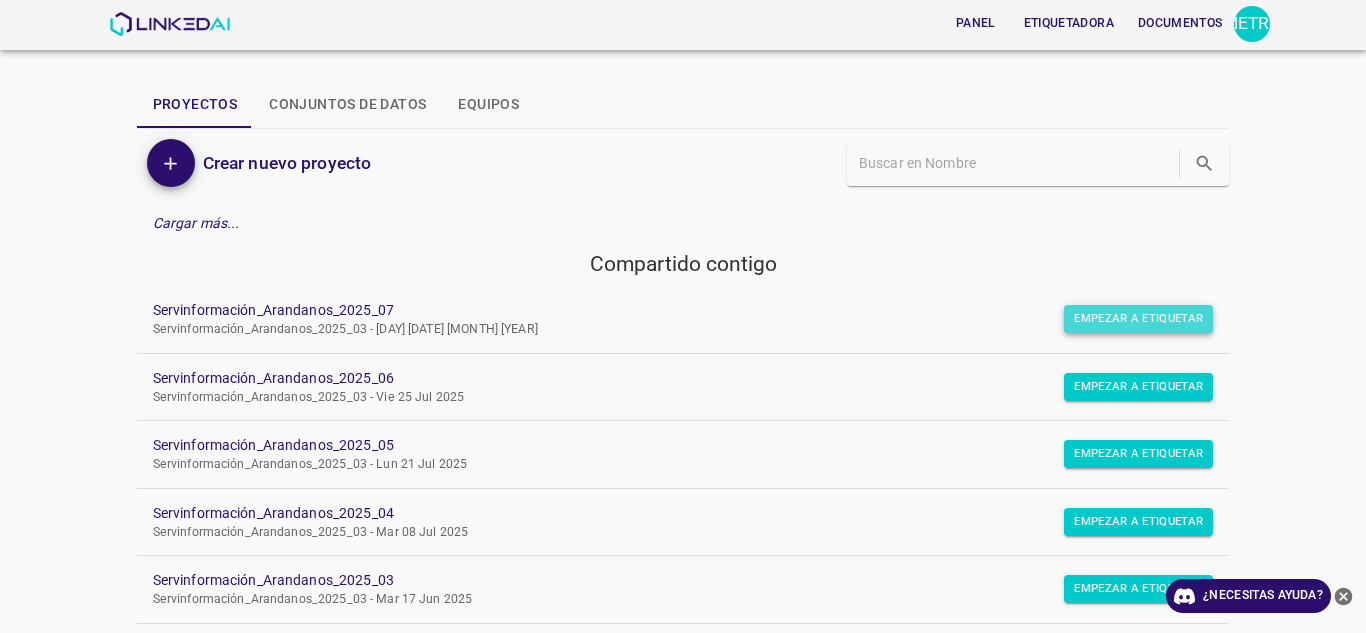 click on "Empezar a etiquetar" at bounding box center [1138, 319] 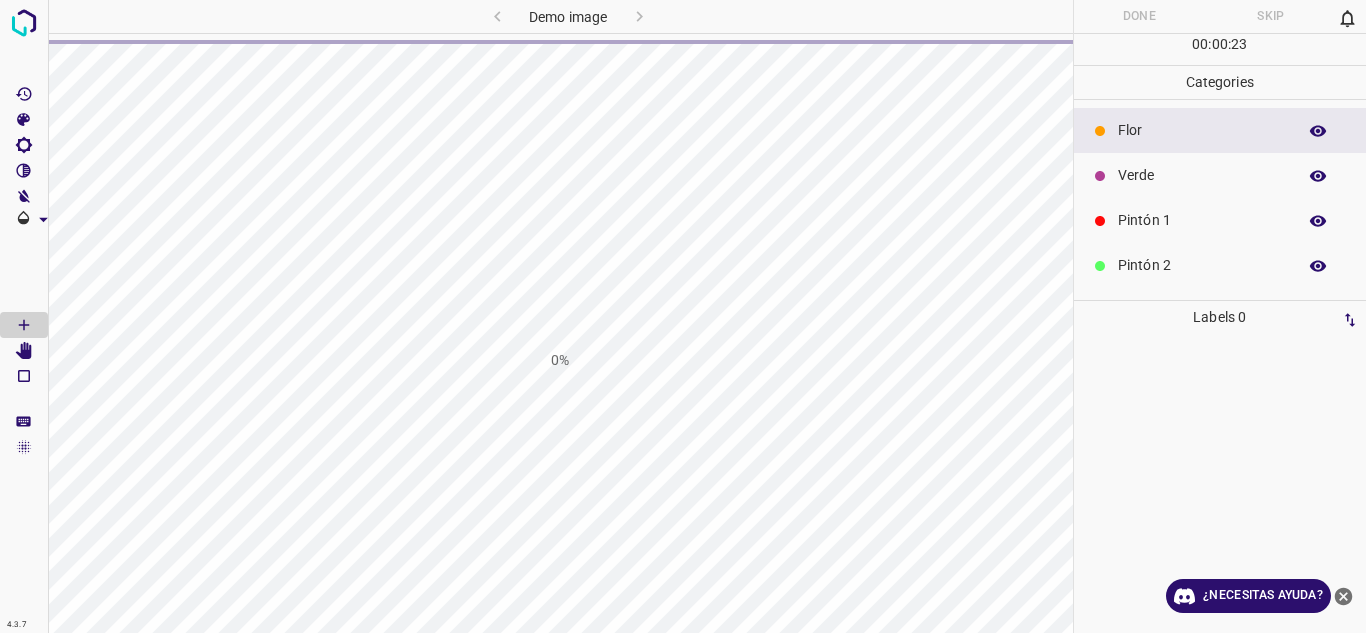 click on "0%" at bounding box center [560, 360] 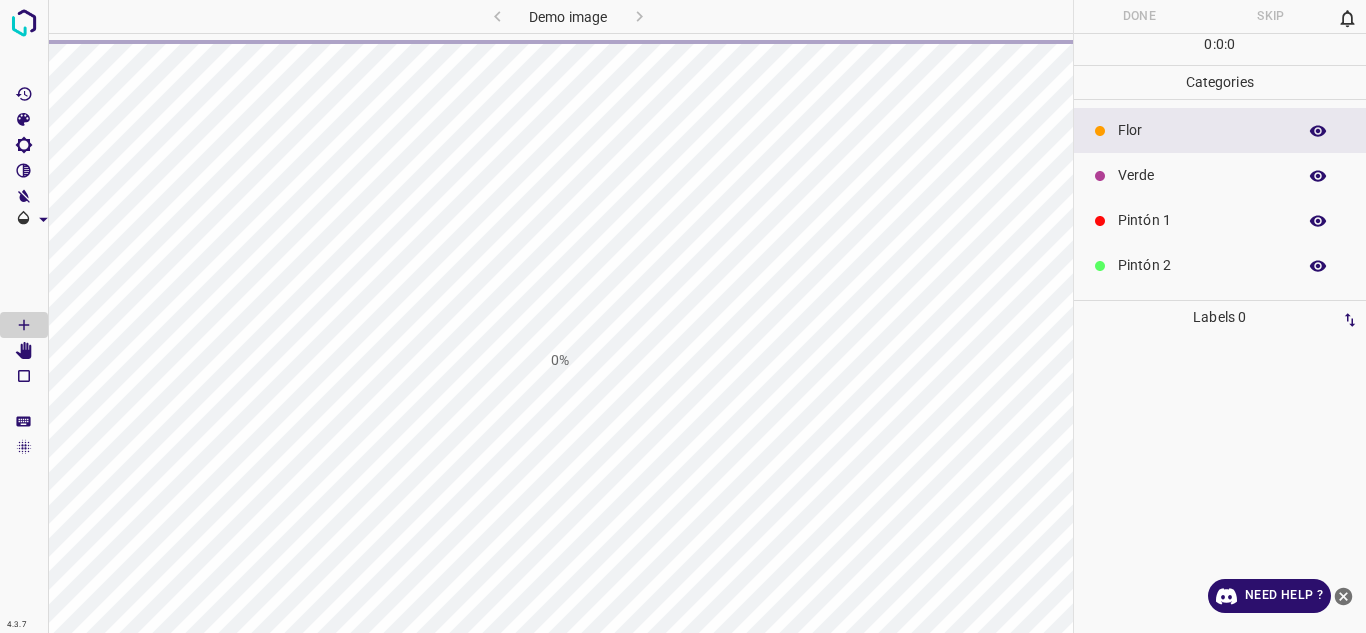 scroll, scrollTop: 0, scrollLeft: 0, axis: both 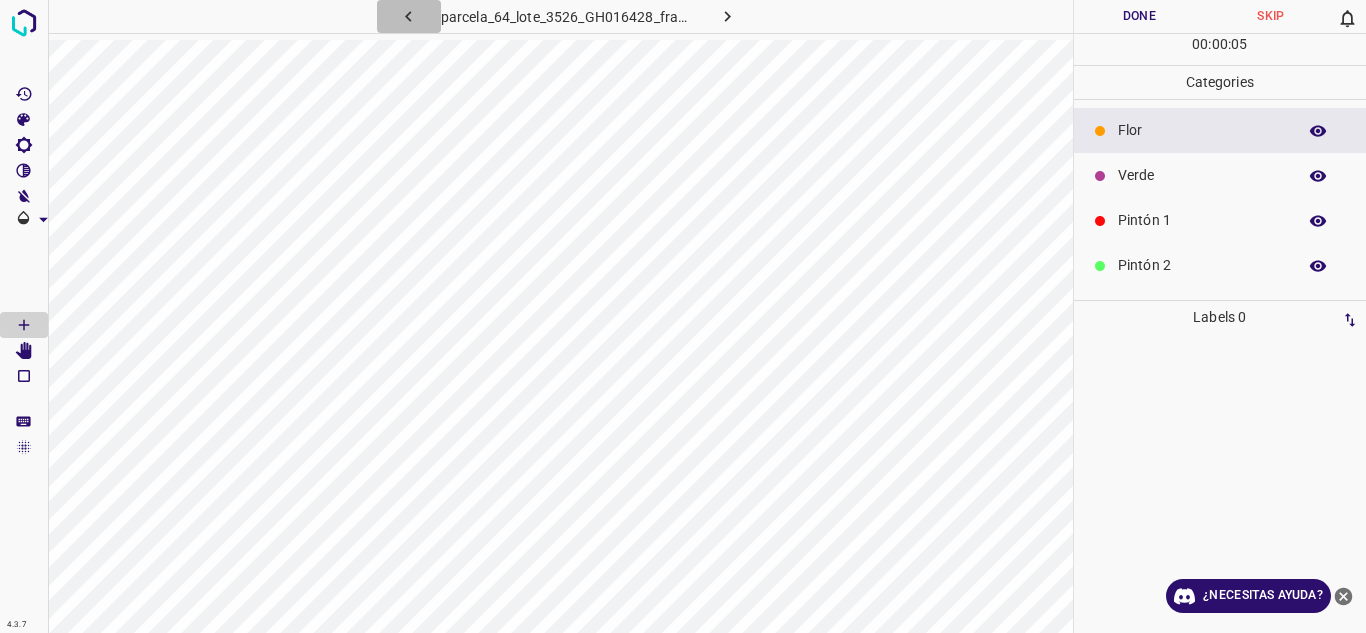 click 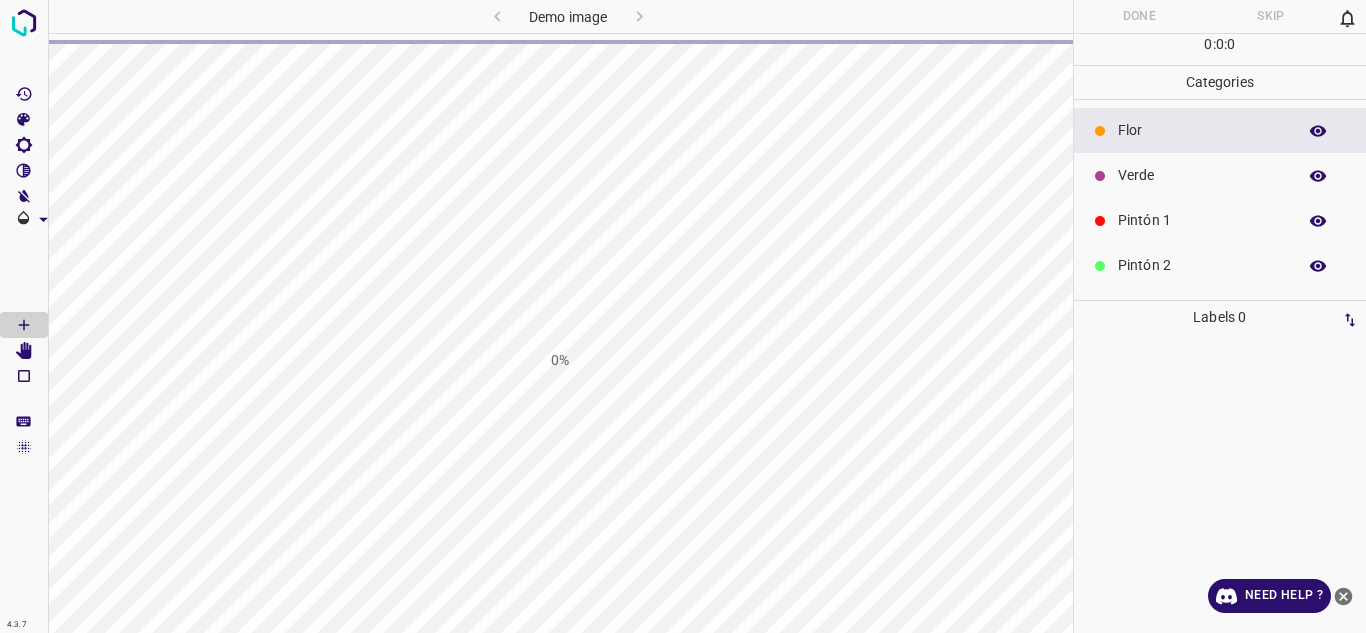 scroll, scrollTop: 0, scrollLeft: 0, axis: both 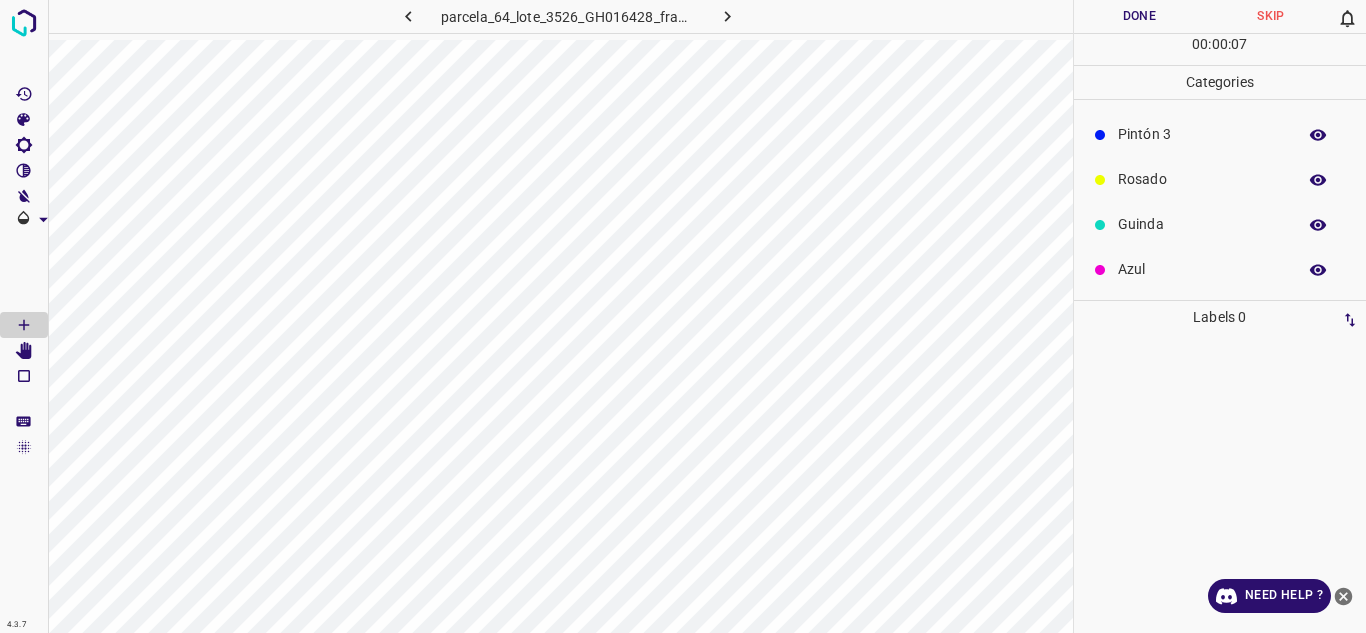 click at bounding box center (1100, 270) 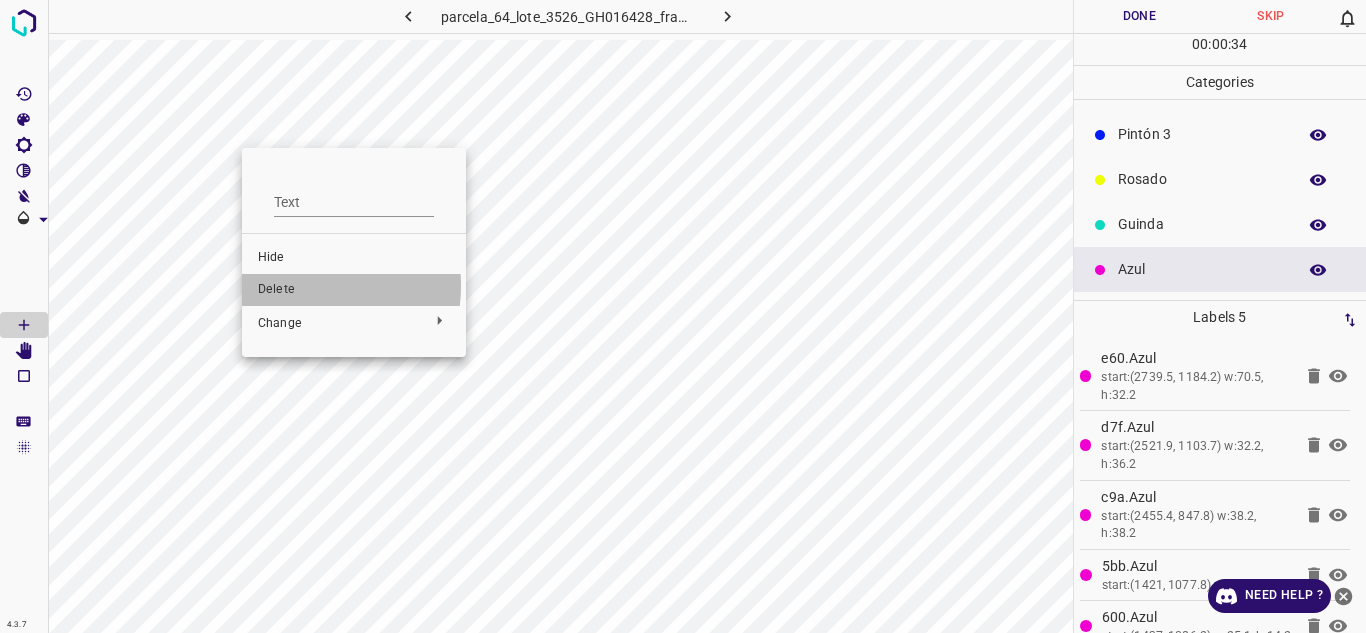 click on "Delete" at bounding box center [354, 290] 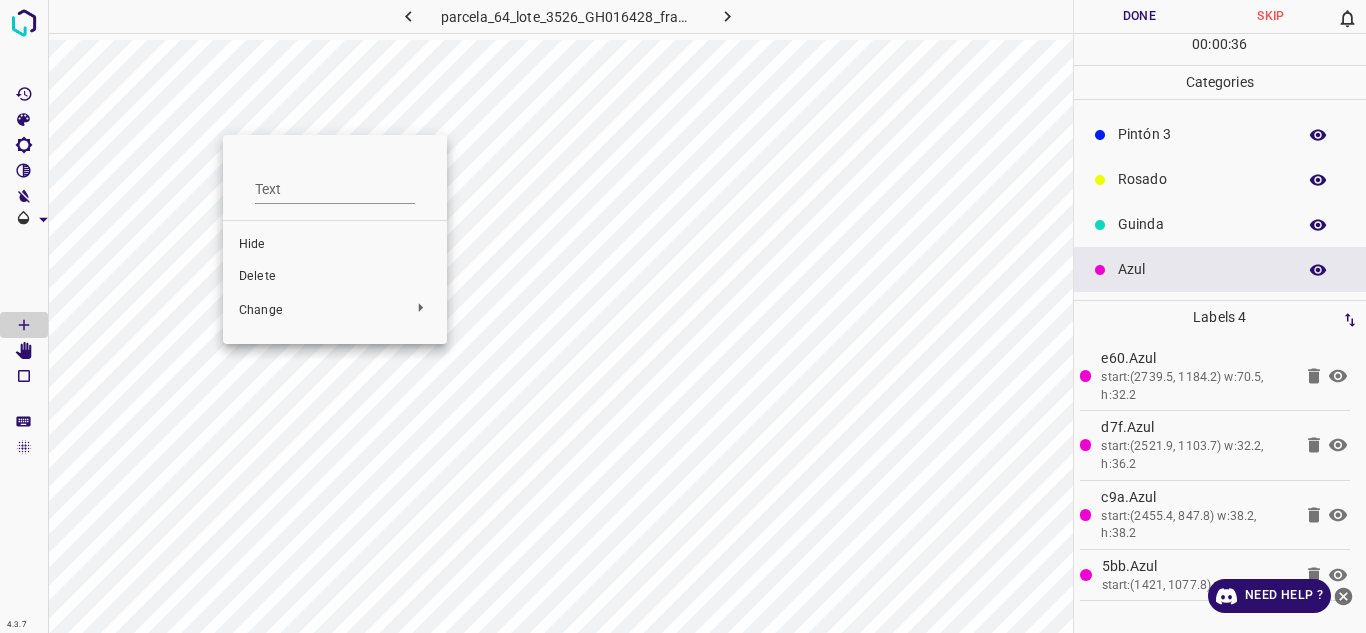 click on "Delete" at bounding box center (335, 277) 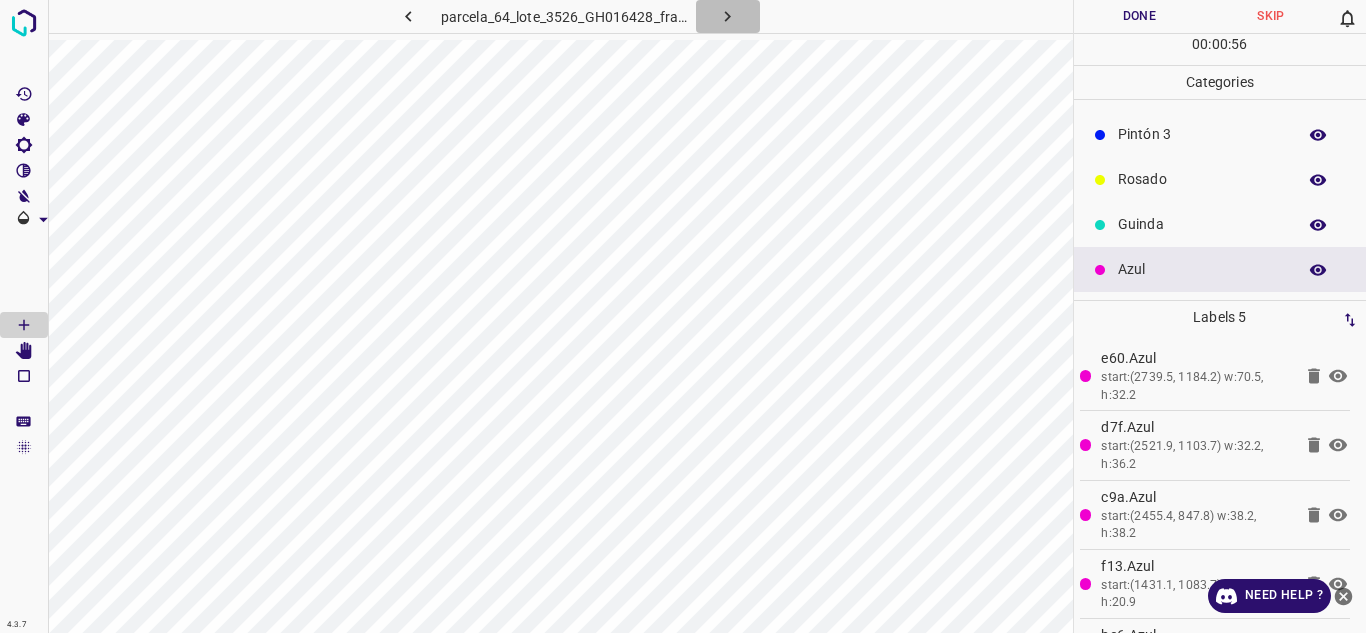 click 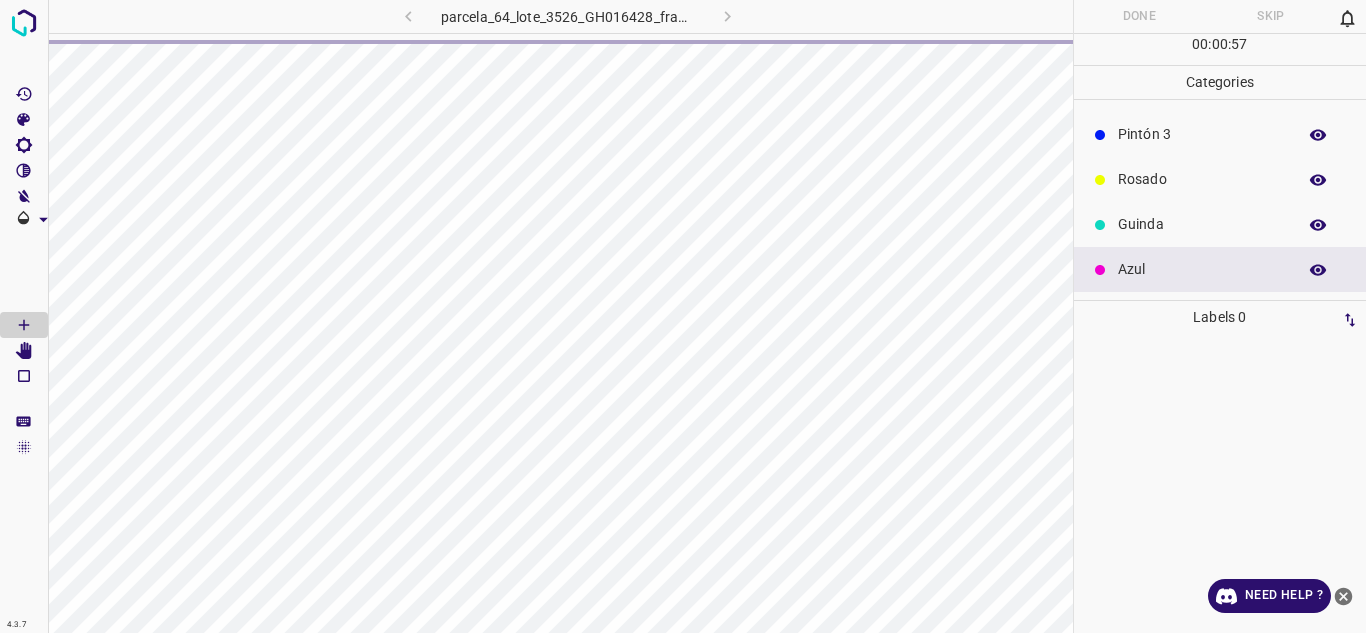 click on "parcela_64_lote_3526_GH016428_frame_00187_180914.jpg" at bounding box center [568, 16] 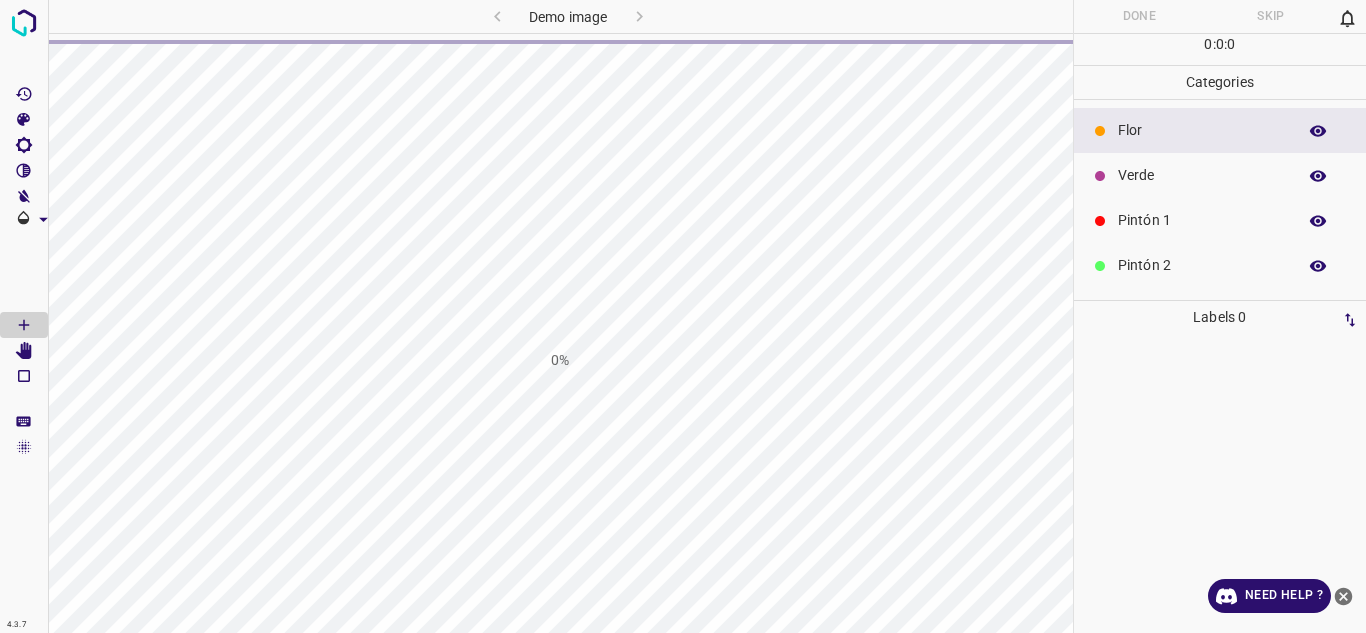 scroll, scrollTop: 0, scrollLeft: 0, axis: both 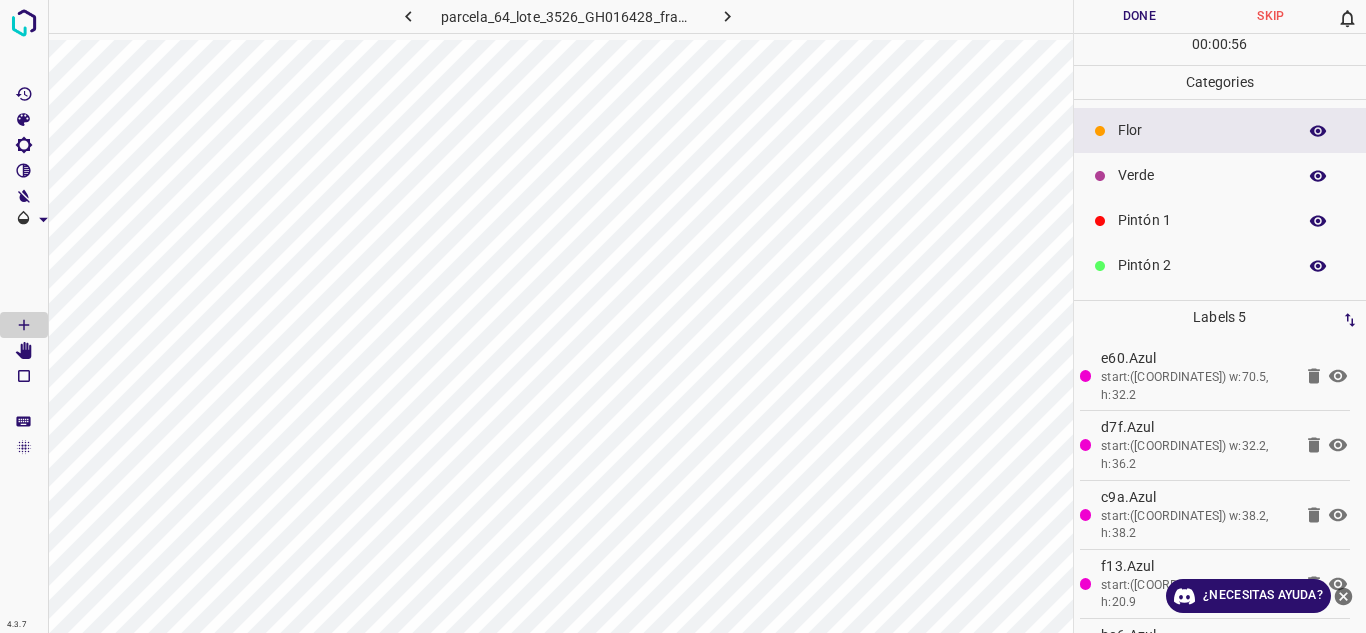 click at bounding box center [728, 16] 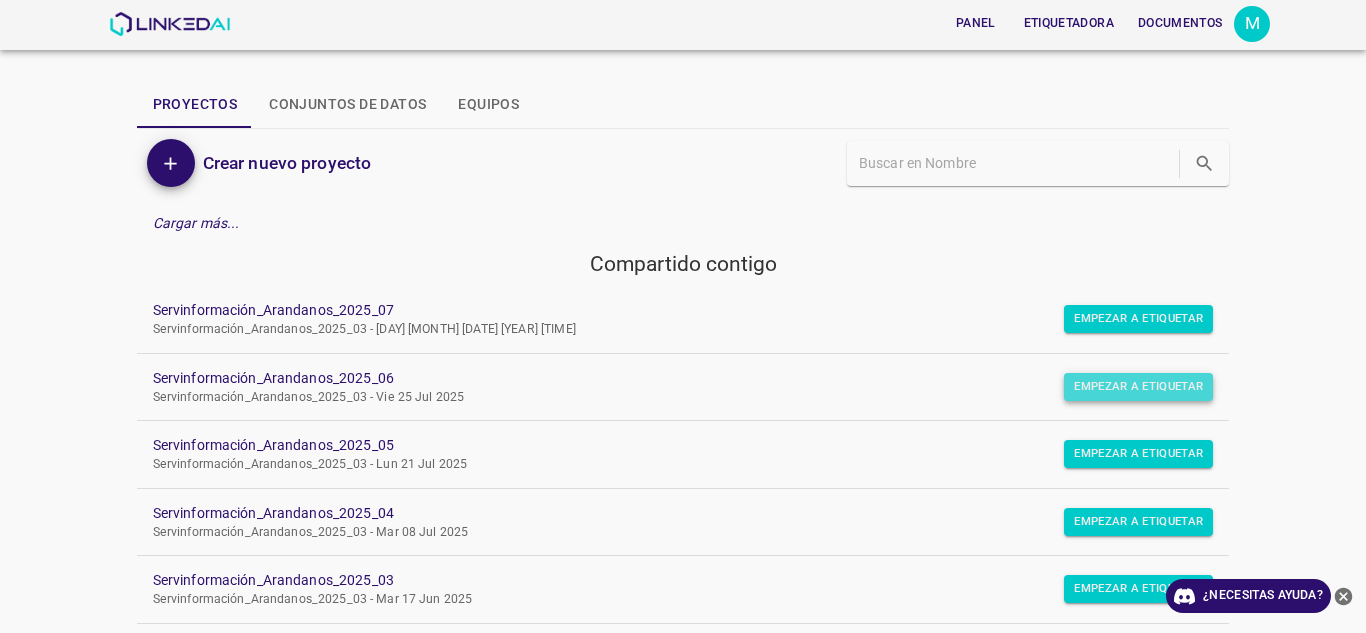 click on "Empezar a etiquetar" at bounding box center (1138, 318) 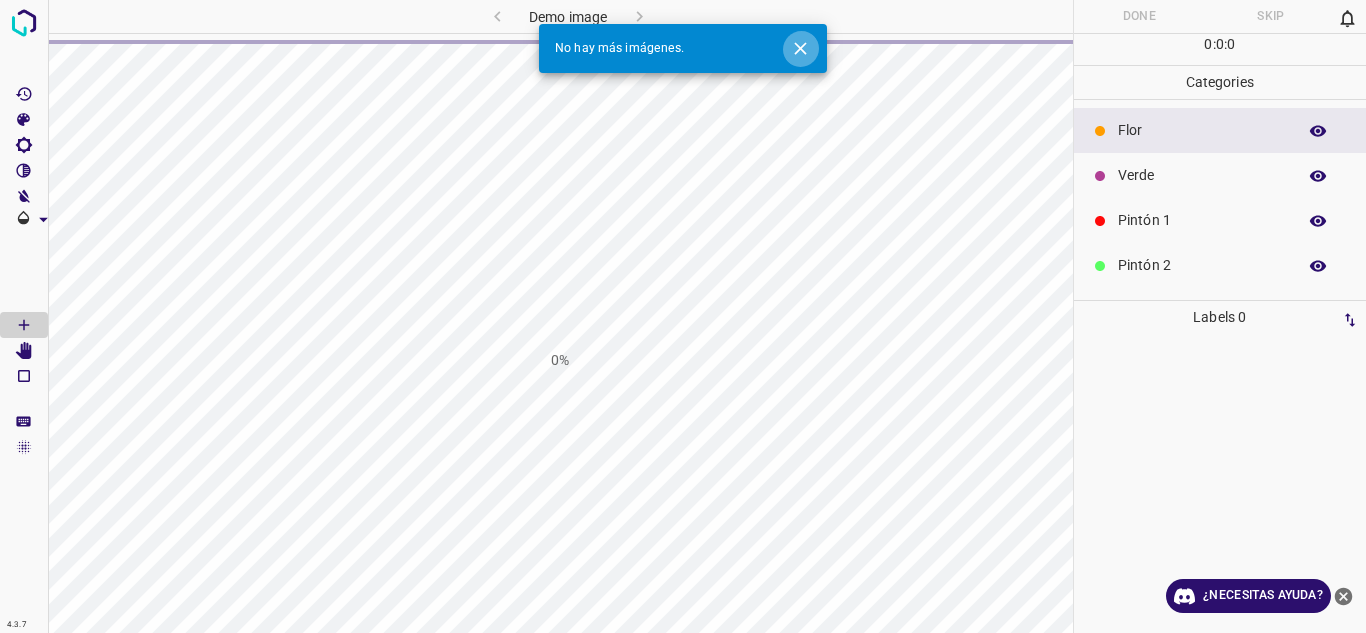 click 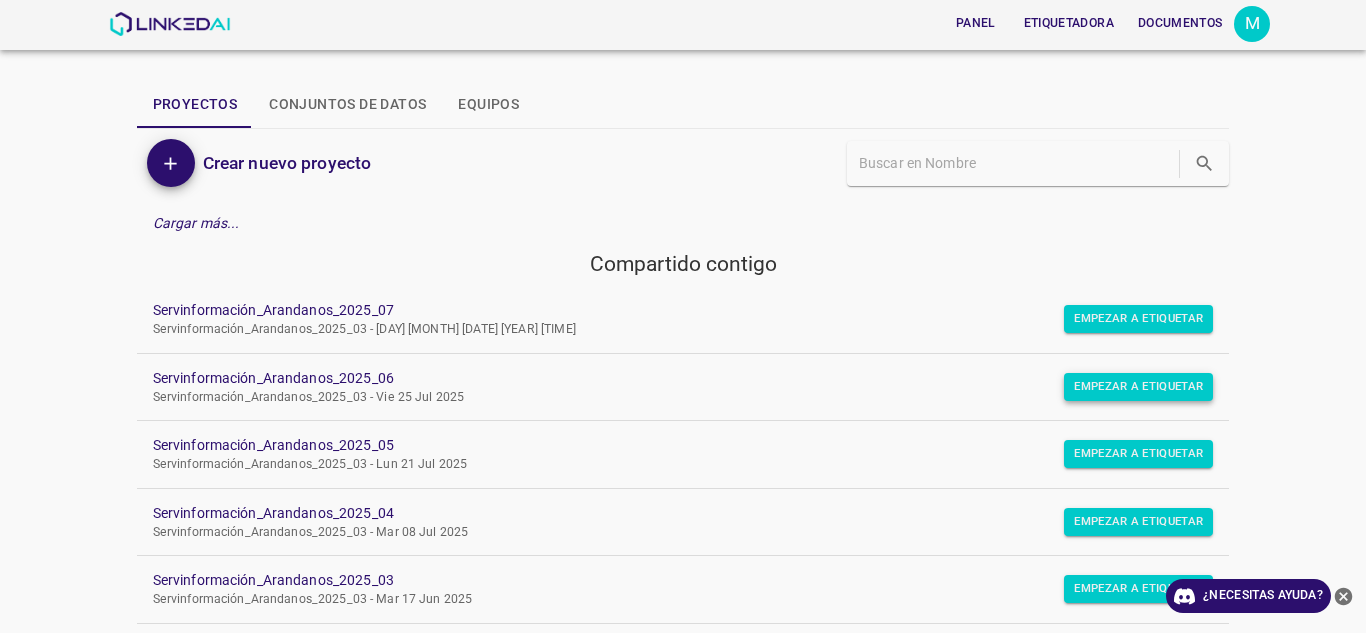 click on "Empezar a etiquetar" at bounding box center (1138, 318) 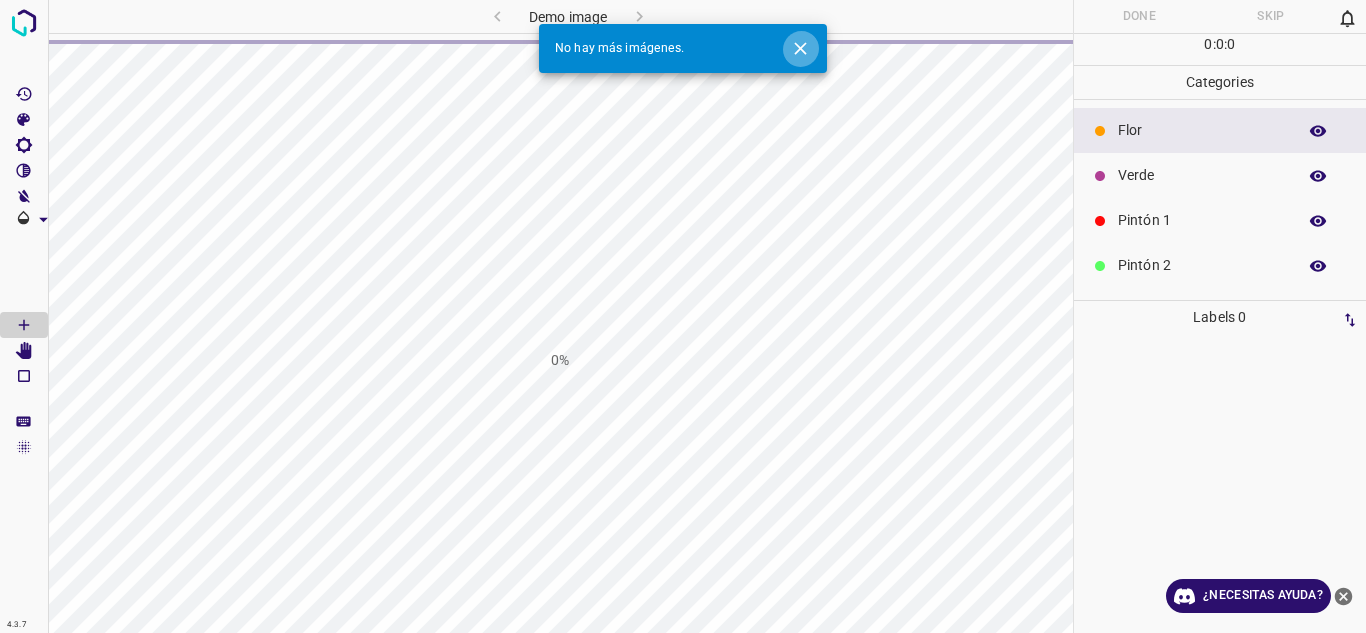 click 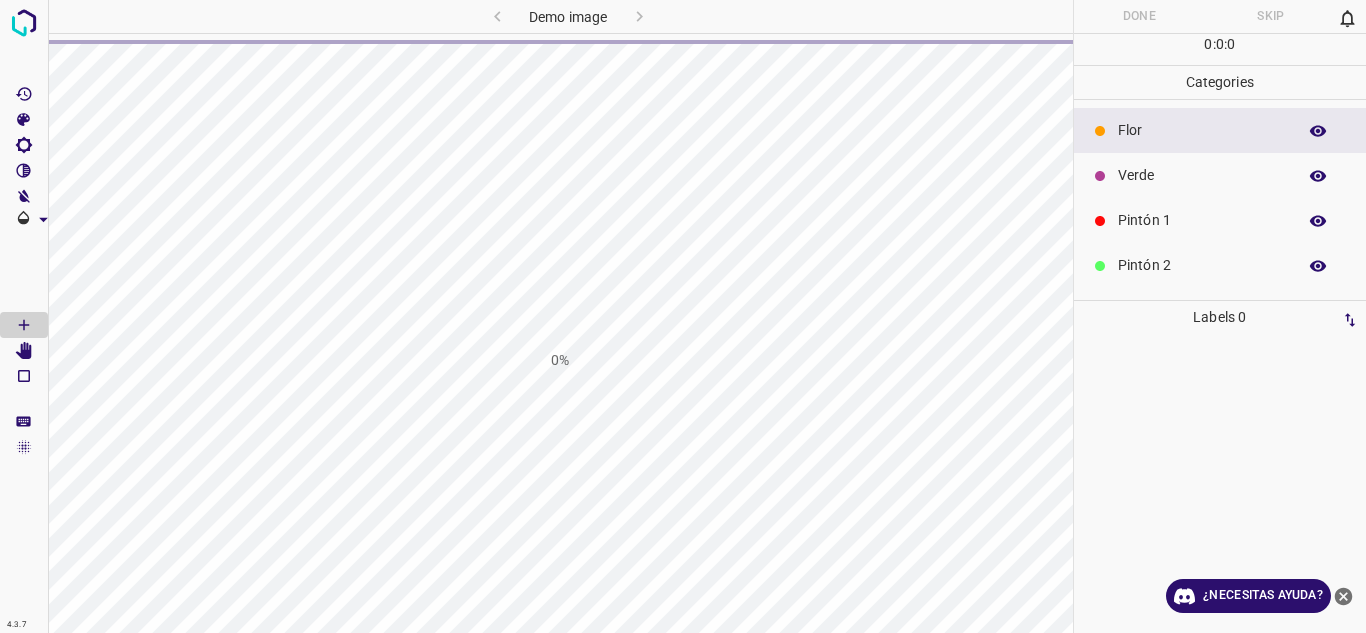 drag, startPoint x: 792, startPoint y: 38, endPoint x: 336, endPoint y: 10, distance: 456.85883 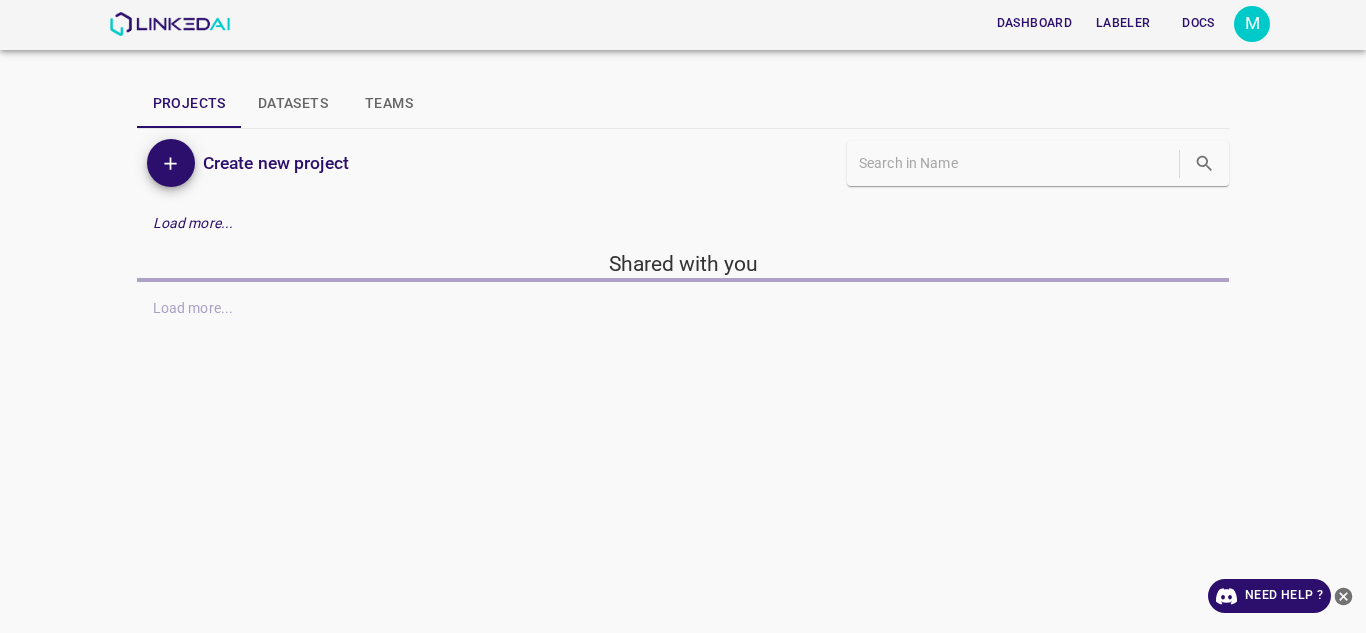 scroll, scrollTop: 0, scrollLeft: 0, axis: both 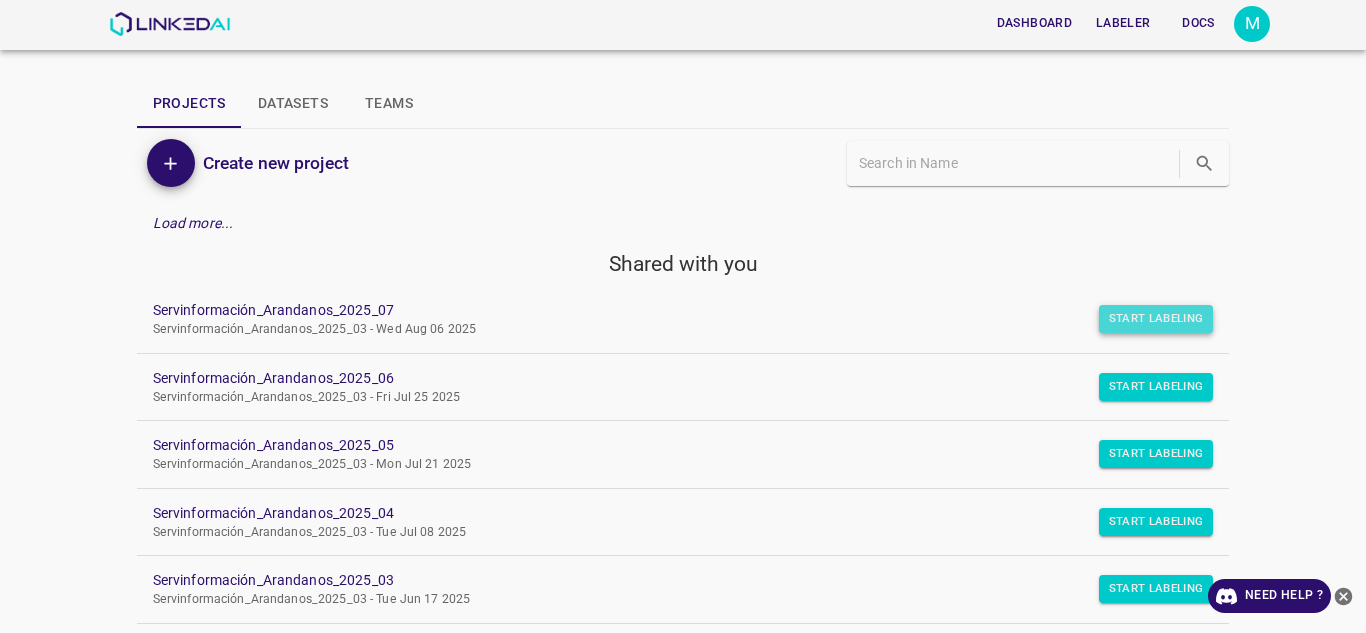 click on "Start Labeling" at bounding box center (1156, 319) 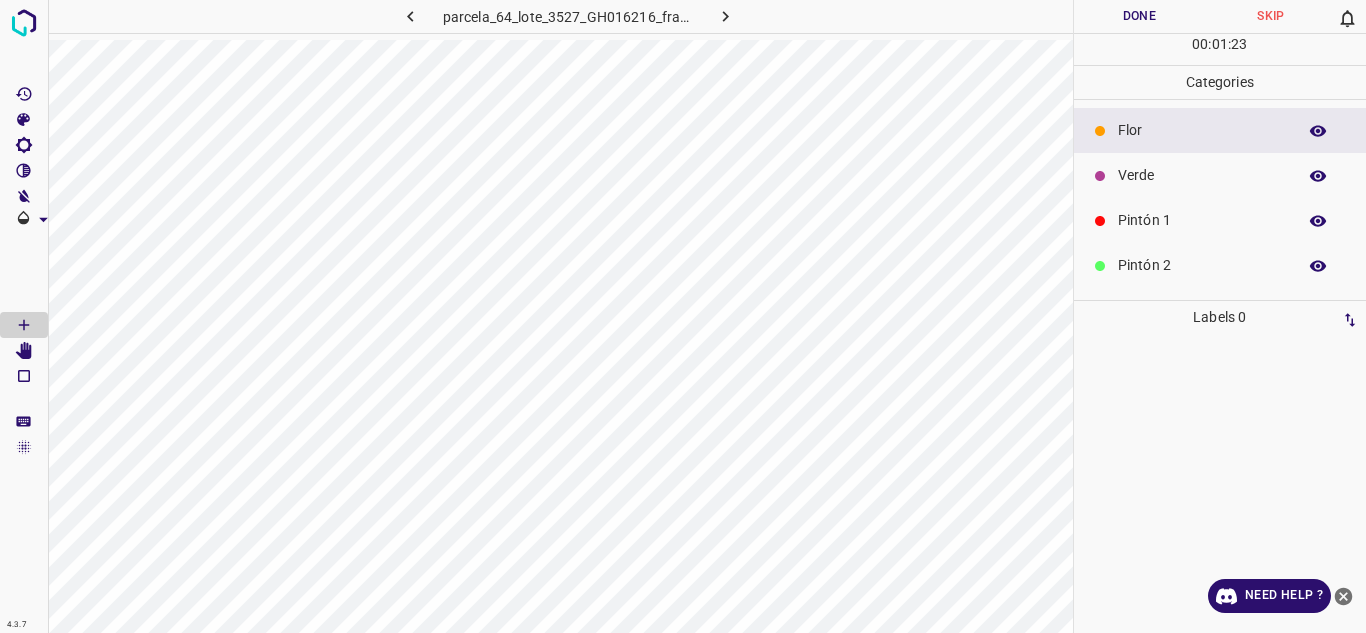 click on "Flor" at bounding box center [1202, 130] 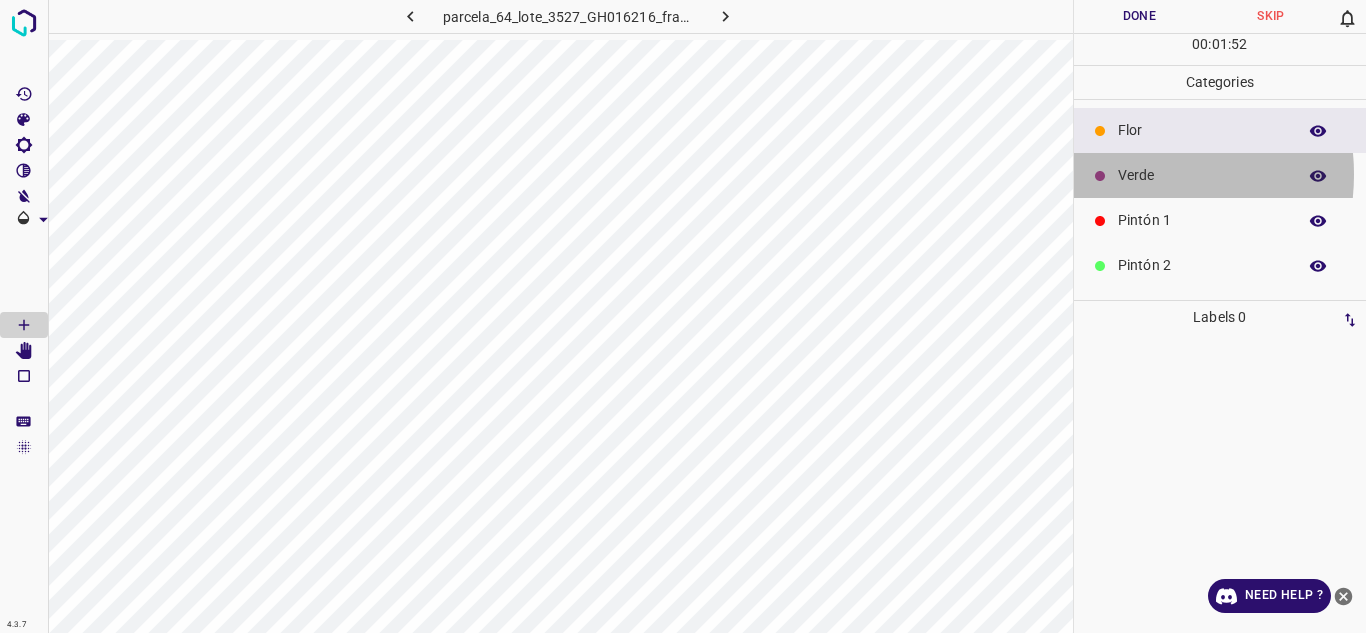 click on "Verde" at bounding box center [1202, 175] 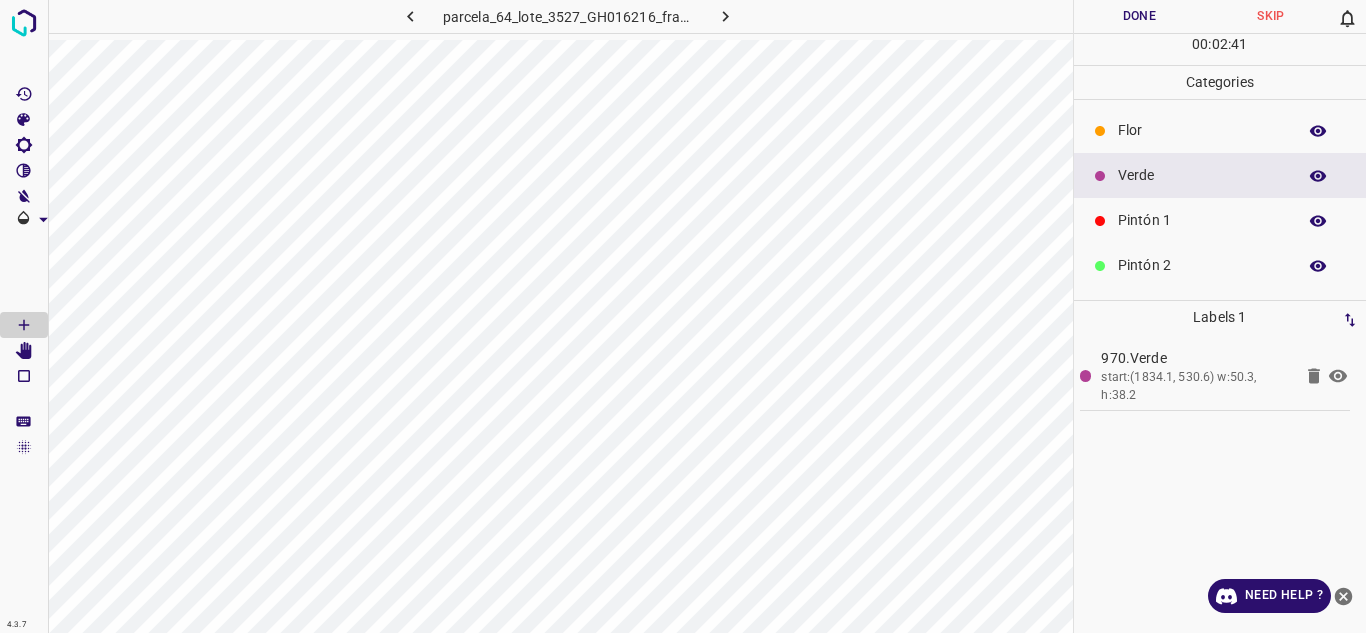 click on "Flor" at bounding box center (1202, 130) 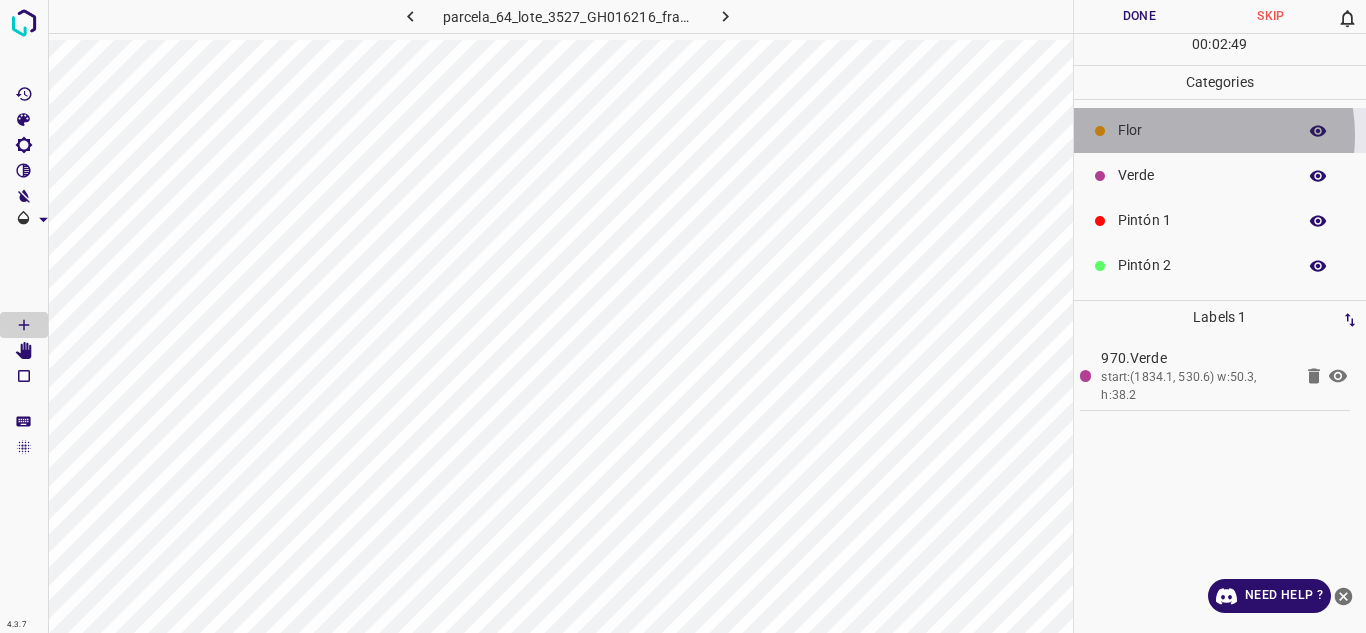 click on "Flor" at bounding box center (1202, 130) 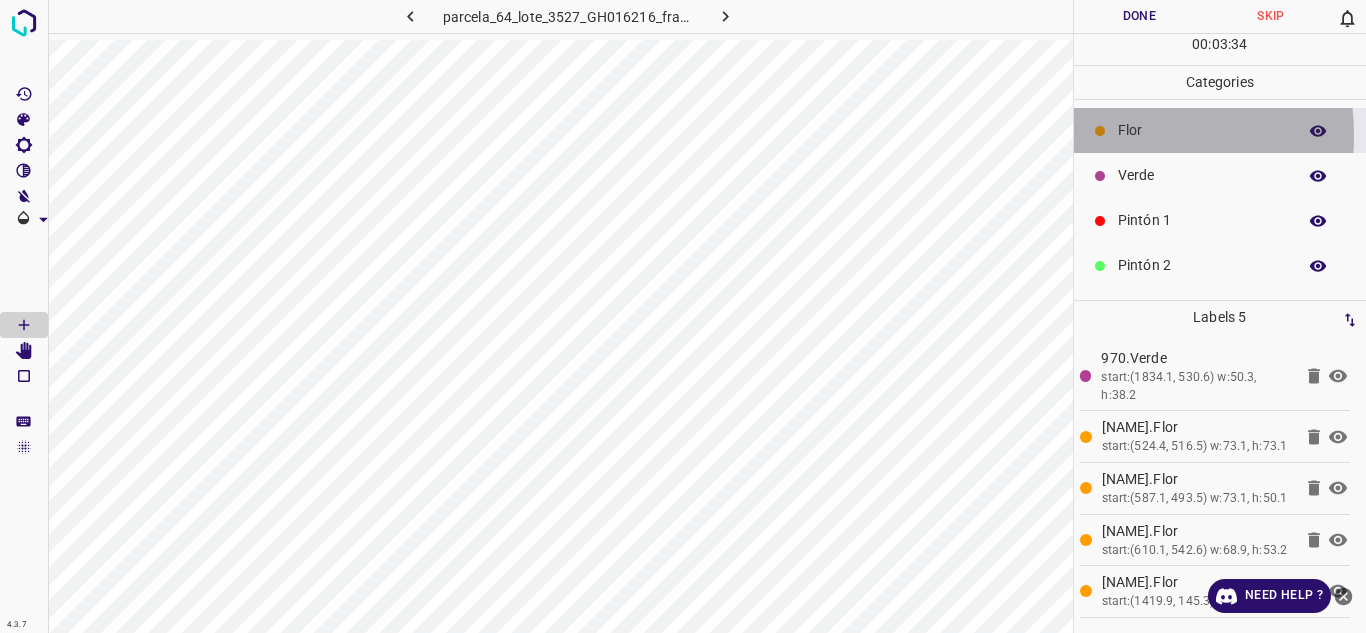 click 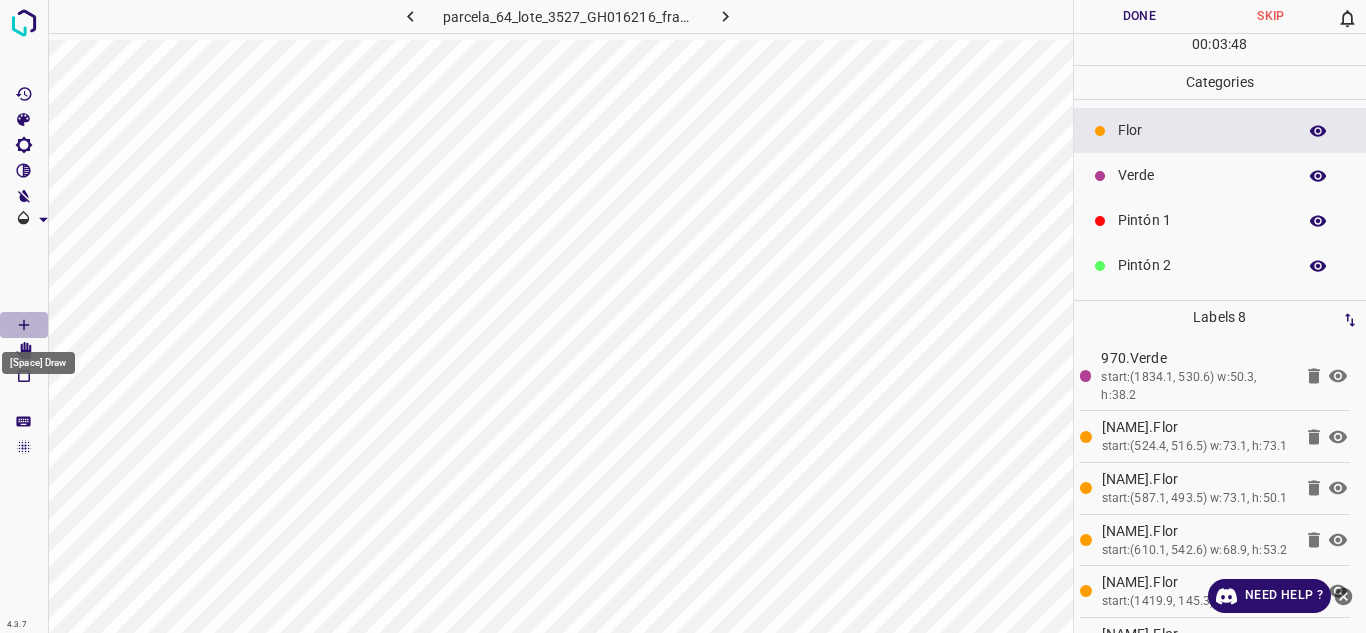 click at bounding box center (24, 325) 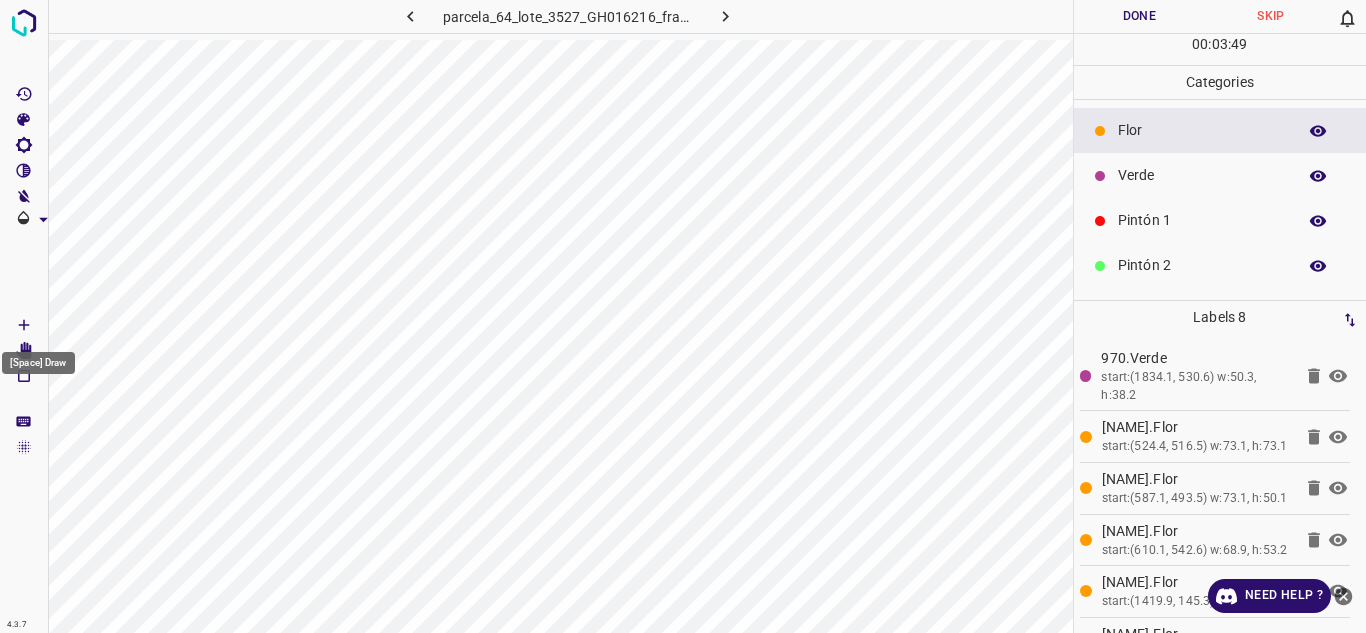 click at bounding box center [24, 325] 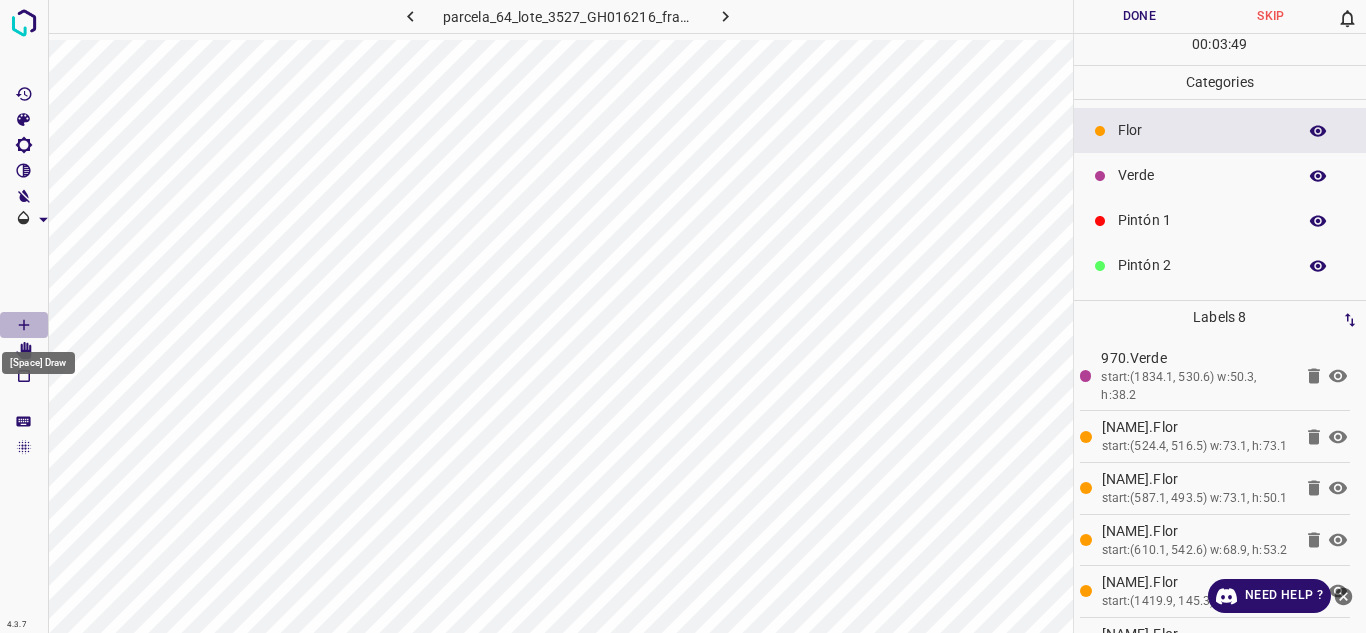 click at bounding box center (24, 325) 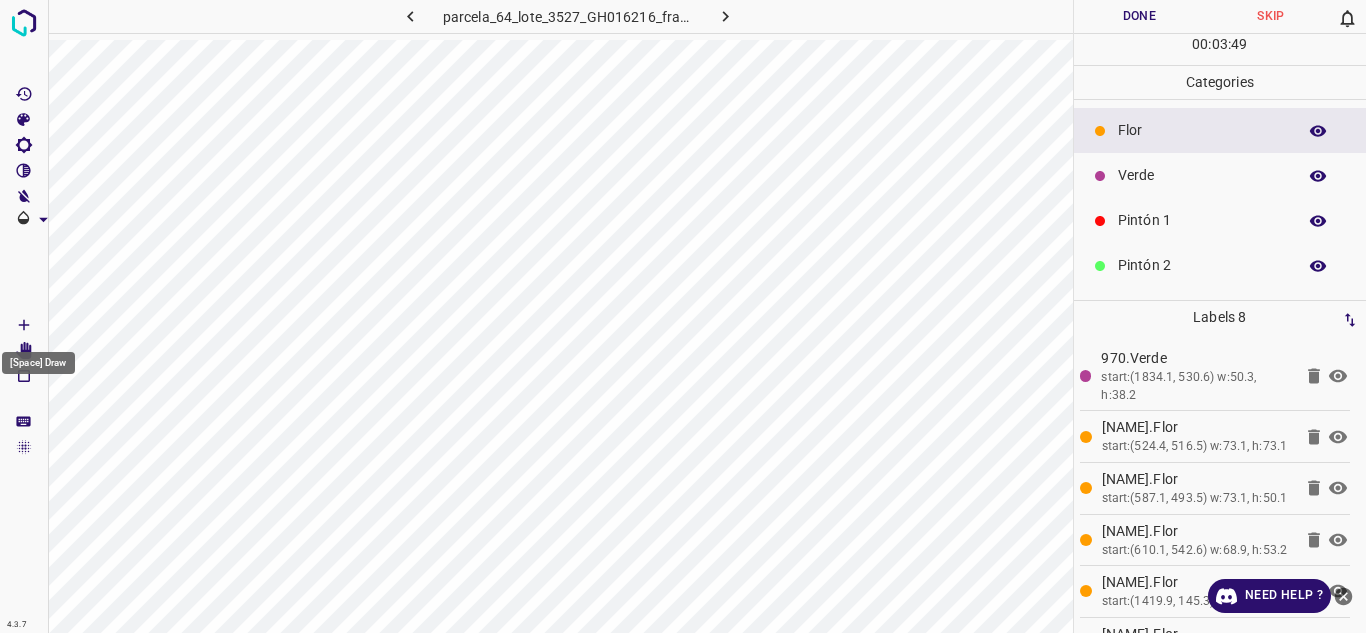 click at bounding box center (24, 325) 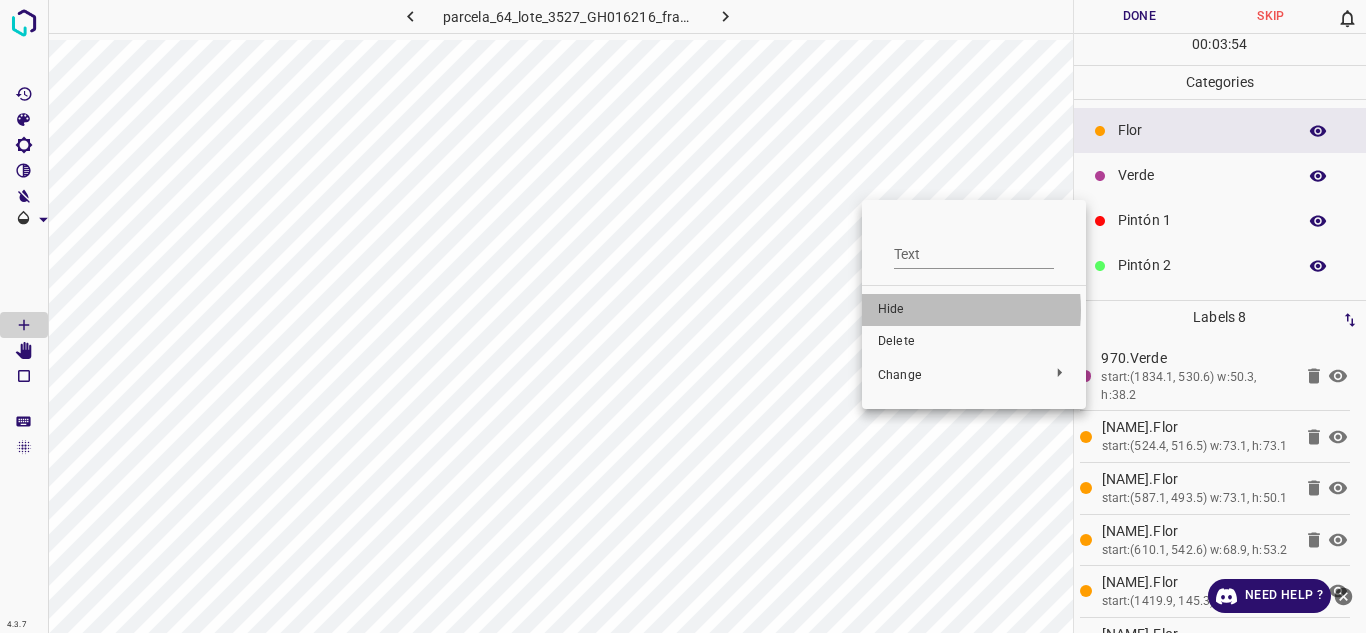 click on "Hide" at bounding box center (974, 310) 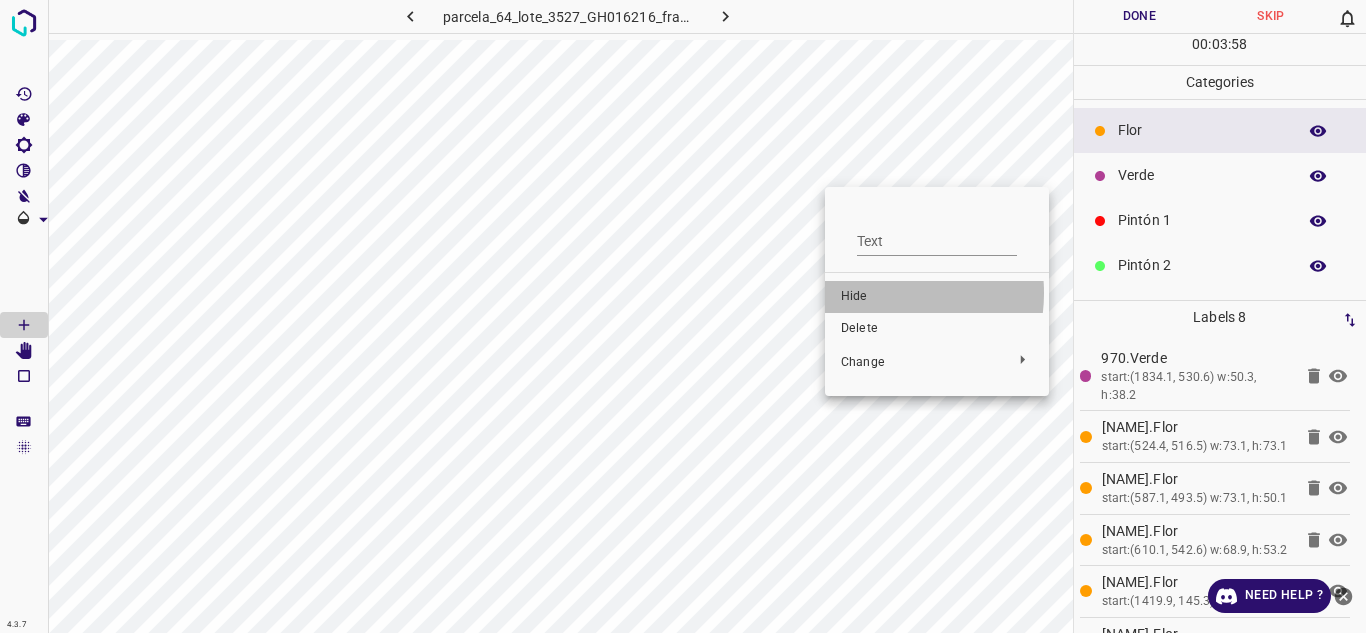 click on "Hide" at bounding box center (937, 297) 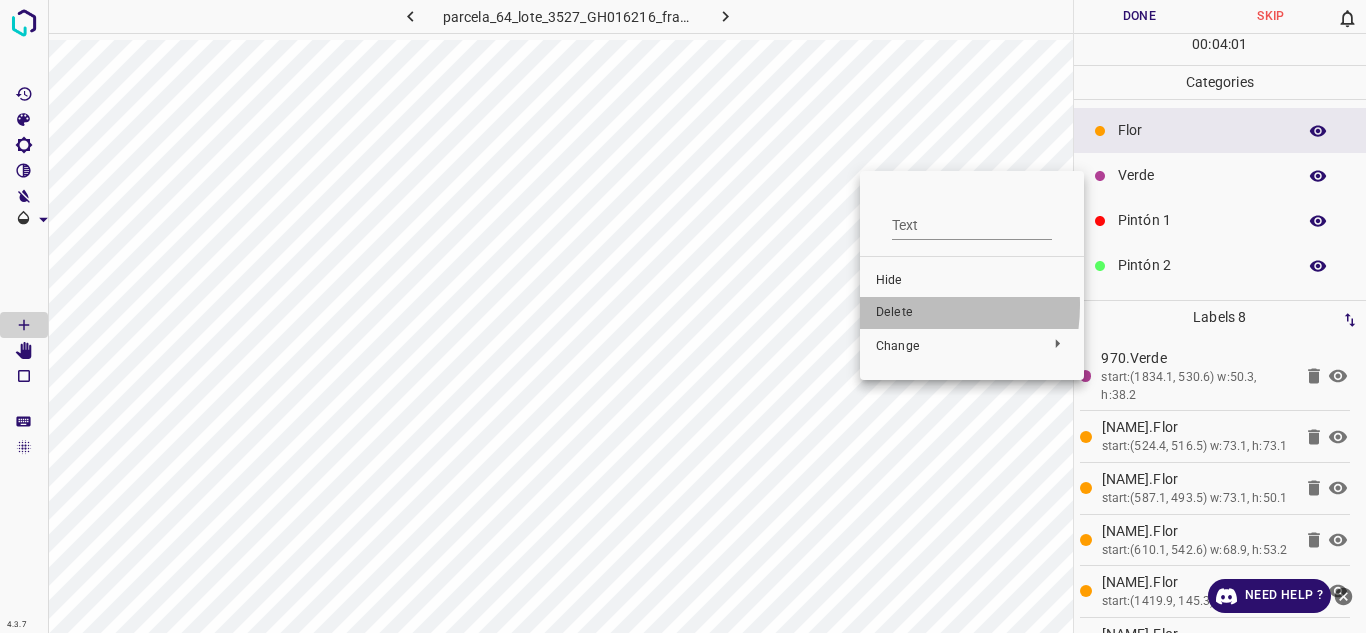 click on "Delete" at bounding box center (972, 313) 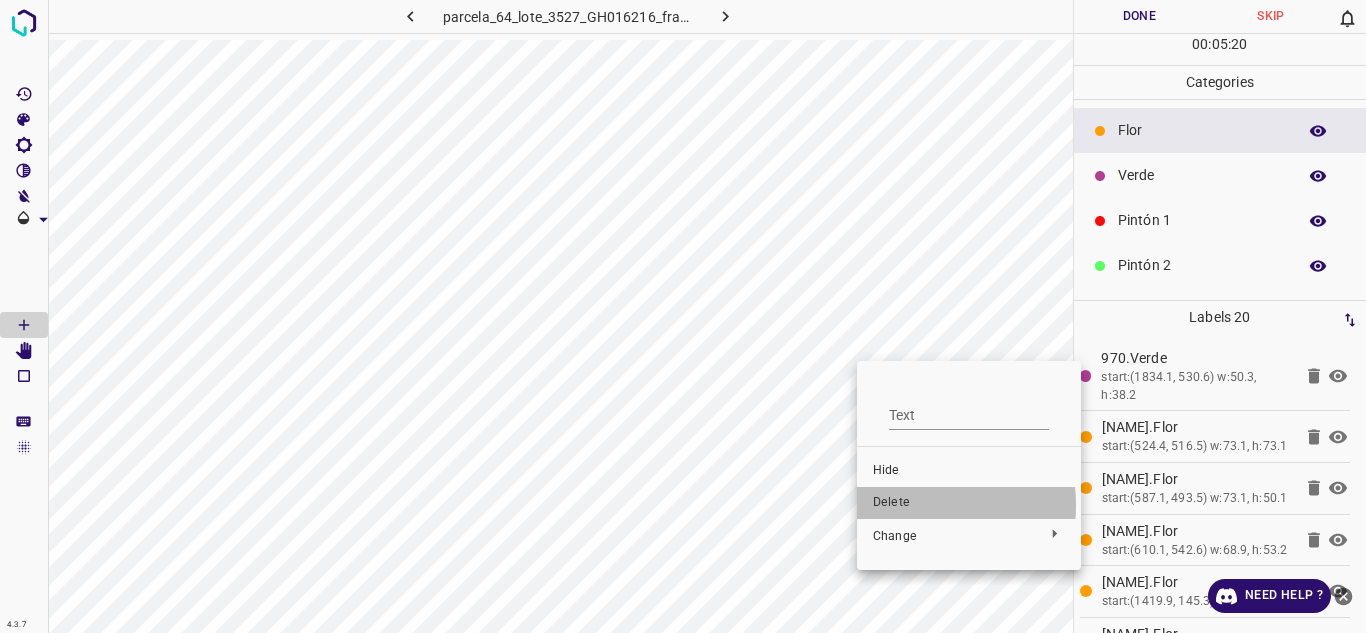click on "Delete" at bounding box center (969, 503) 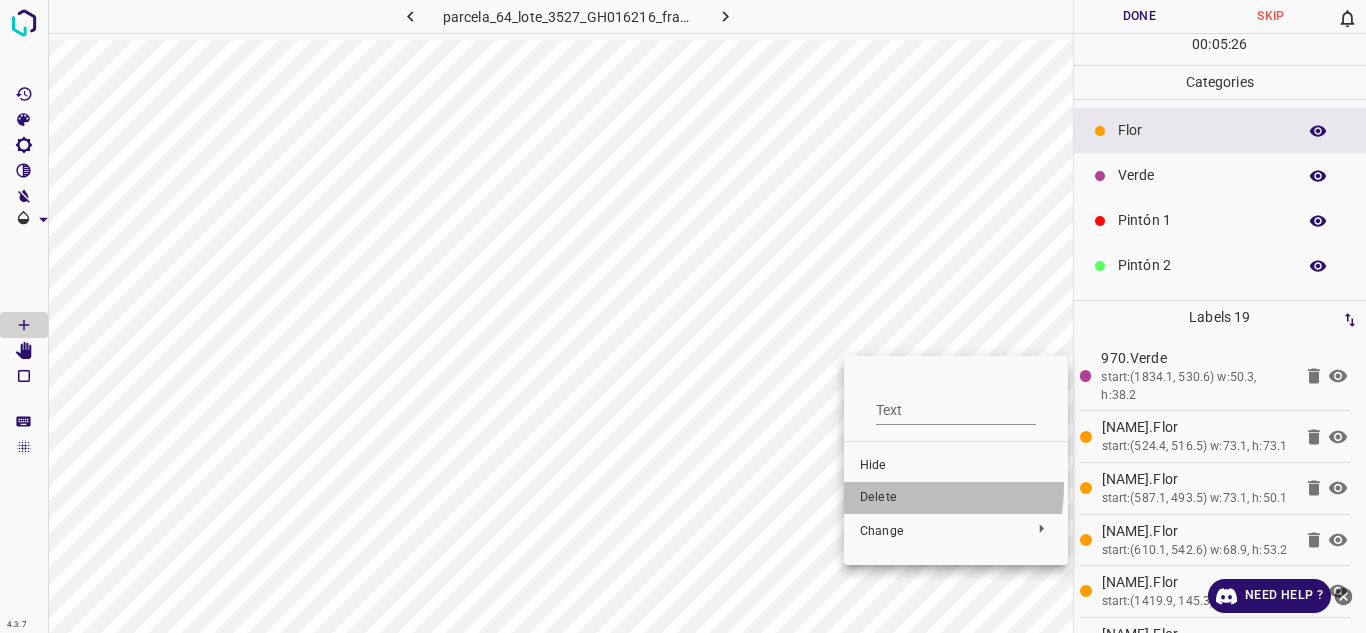click on "Delete" at bounding box center (956, 498) 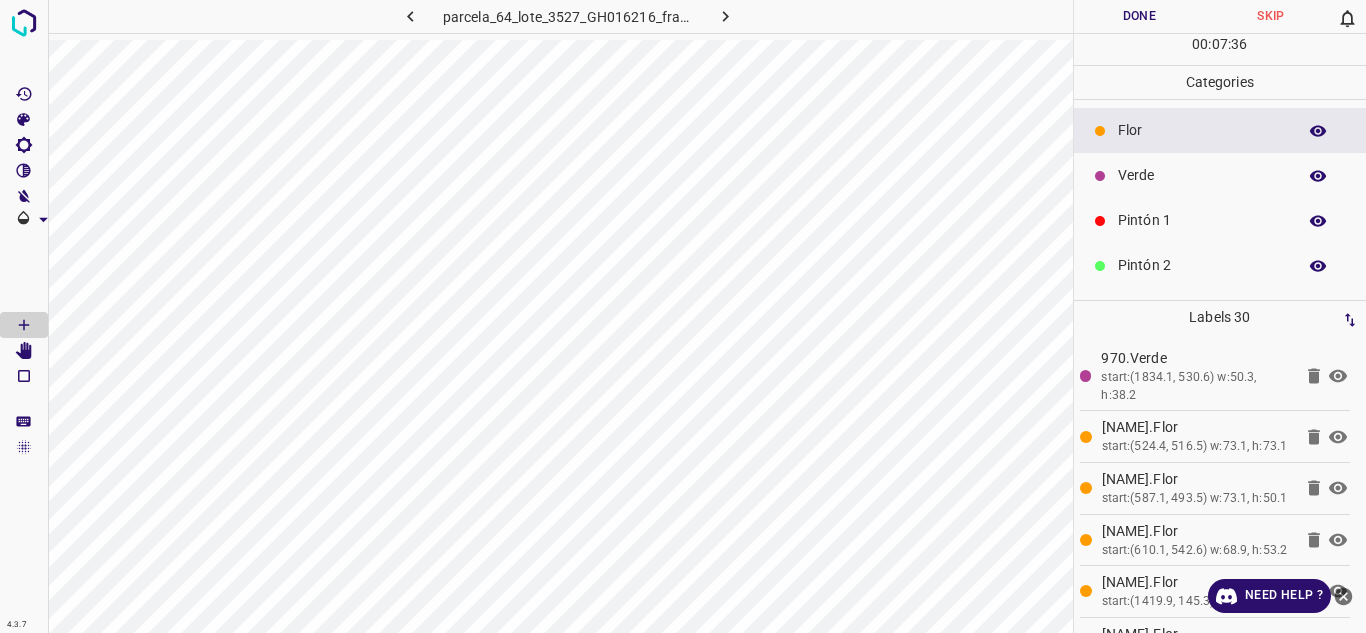 click on "Verde" at bounding box center (1202, 175) 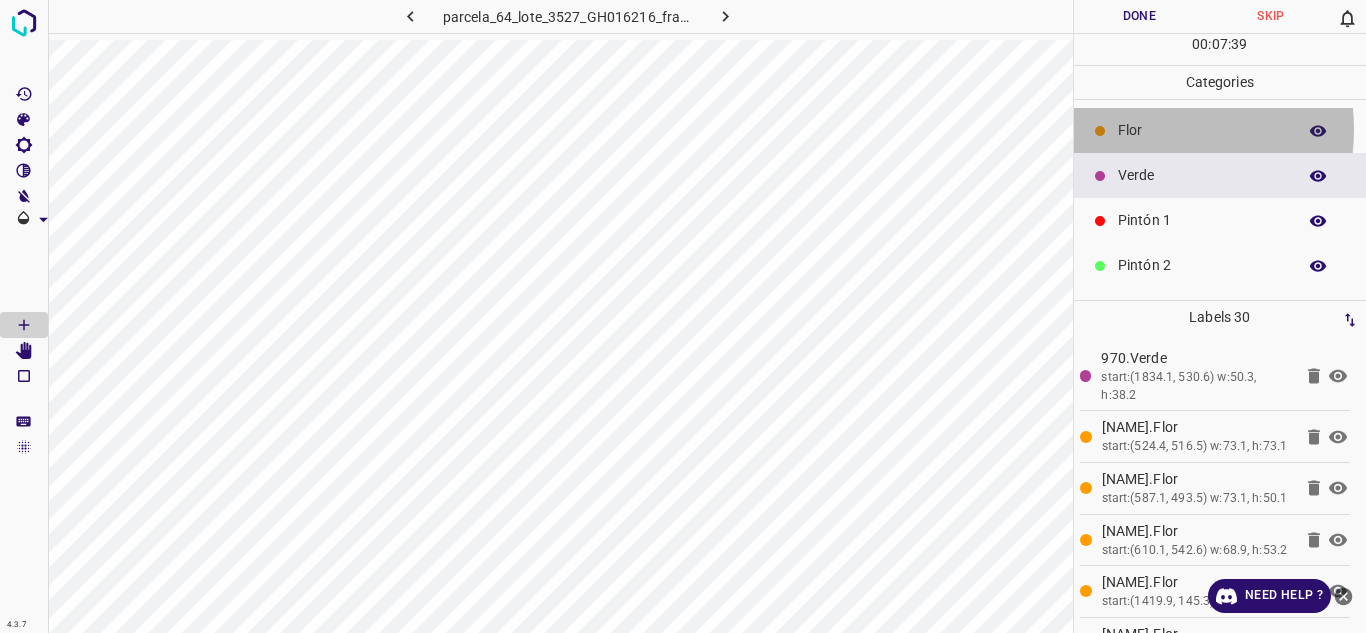 click on "Flor" at bounding box center (1202, 130) 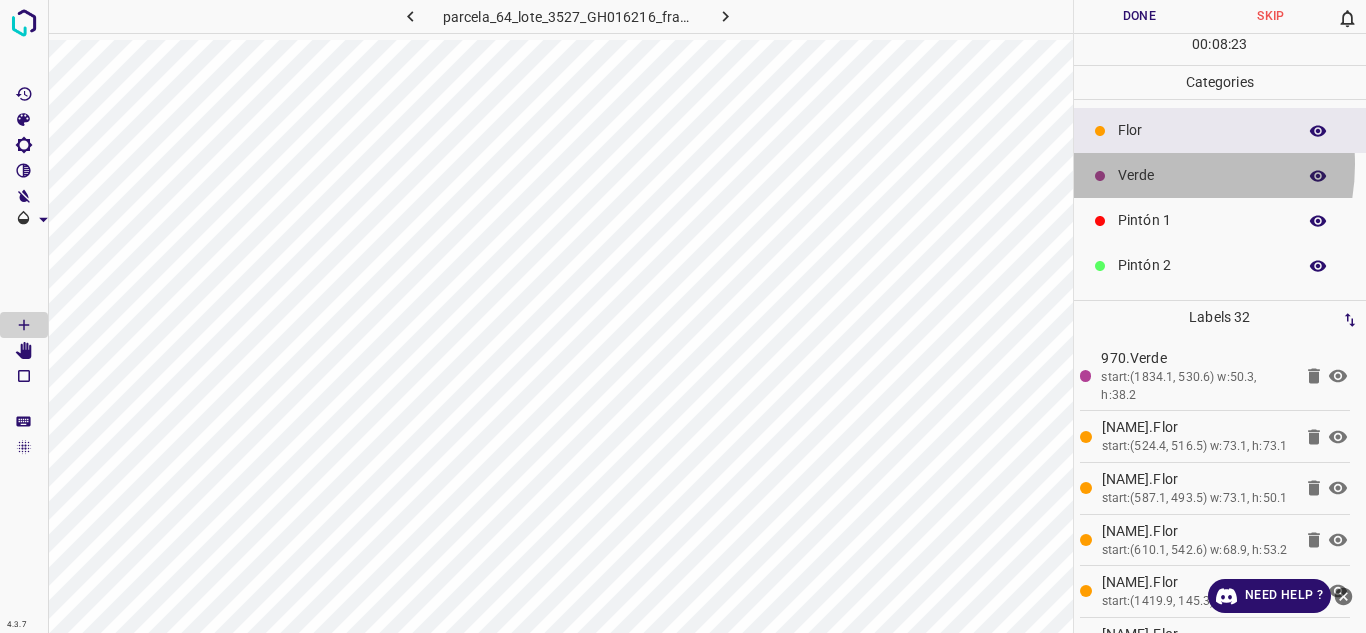 click on "Verde" at bounding box center (1220, 175) 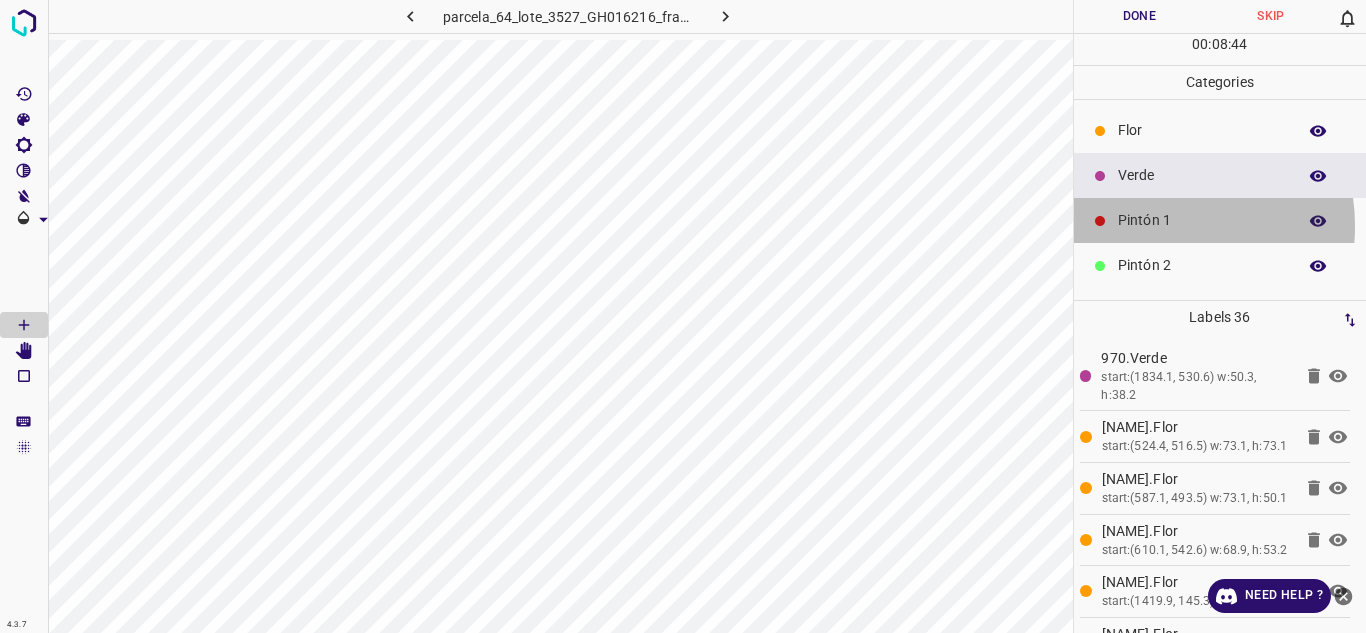 drag, startPoint x: 1147, startPoint y: 226, endPoint x: 1130, endPoint y: 228, distance: 17.117243 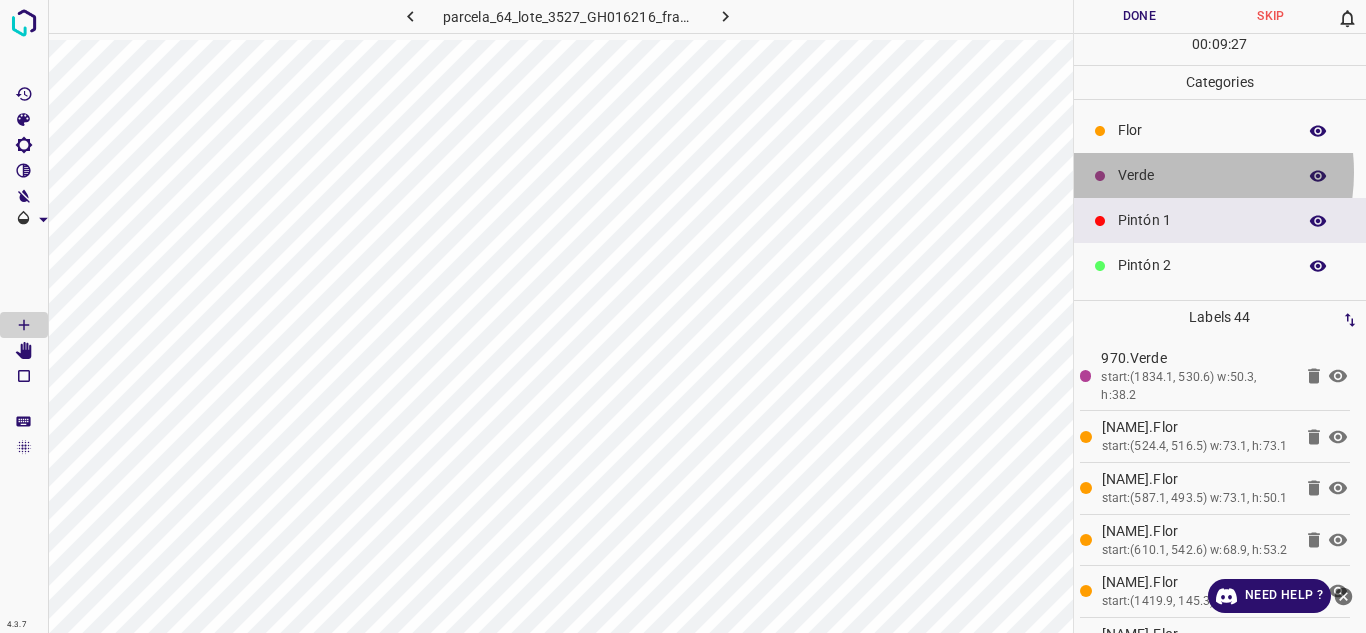 click on "Verde" at bounding box center (1202, 175) 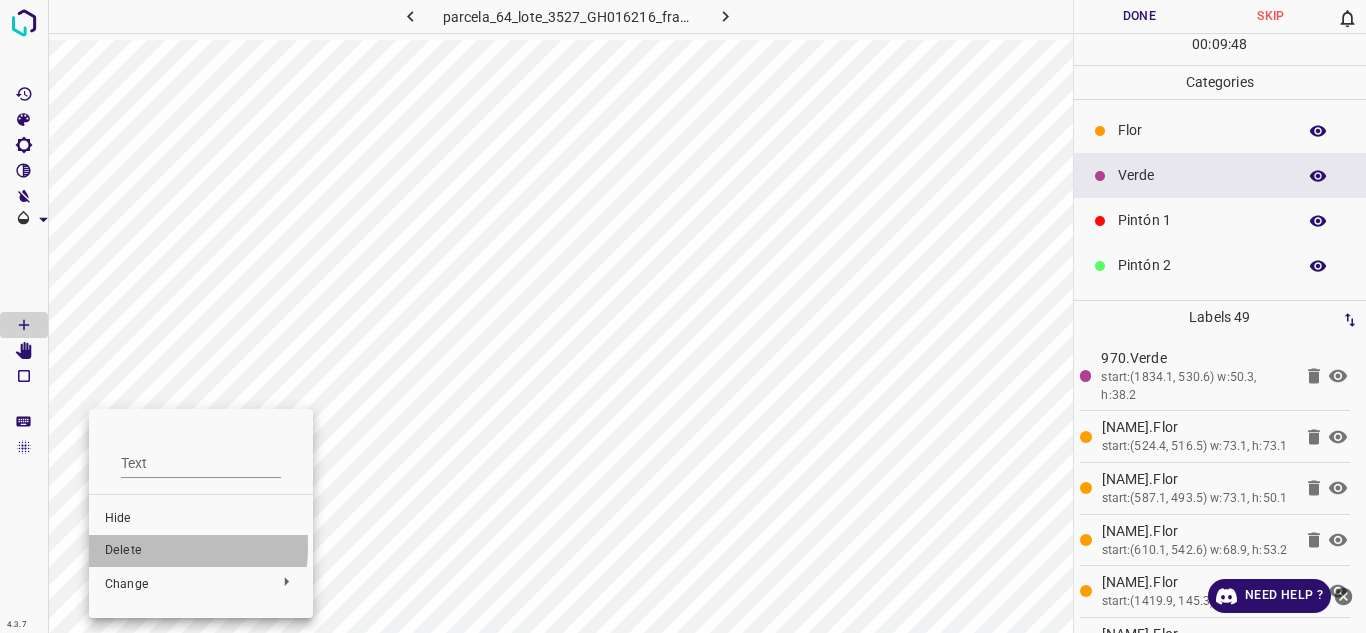 click on "Delete" at bounding box center (201, 551) 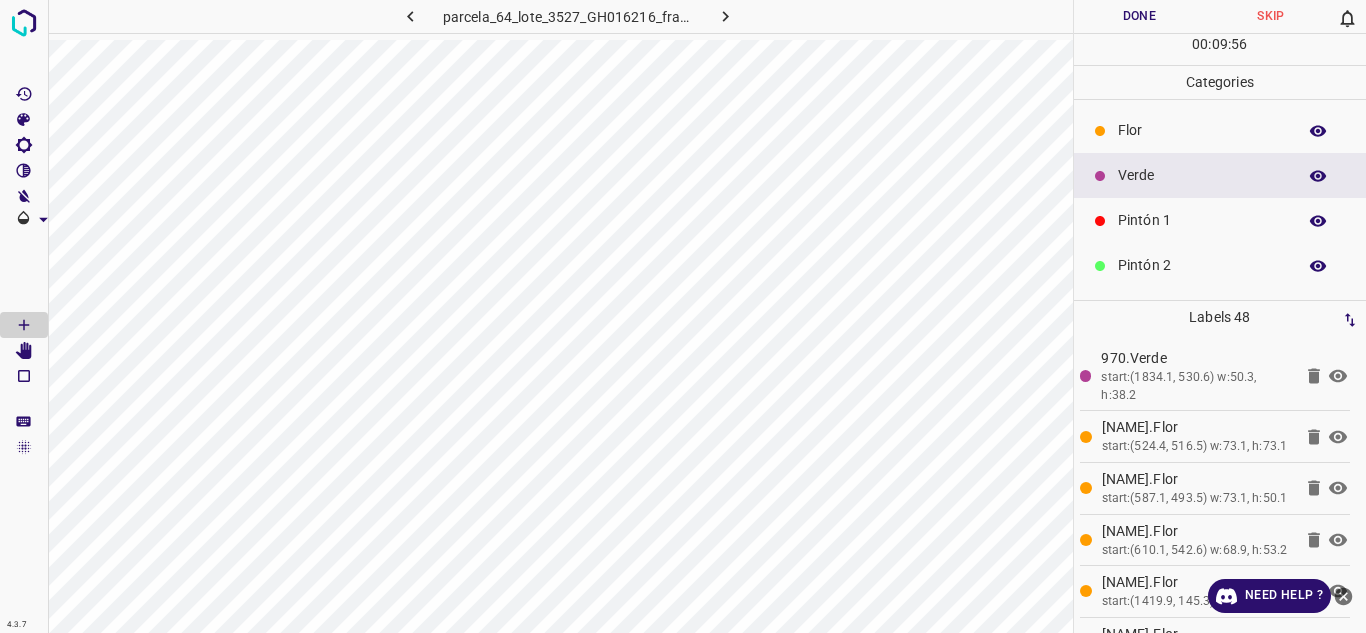 drag, startPoint x: 1179, startPoint y: 177, endPoint x: 1173, endPoint y: 187, distance: 11.661903 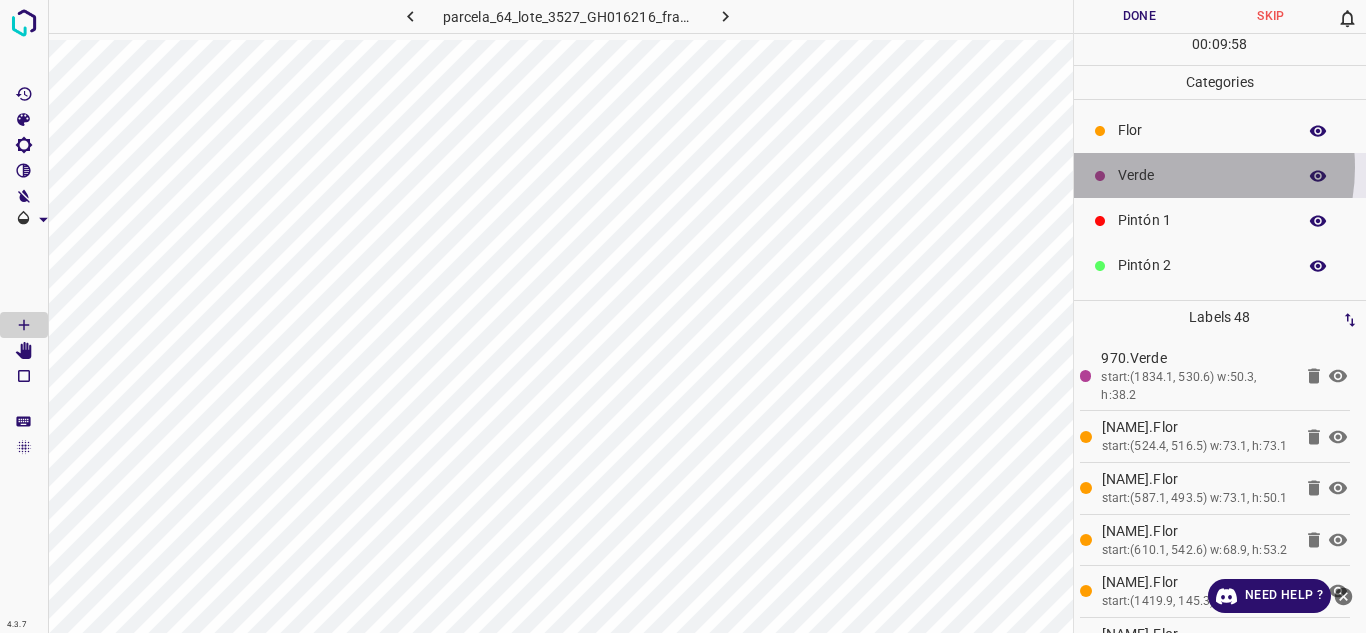click on "Verde" at bounding box center (1202, 175) 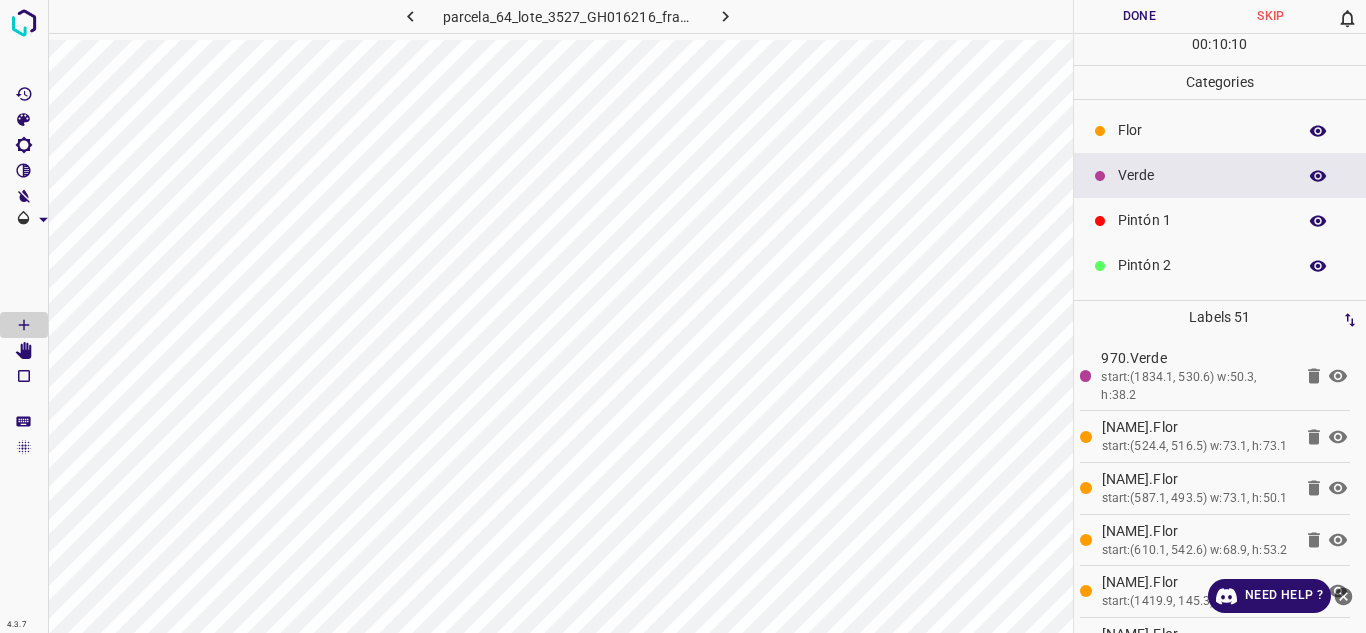 click at bounding box center [24, 316] 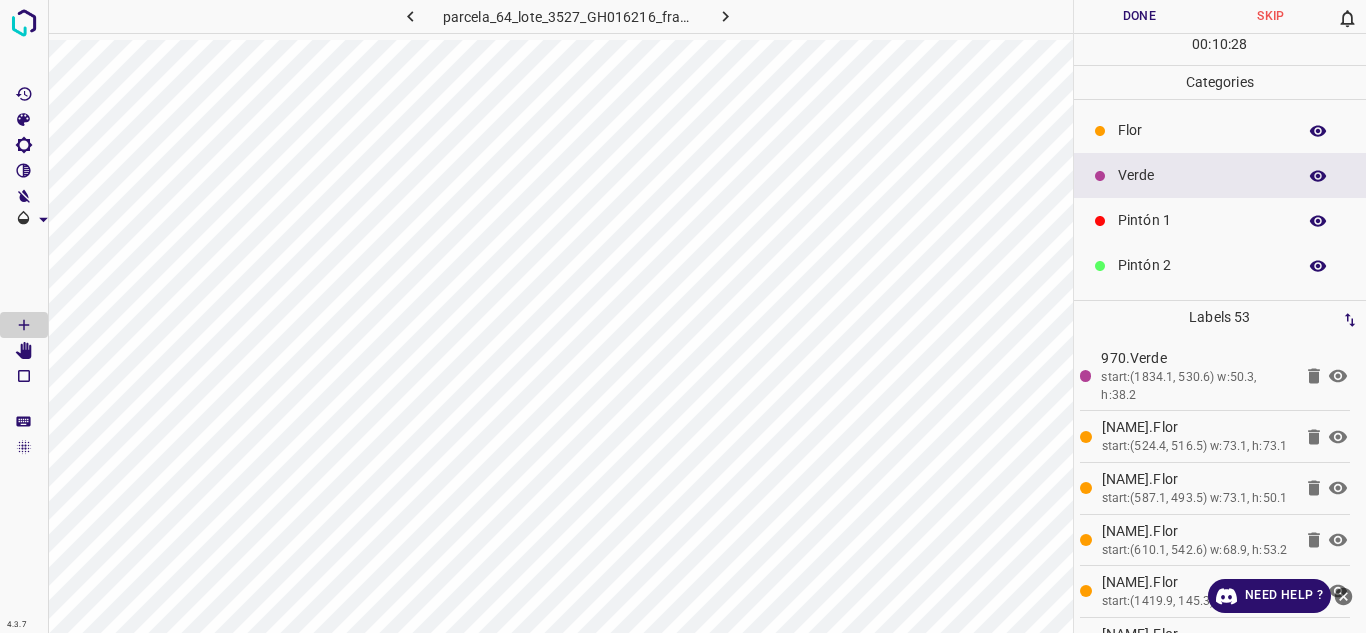 click on "Flor" at bounding box center (1202, 130) 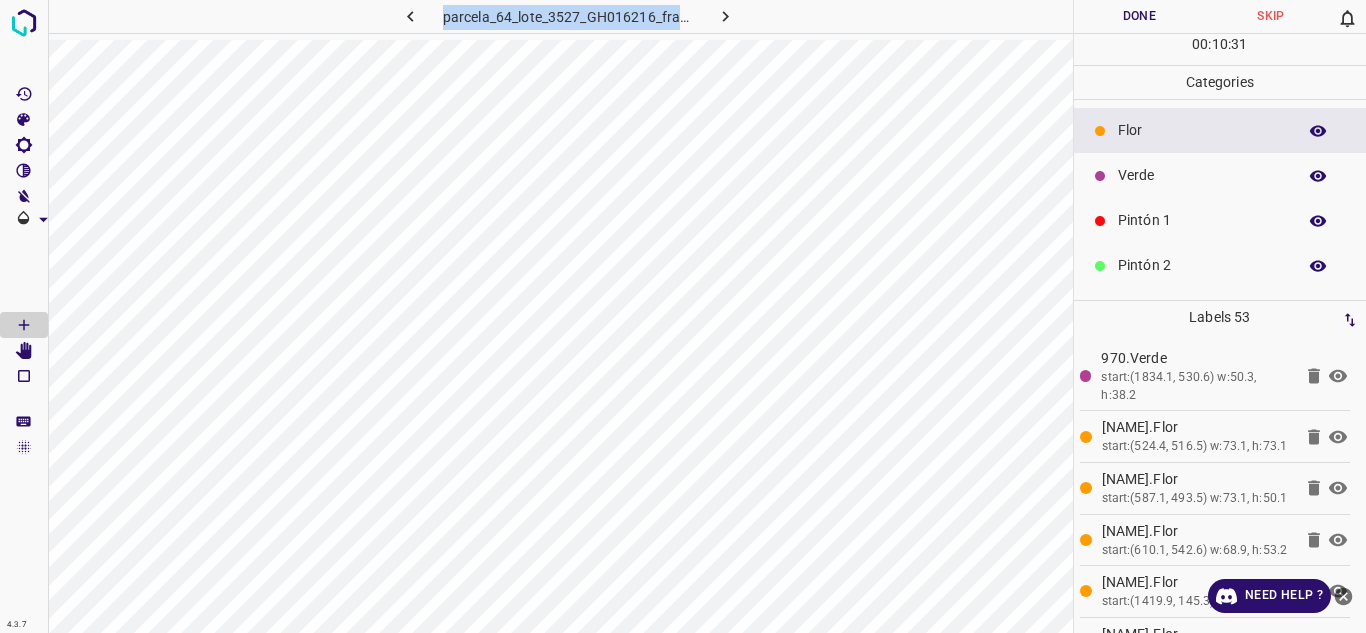 click on "parcela_64_lote_3527_GH016216_frame_00049_47380.jpg" at bounding box center (560, 316) 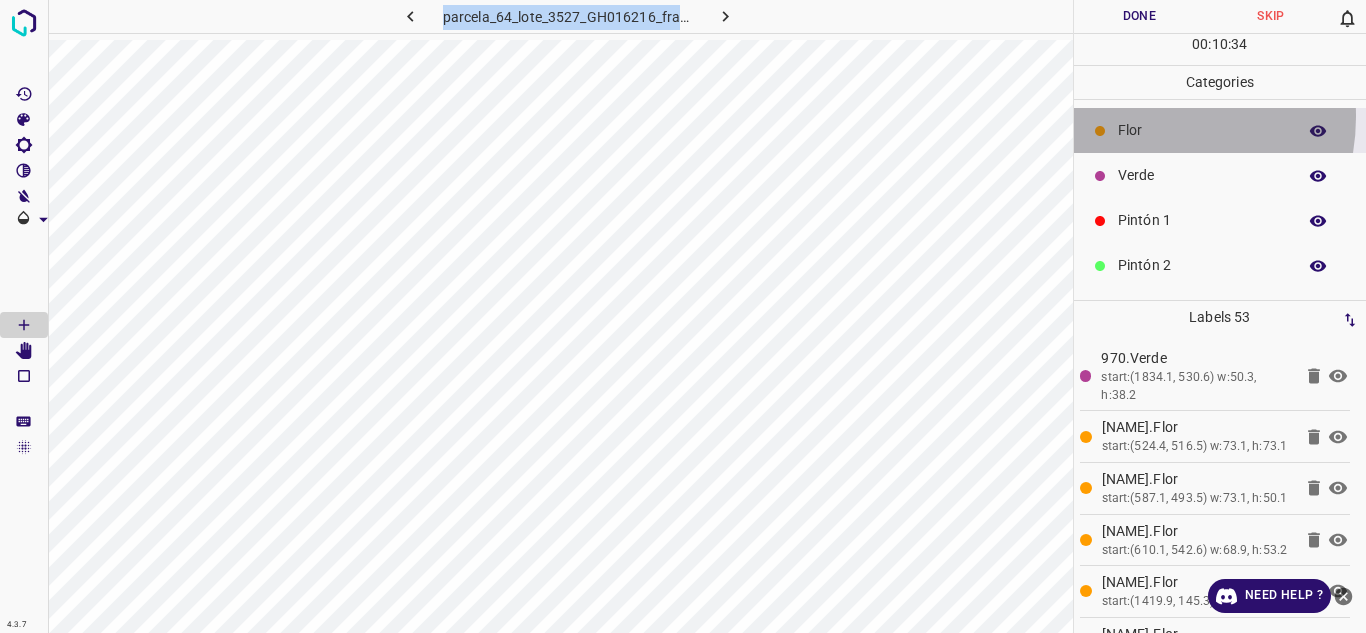 click on "Flor" at bounding box center (1220, 130) 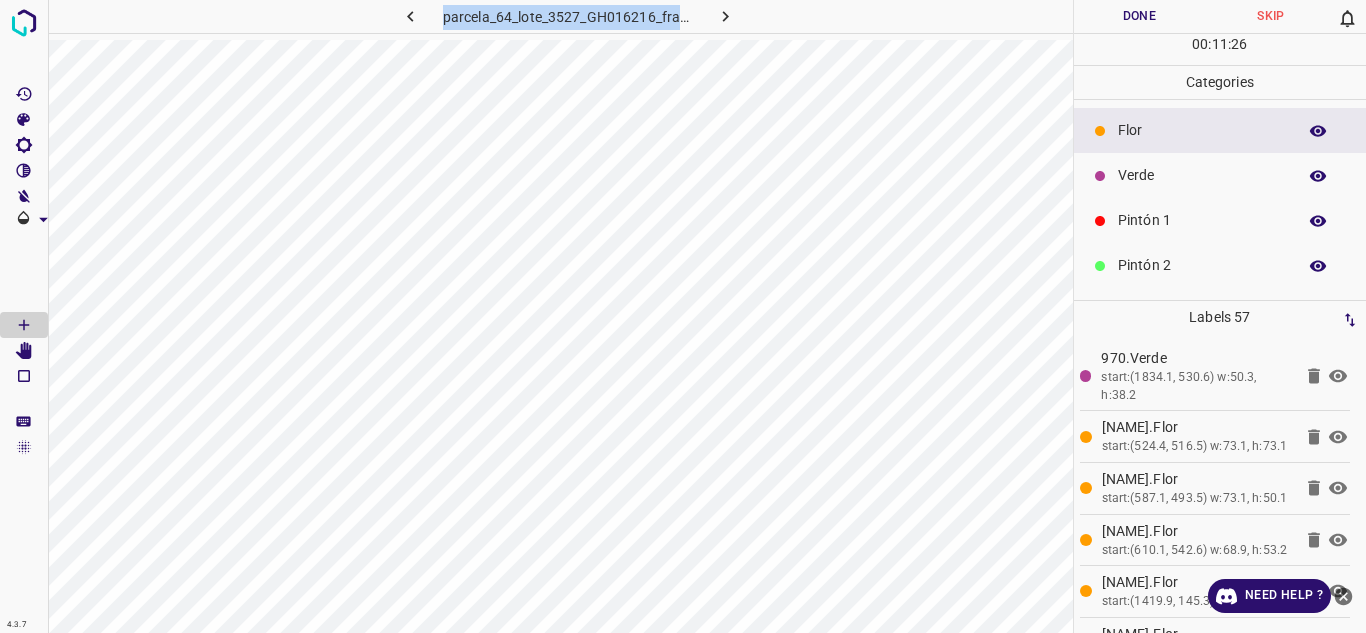 click on "Pintón 1" at bounding box center (1202, 220) 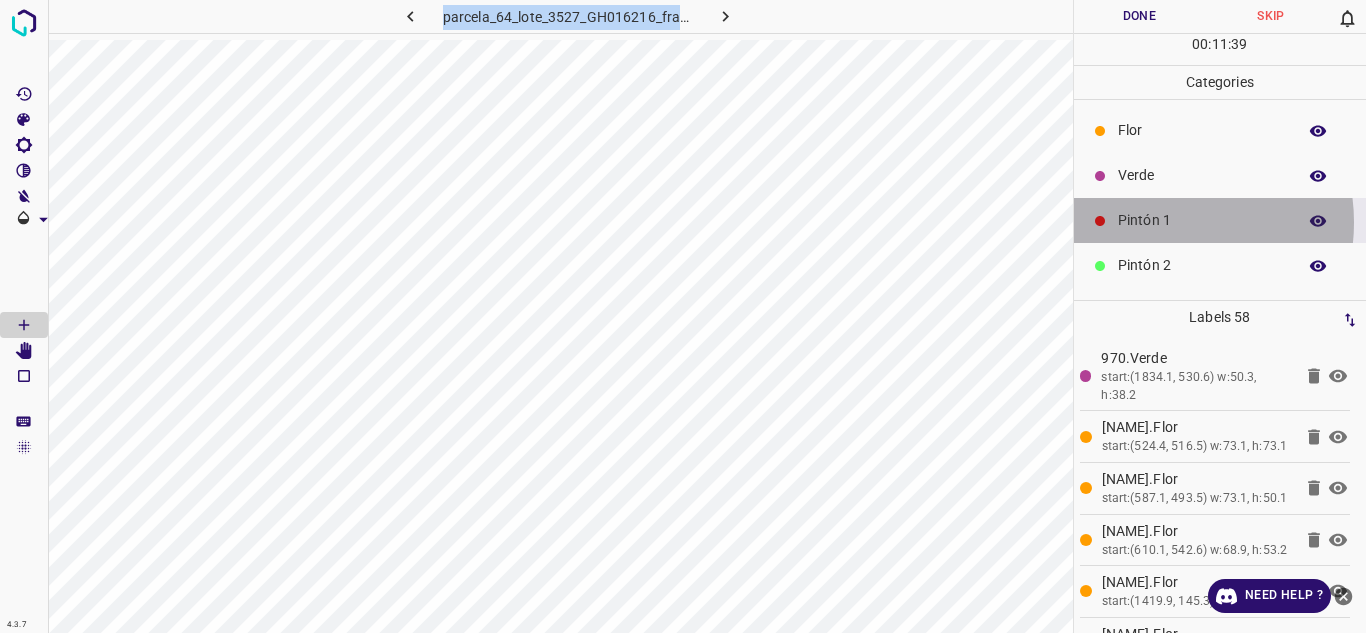click on "Pintón 1" at bounding box center (1202, 220) 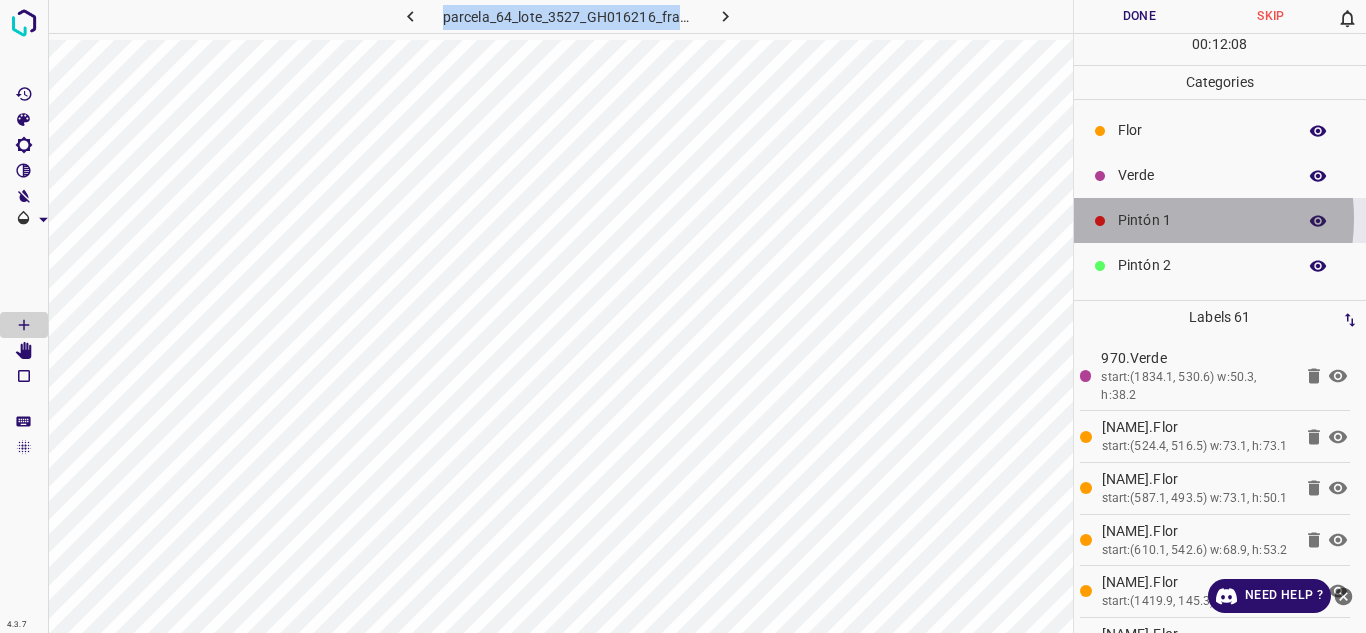 click on "Pintón 1" at bounding box center [1202, 220] 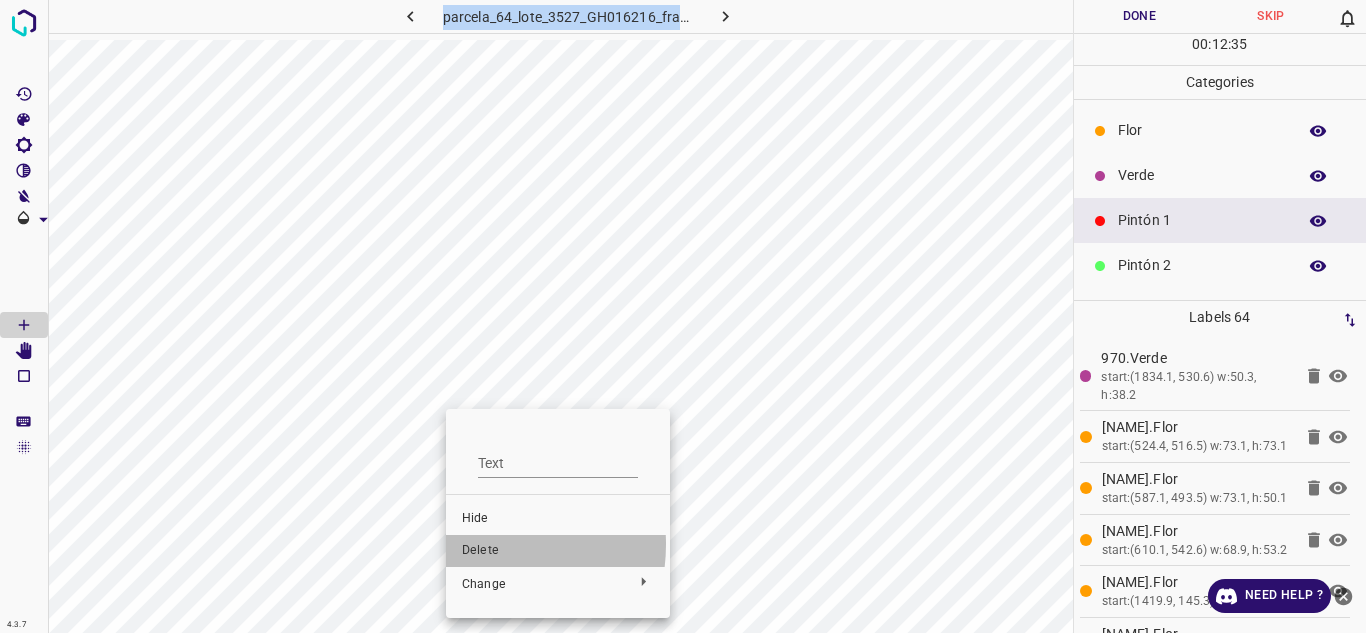 click on "Delete" at bounding box center (558, 551) 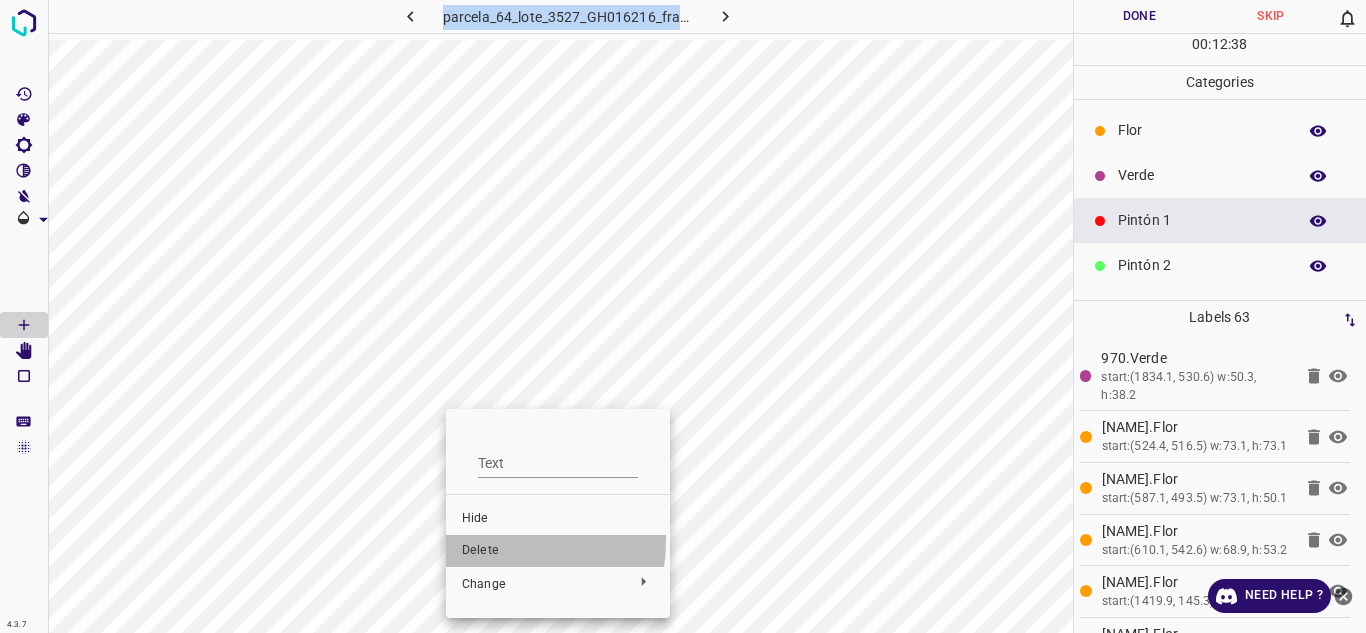 click on "Delete" at bounding box center [558, 551] 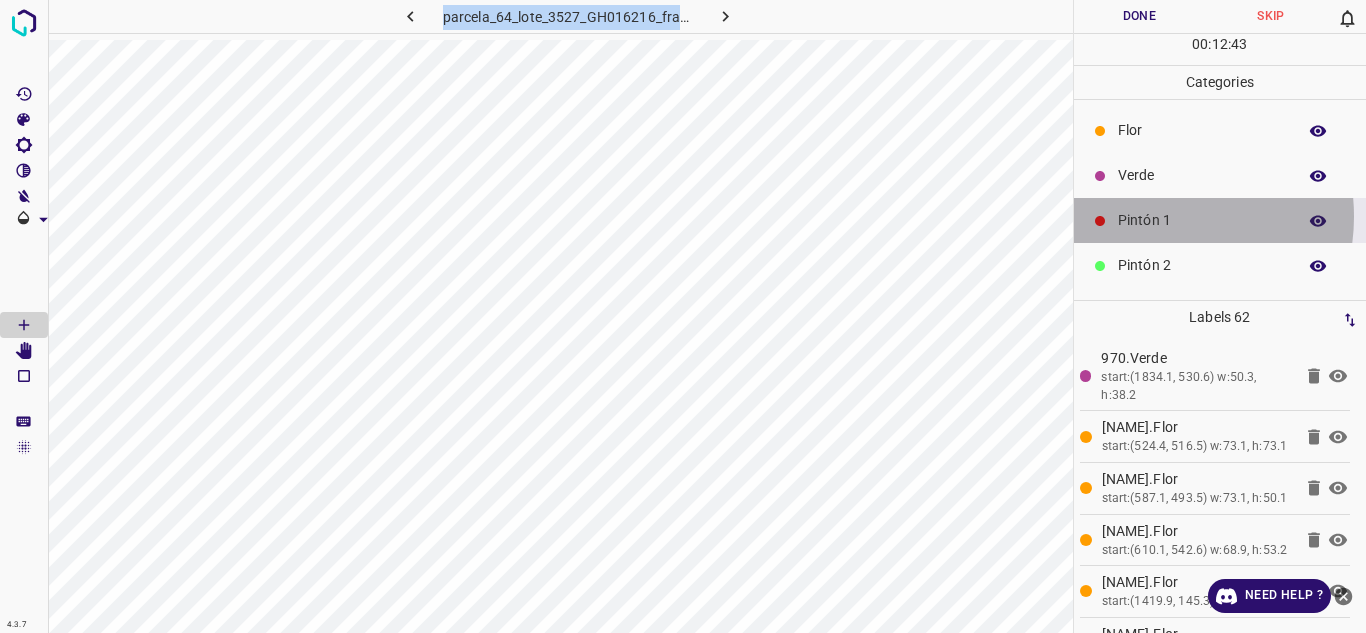 click on "Pintón 1" at bounding box center (1202, 220) 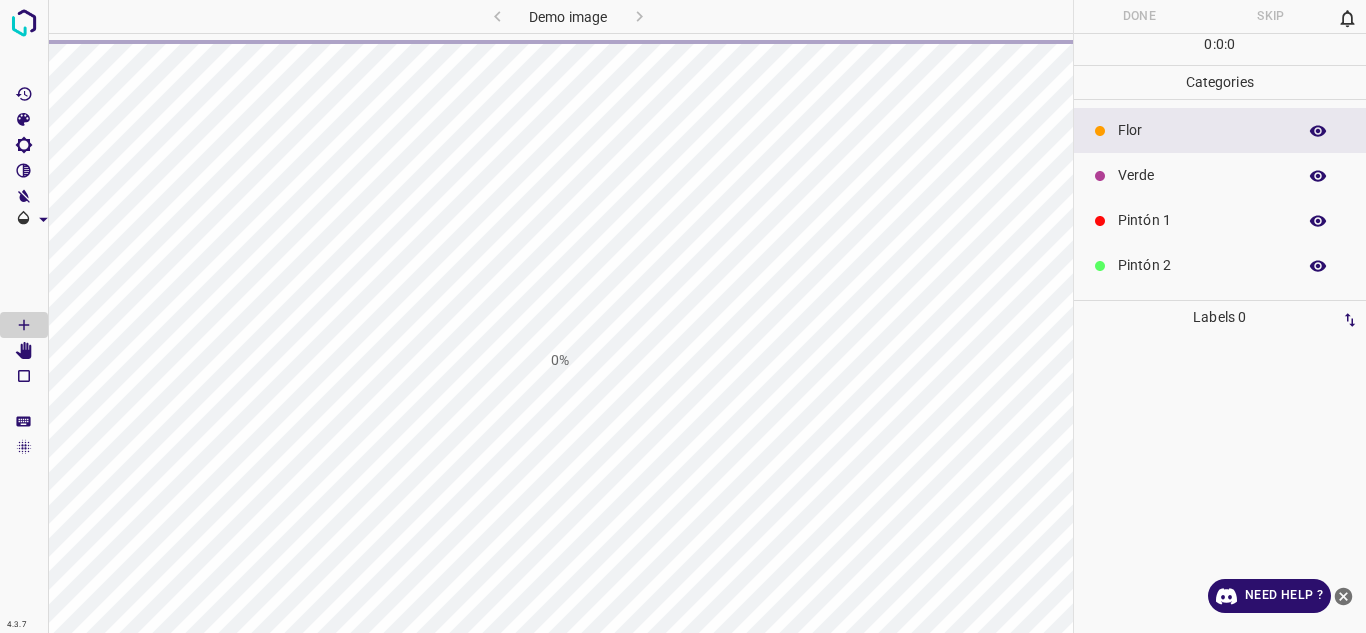 scroll, scrollTop: 0, scrollLeft: 0, axis: both 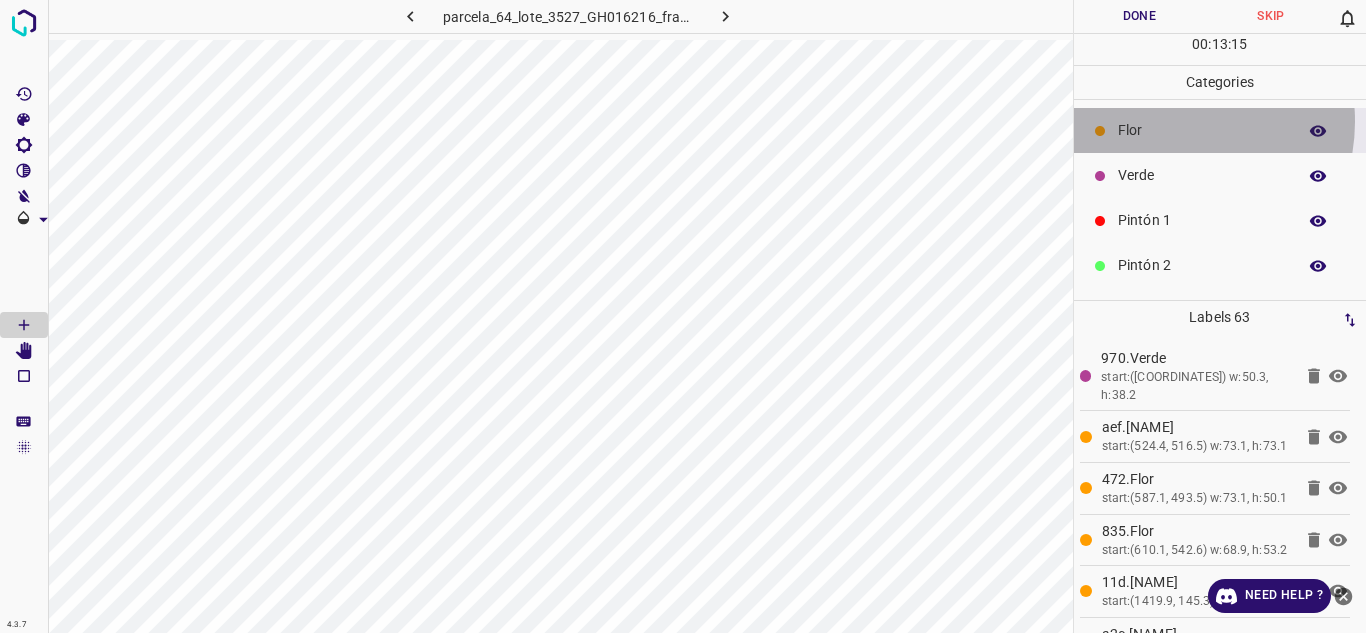 click on "Flor" at bounding box center (1202, 130) 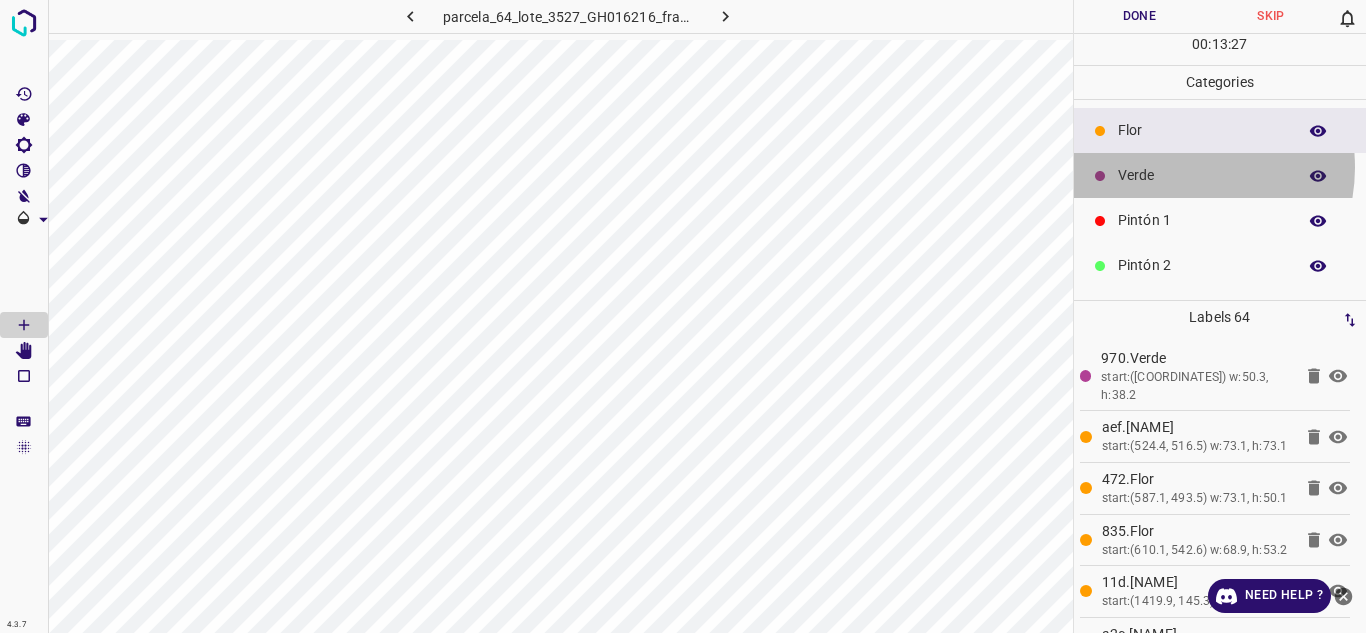 click on "Verde" at bounding box center [1202, 175] 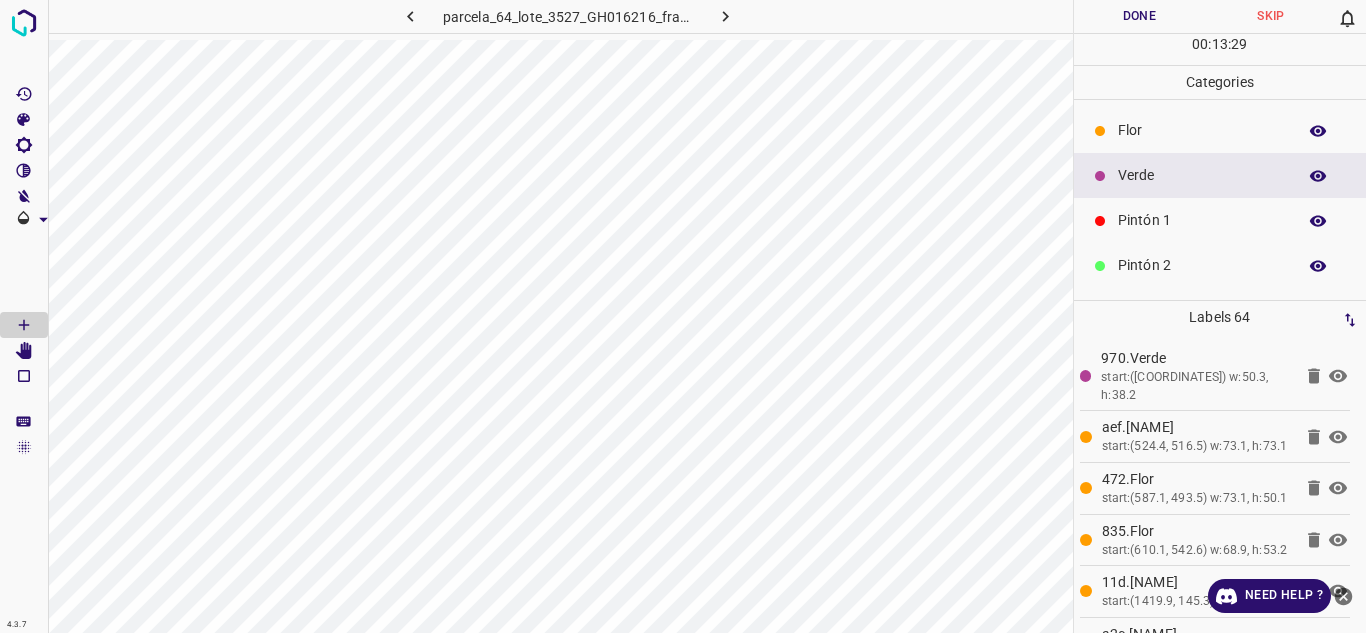 click on "Pintón 1" at bounding box center [1202, 220] 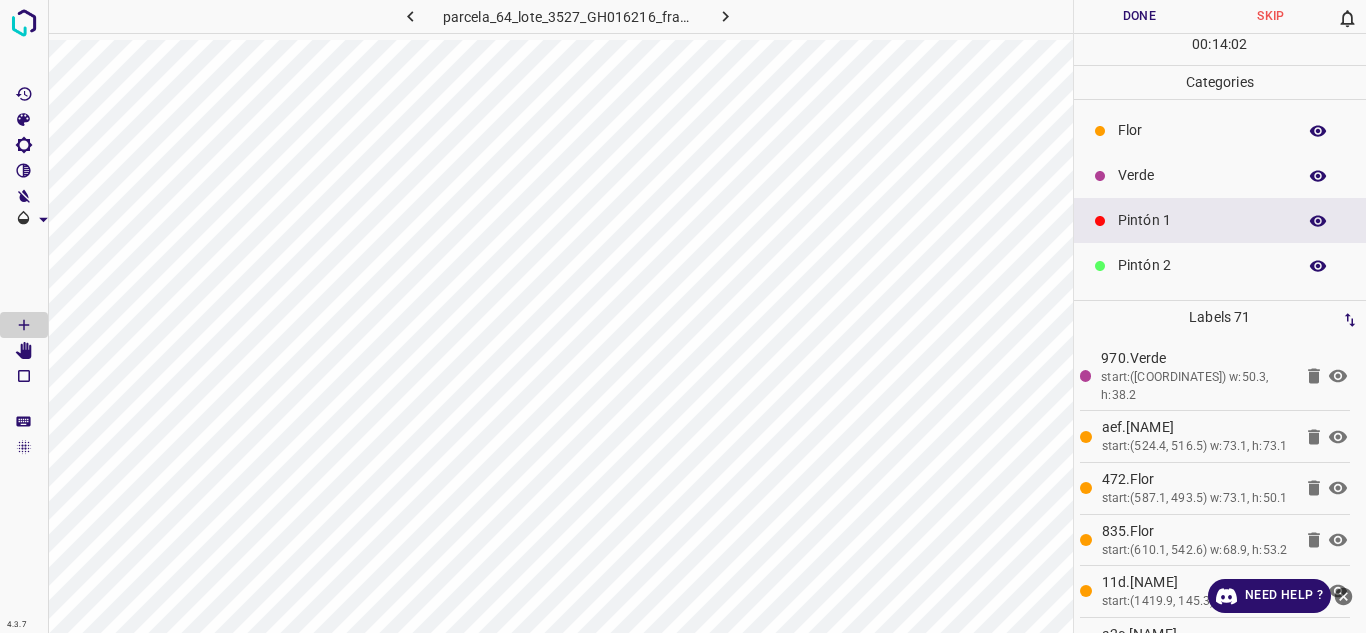 click on "Flor" at bounding box center (1202, 130) 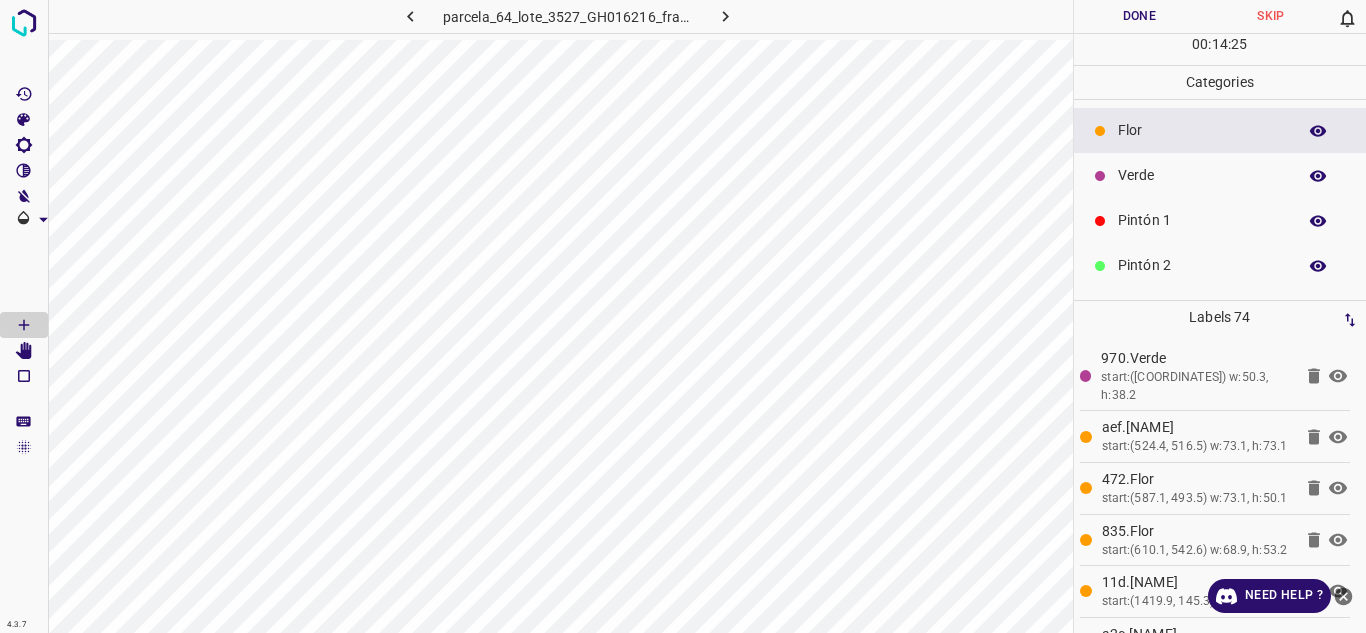 drag, startPoint x: 1178, startPoint y: 222, endPoint x: 1113, endPoint y: 214, distance: 65.490456 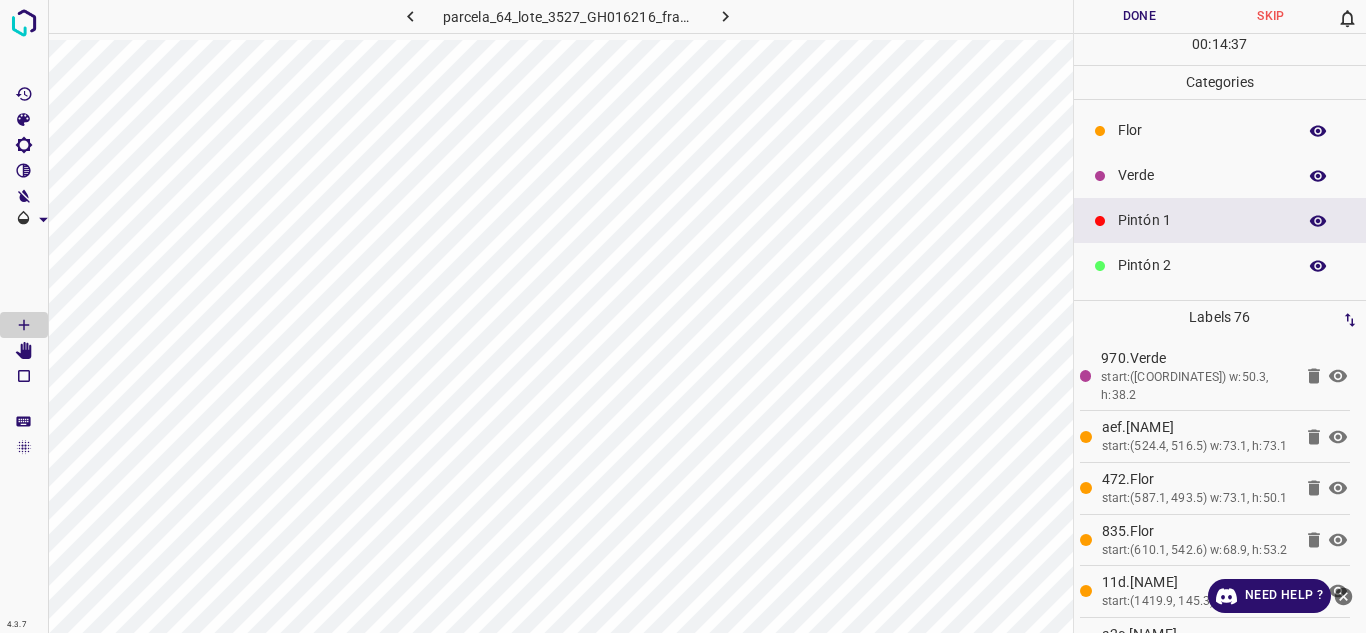 click on "Flor" at bounding box center (1220, 130) 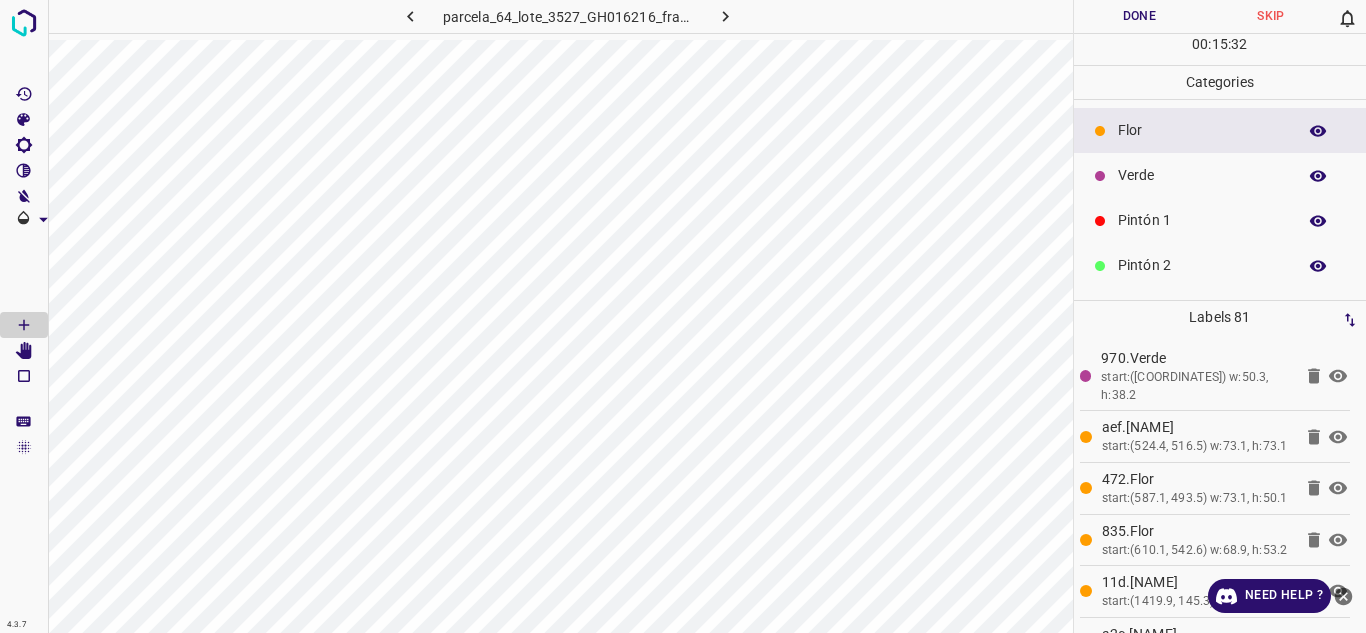 click on "Pintón 1" at bounding box center (1202, 220) 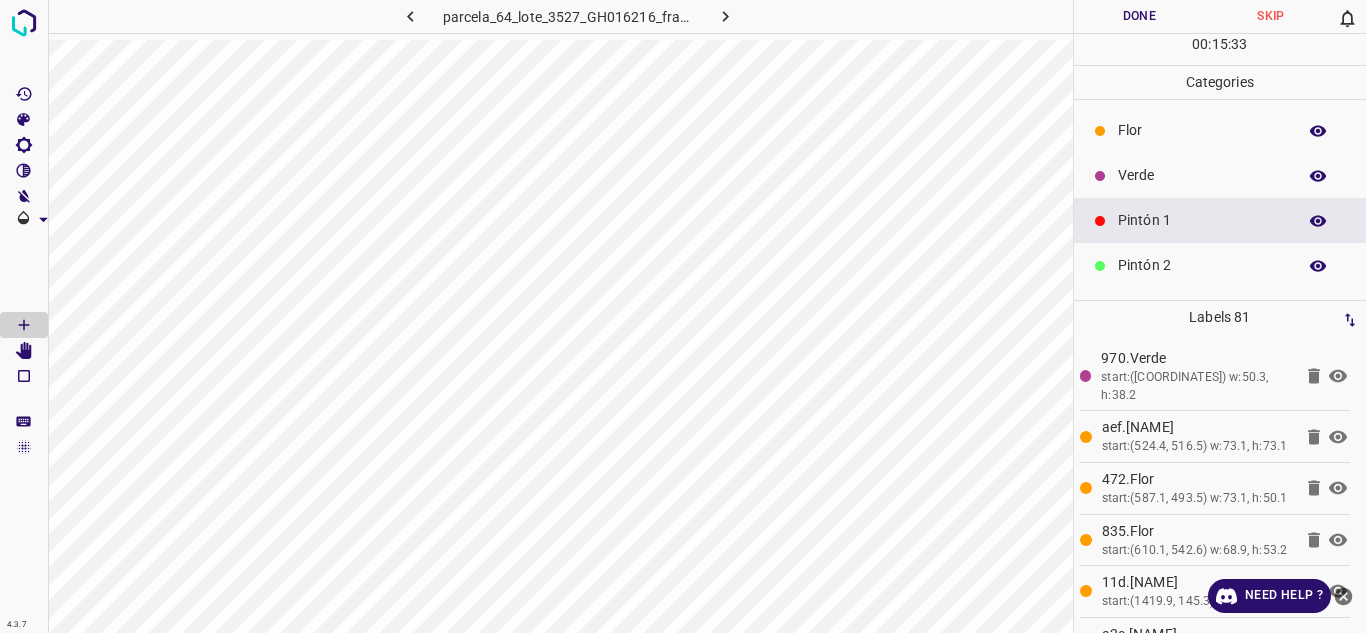 click on "Verde" at bounding box center [1202, 175] 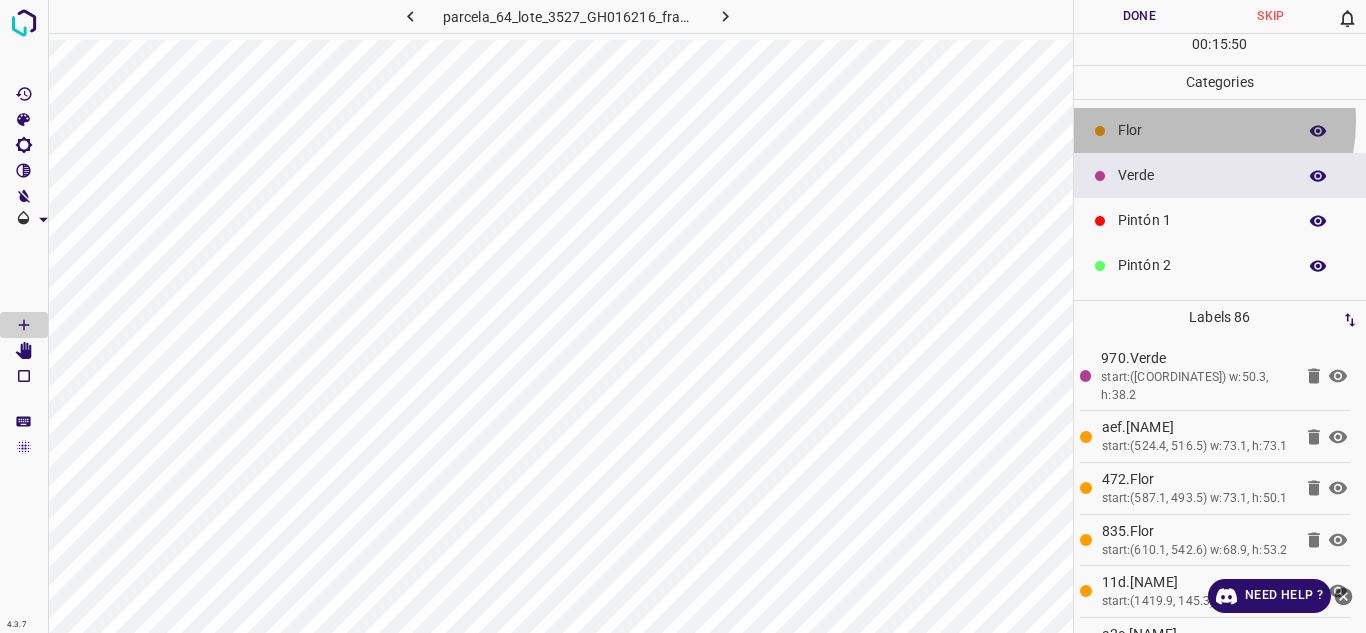 drag, startPoint x: 1183, startPoint y: 121, endPoint x: 1094, endPoint y: 199, distance: 118.34272 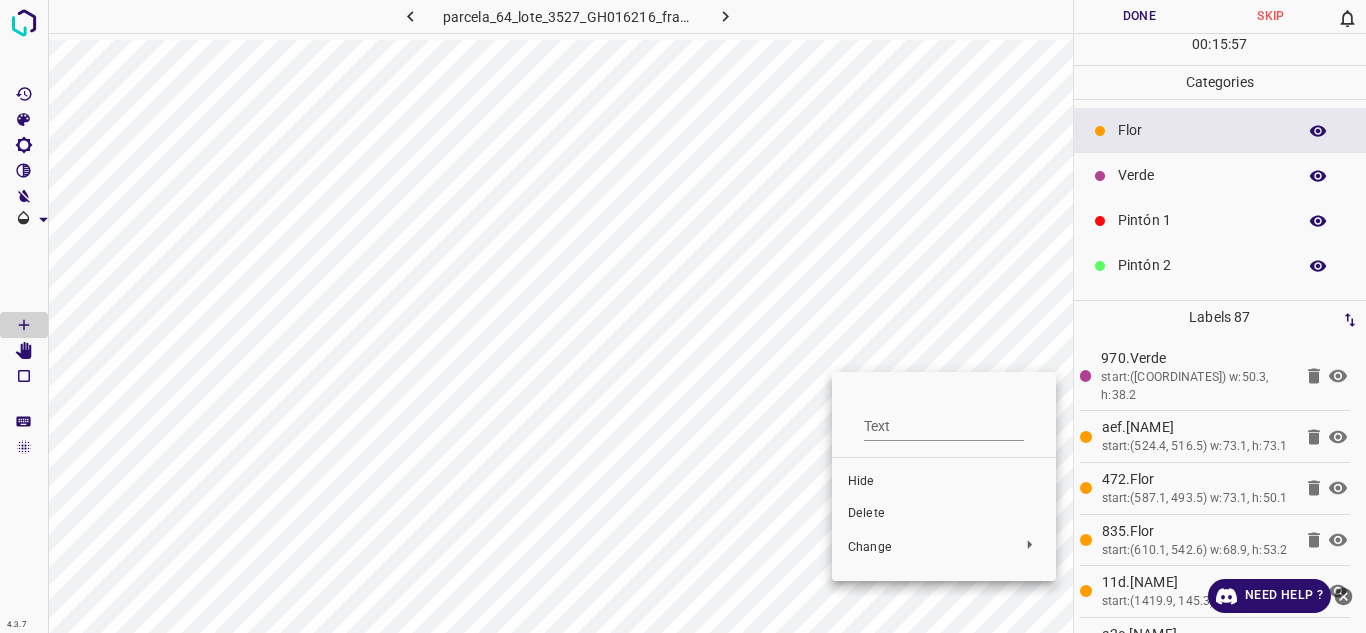 click on "Delete" at bounding box center [944, 514] 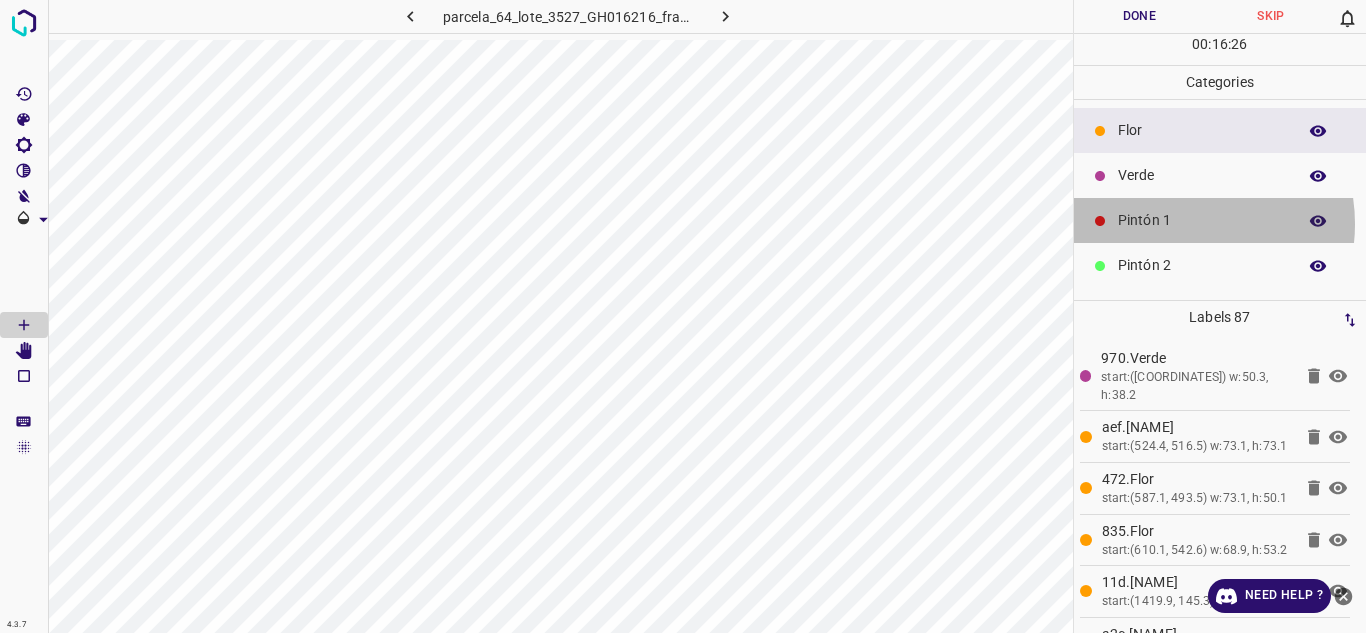 click on "Pintón 1" at bounding box center [1202, 220] 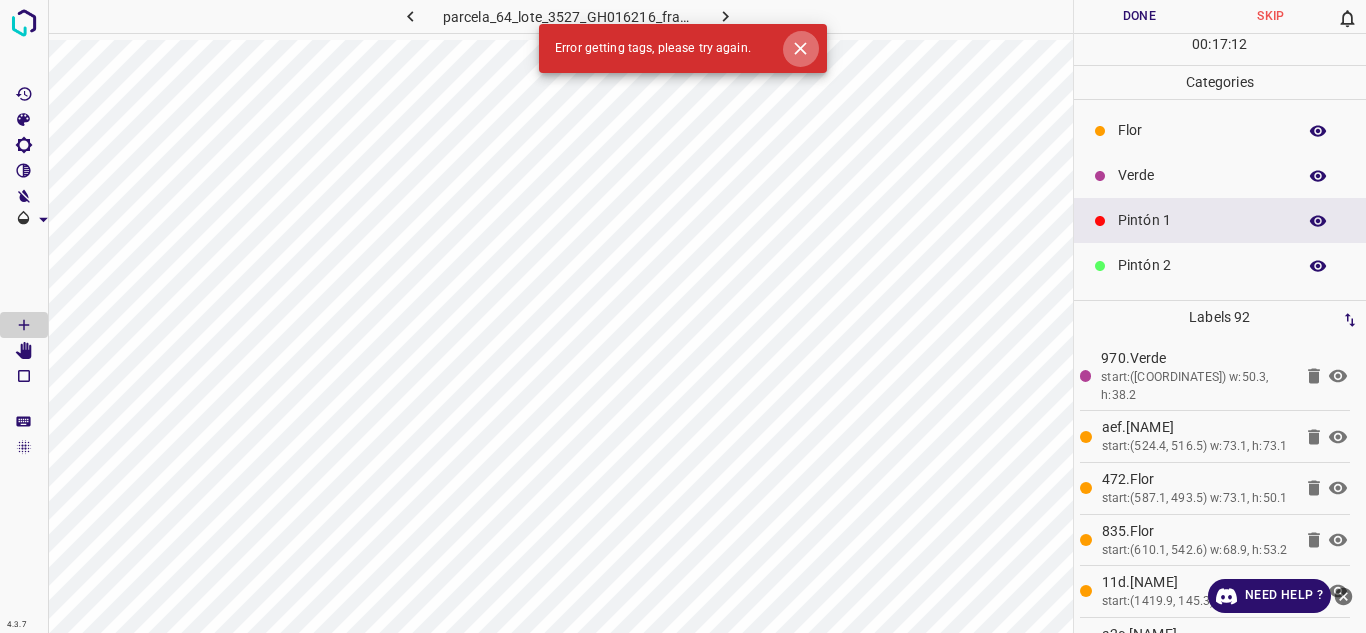 click 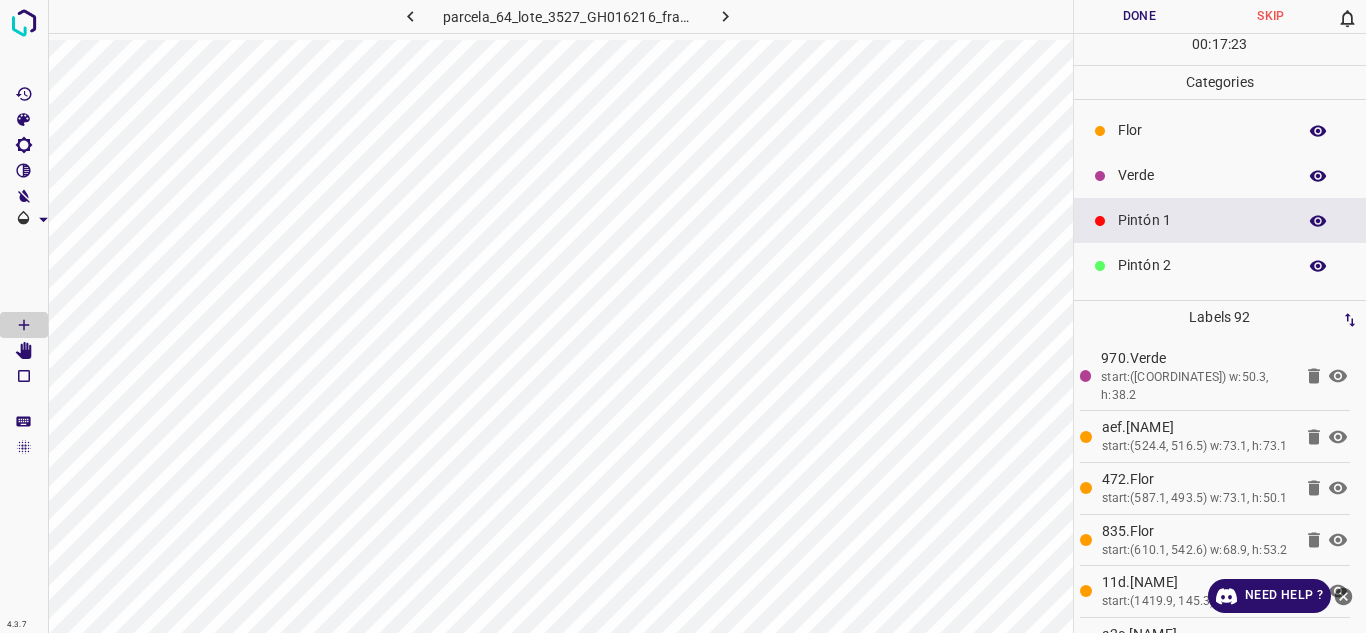 click on "Flor" at bounding box center (1202, 130) 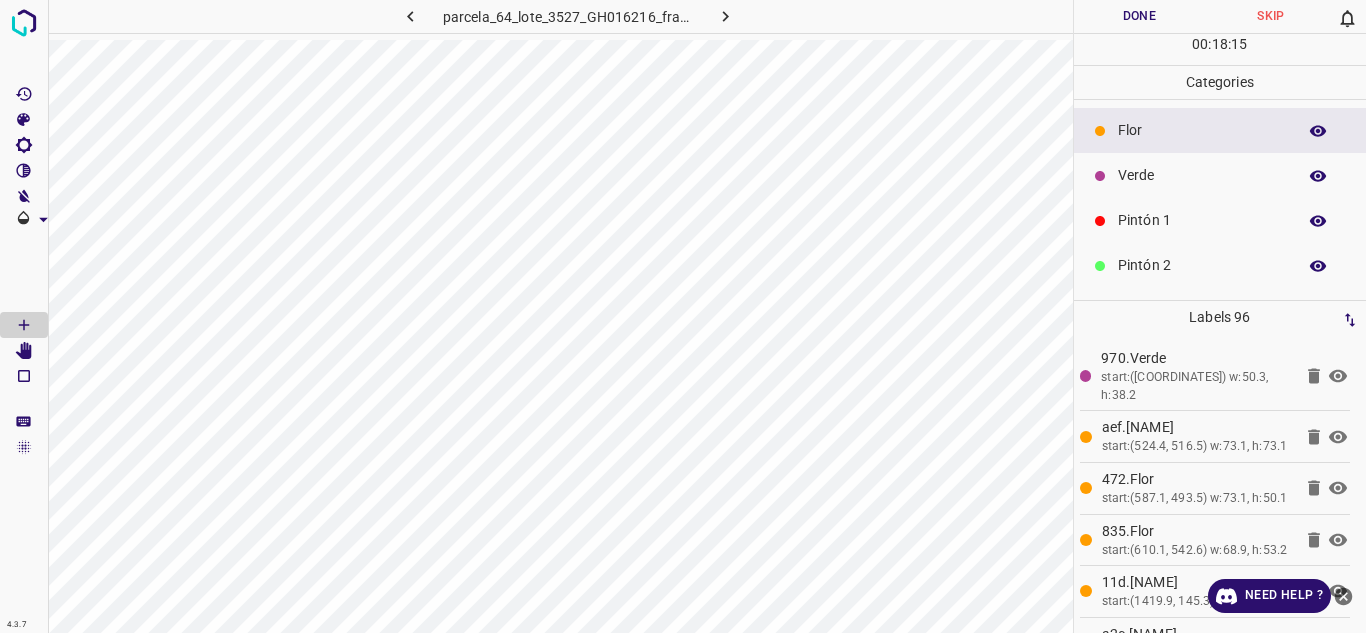 click on "Verde" at bounding box center (1202, 175) 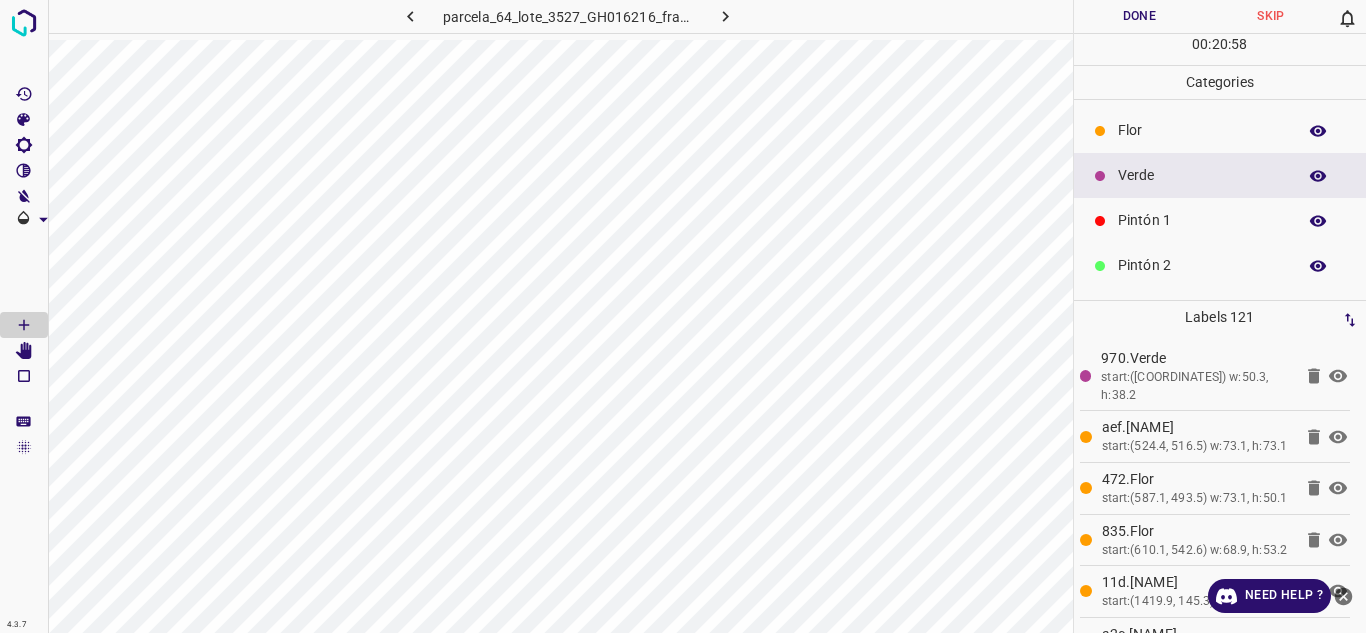 click at bounding box center (1100, 131) 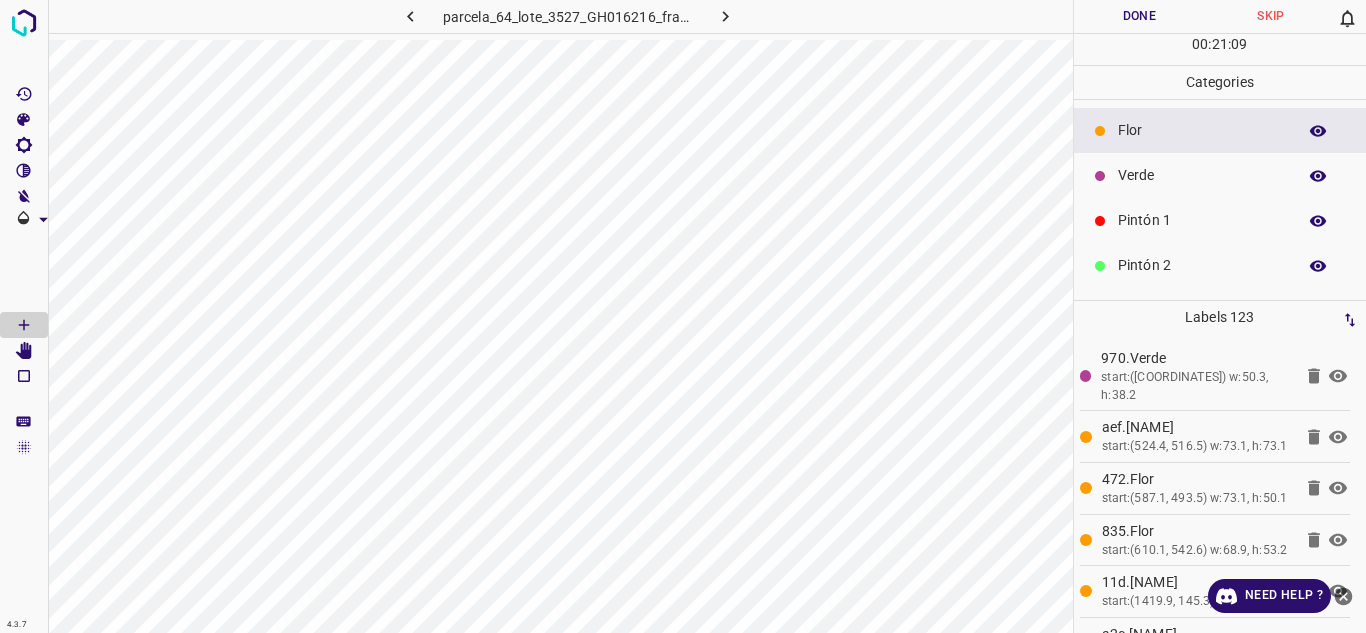 click on "Verde" at bounding box center (1202, 175) 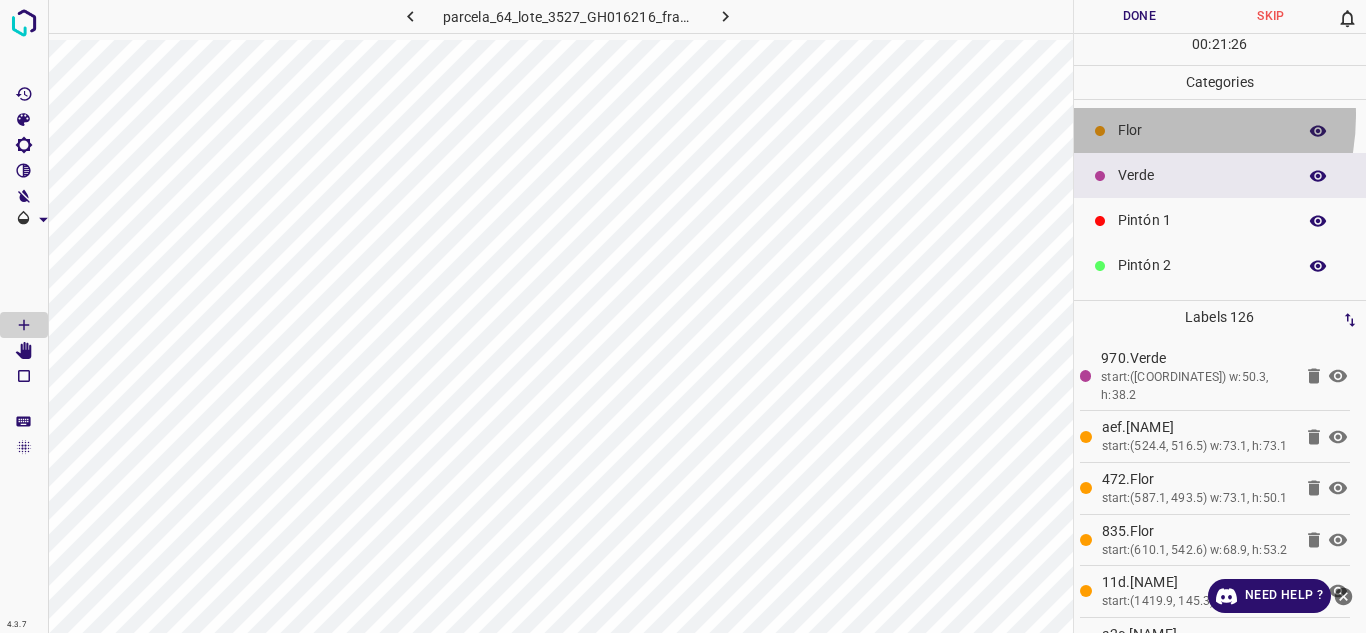 click on "Flor" at bounding box center [1220, 130] 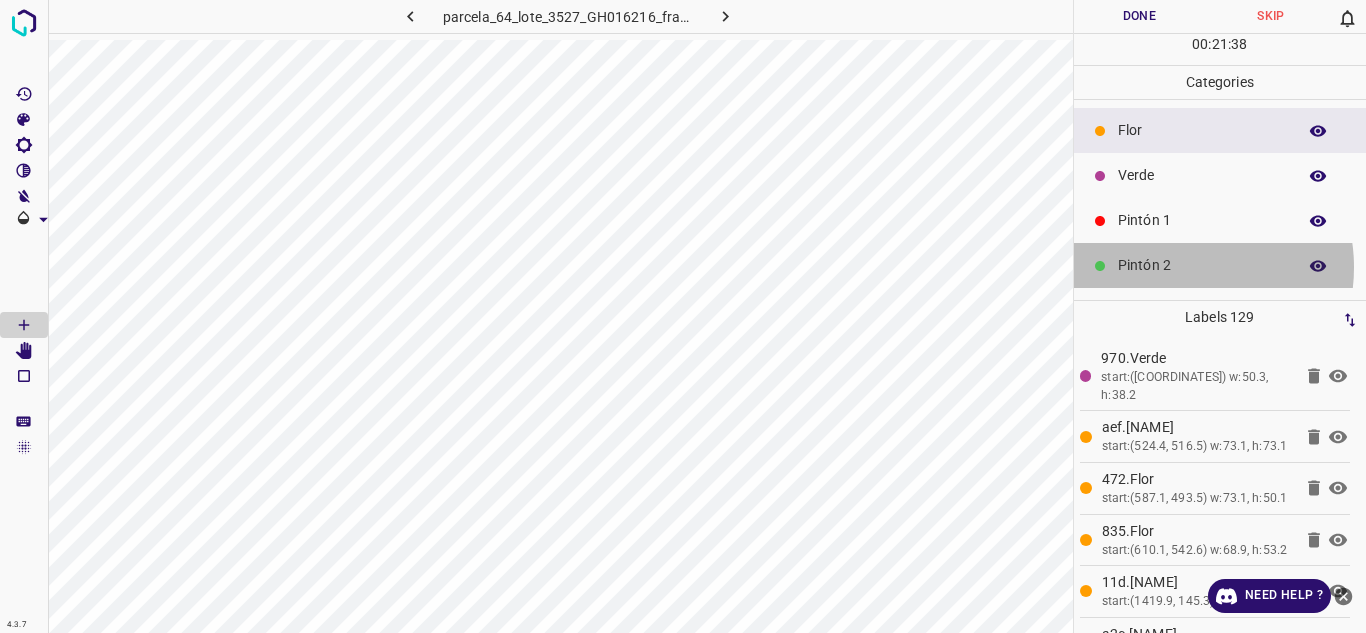 click on "Pintón 2" at bounding box center (1202, 265) 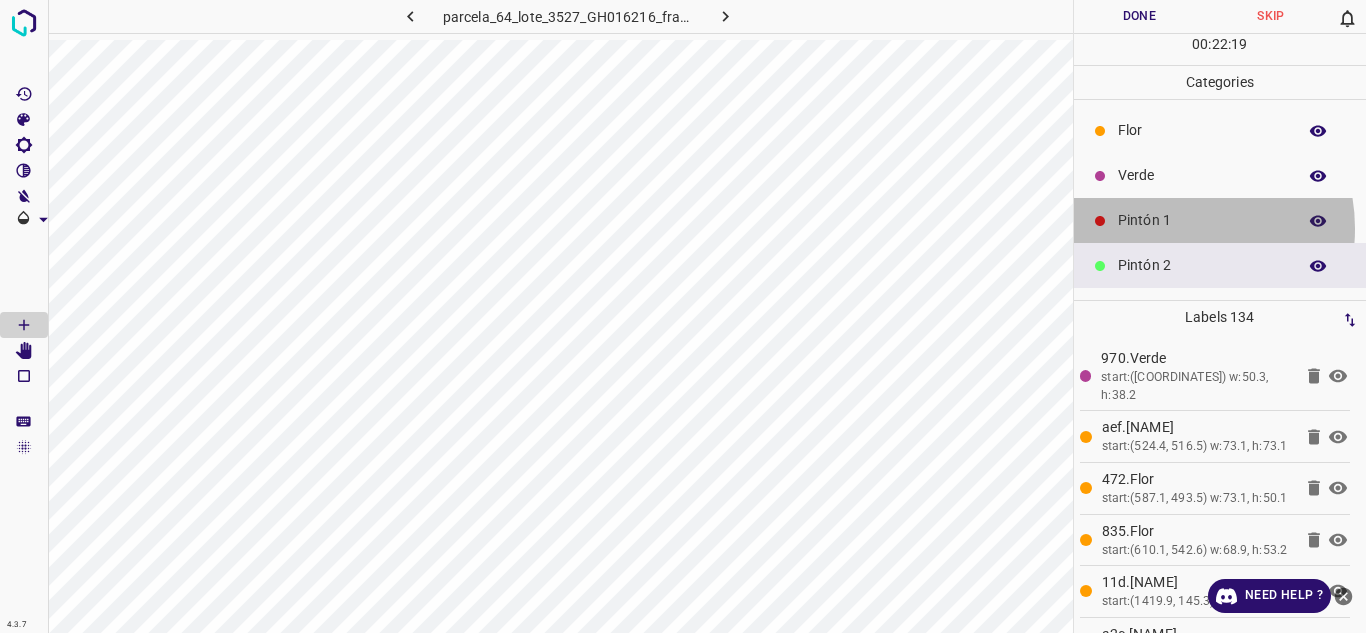 click on "Pintón 1" at bounding box center [1202, 220] 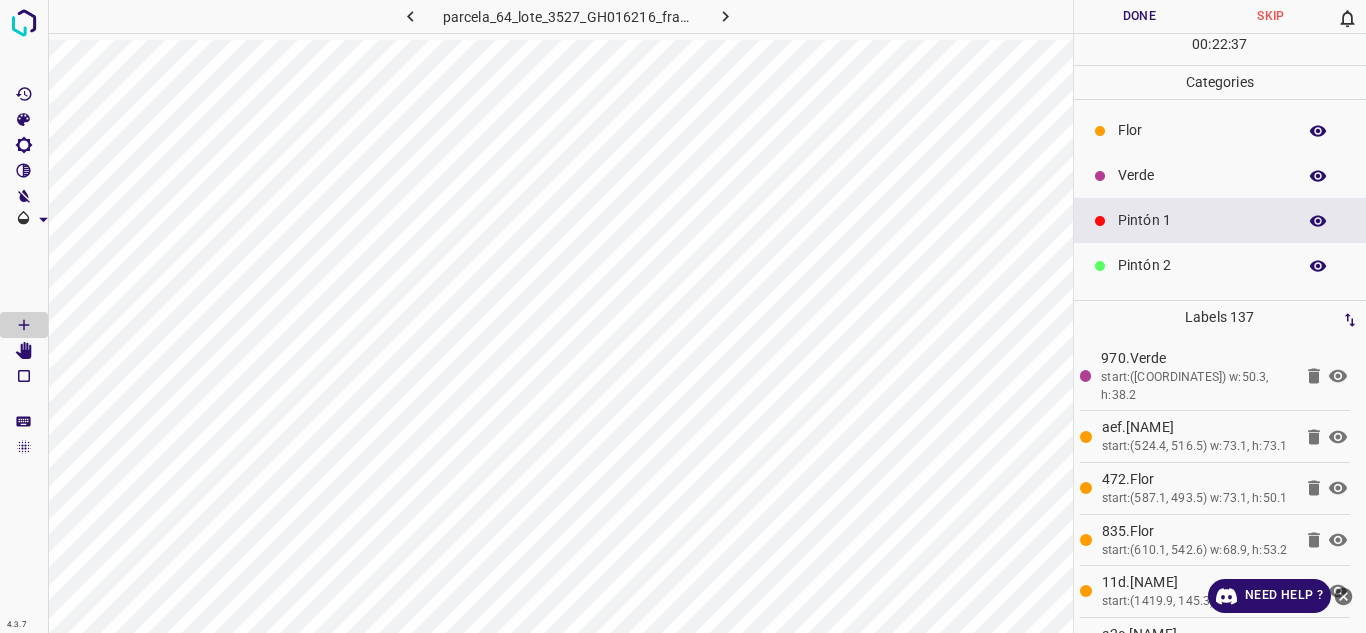 drag, startPoint x: 1124, startPoint y: 178, endPoint x: 1091, endPoint y: 158, distance: 38.587563 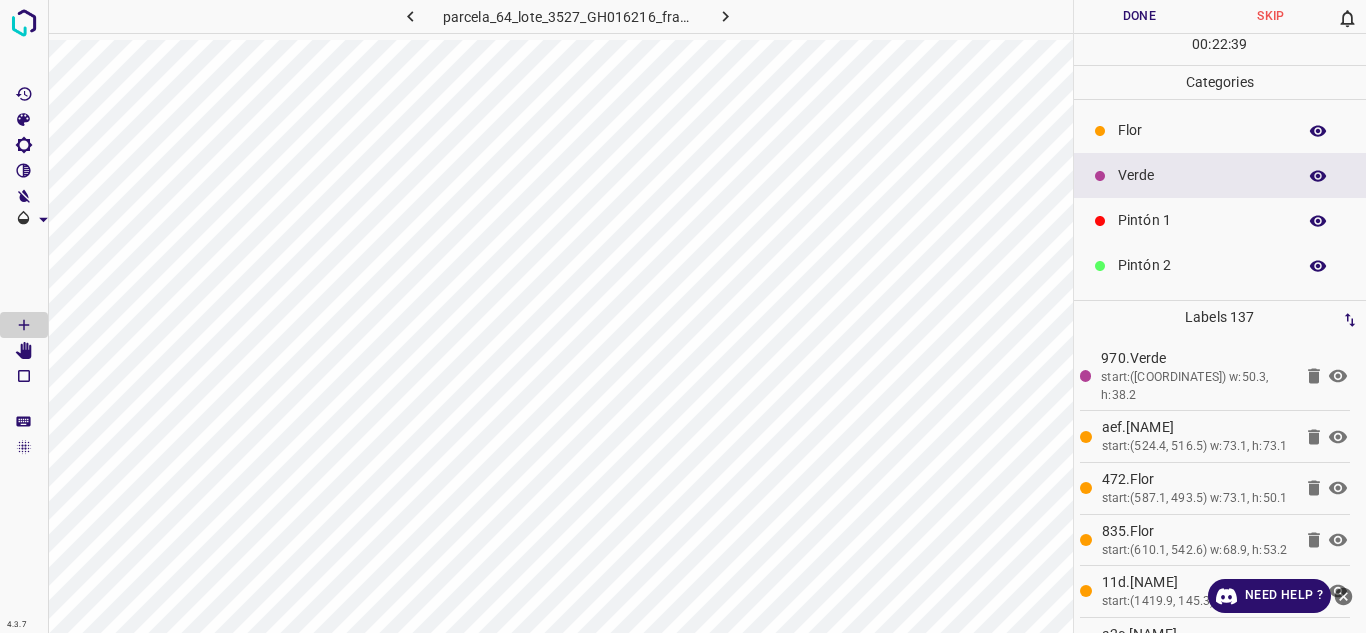 click on "Flor" at bounding box center [1220, 130] 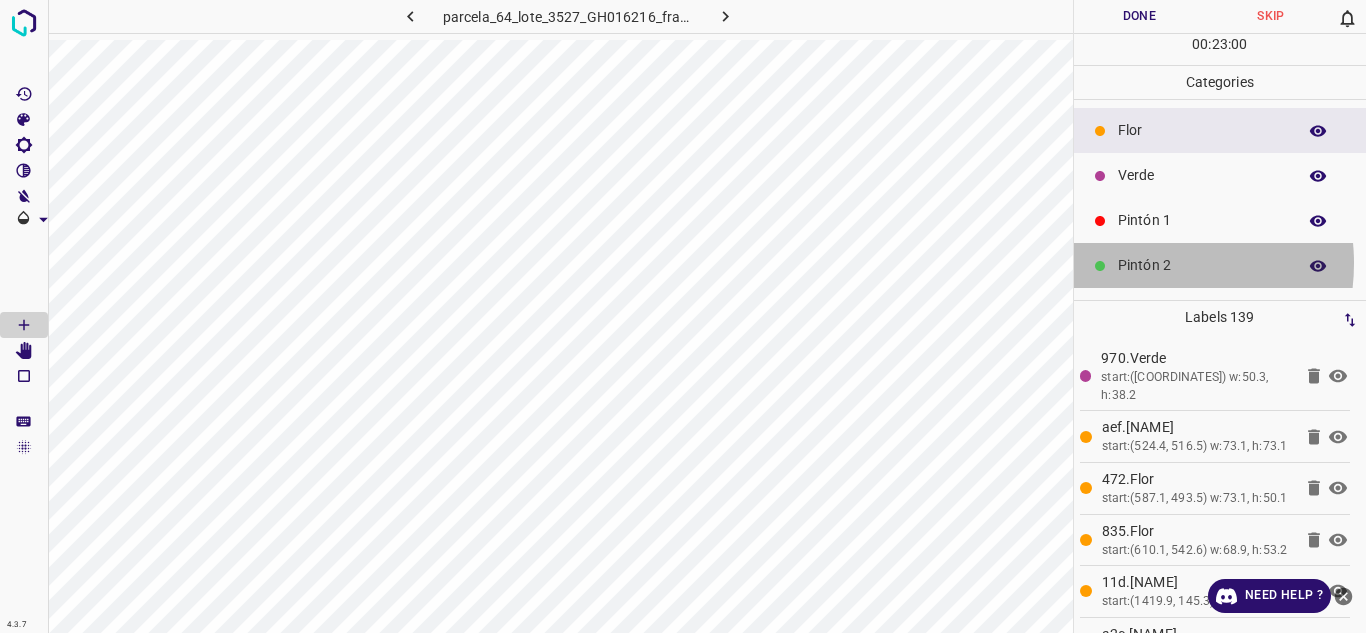 click on "Pintón 2" at bounding box center [1202, 265] 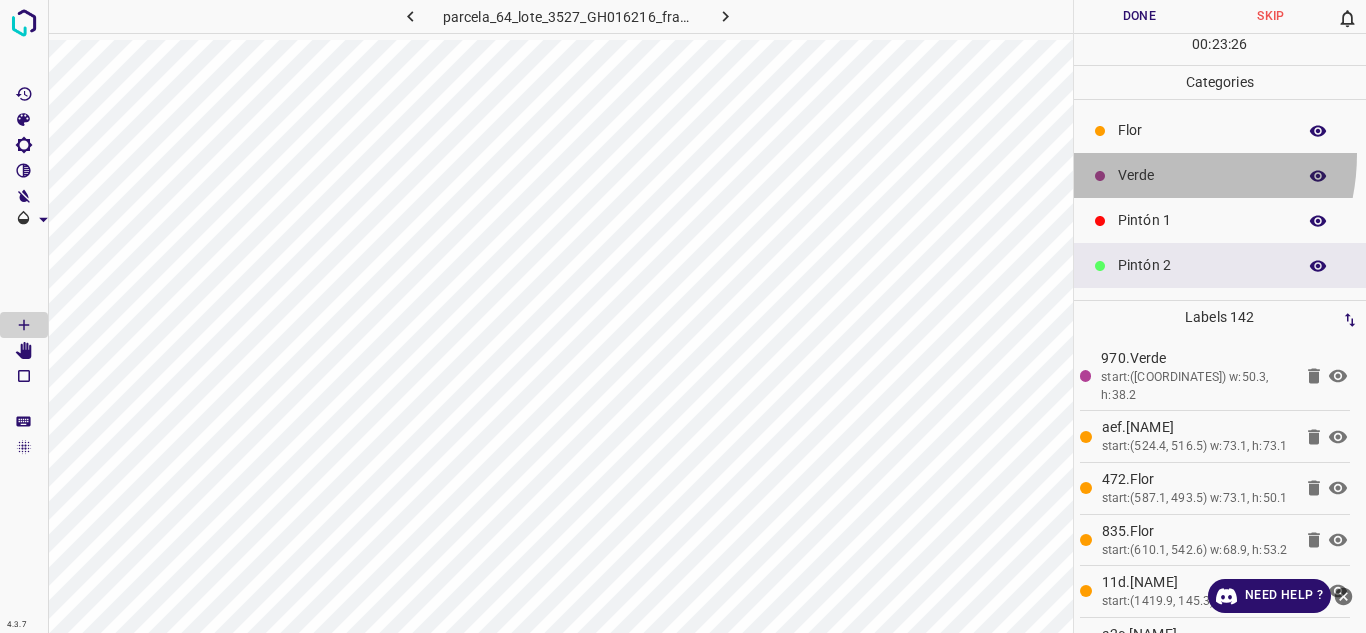 click on "Verde" at bounding box center (1220, 175) 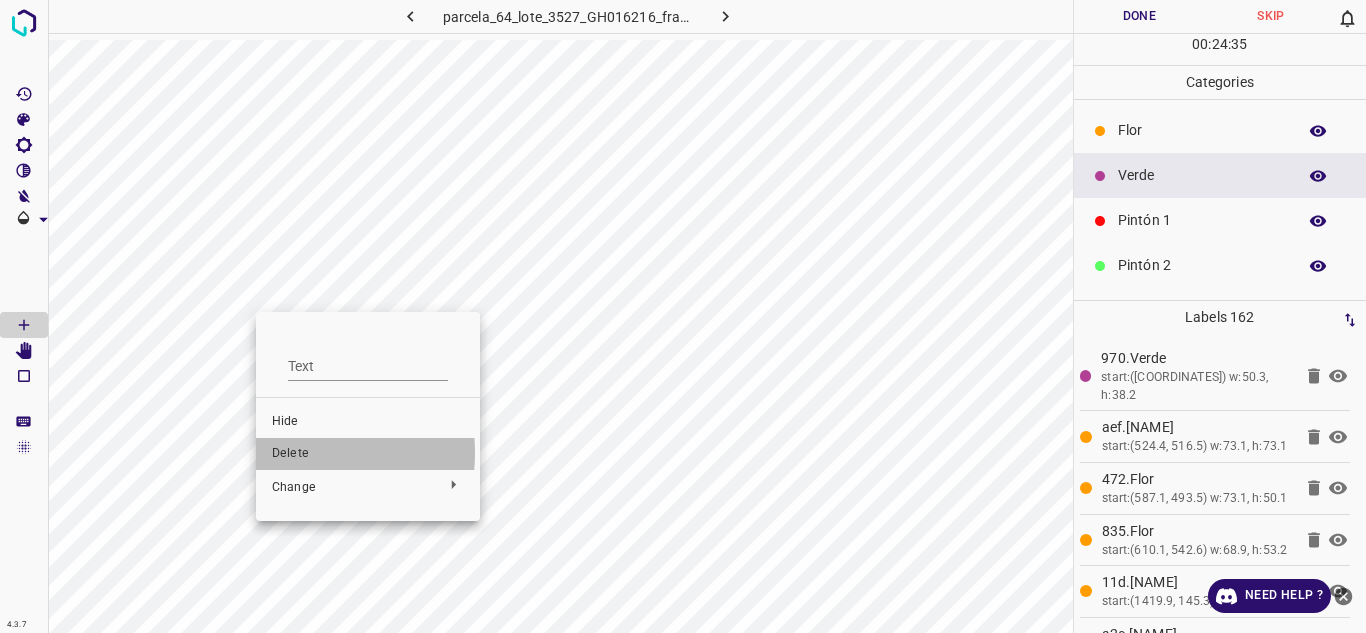 click on "Delete" at bounding box center [368, 454] 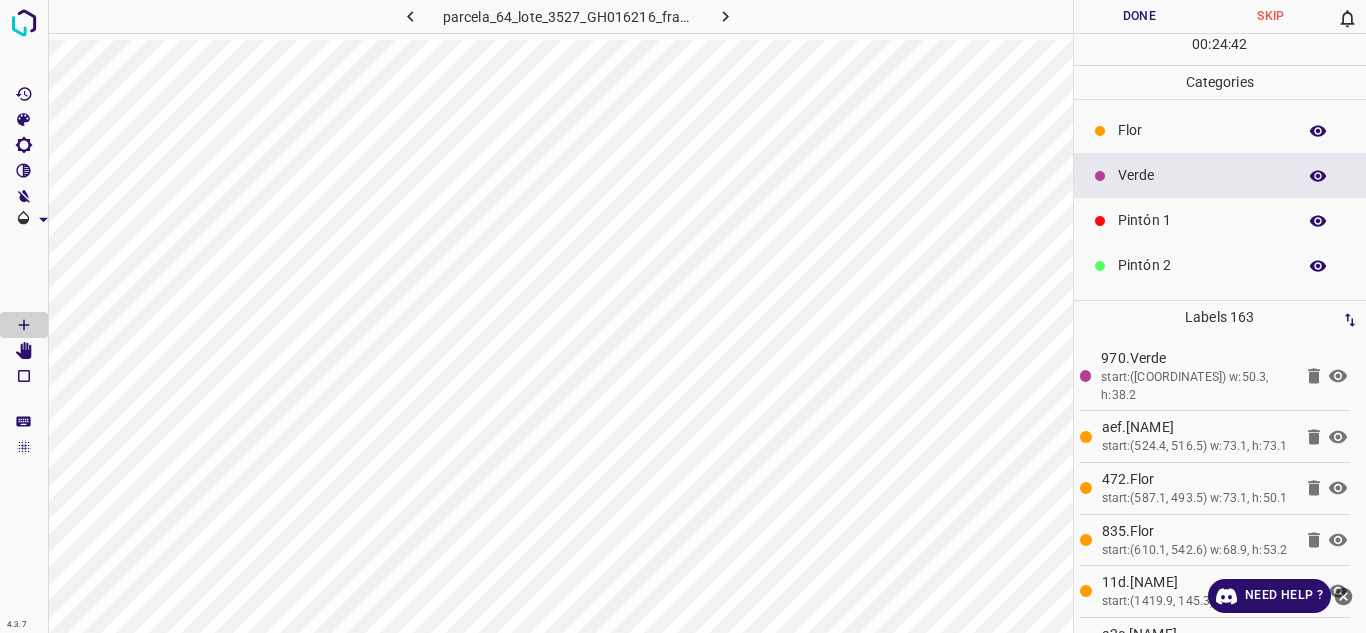 drag, startPoint x: 1155, startPoint y: 128, endPoint x: 1134, endPoint y: 134, distance: 21.84033 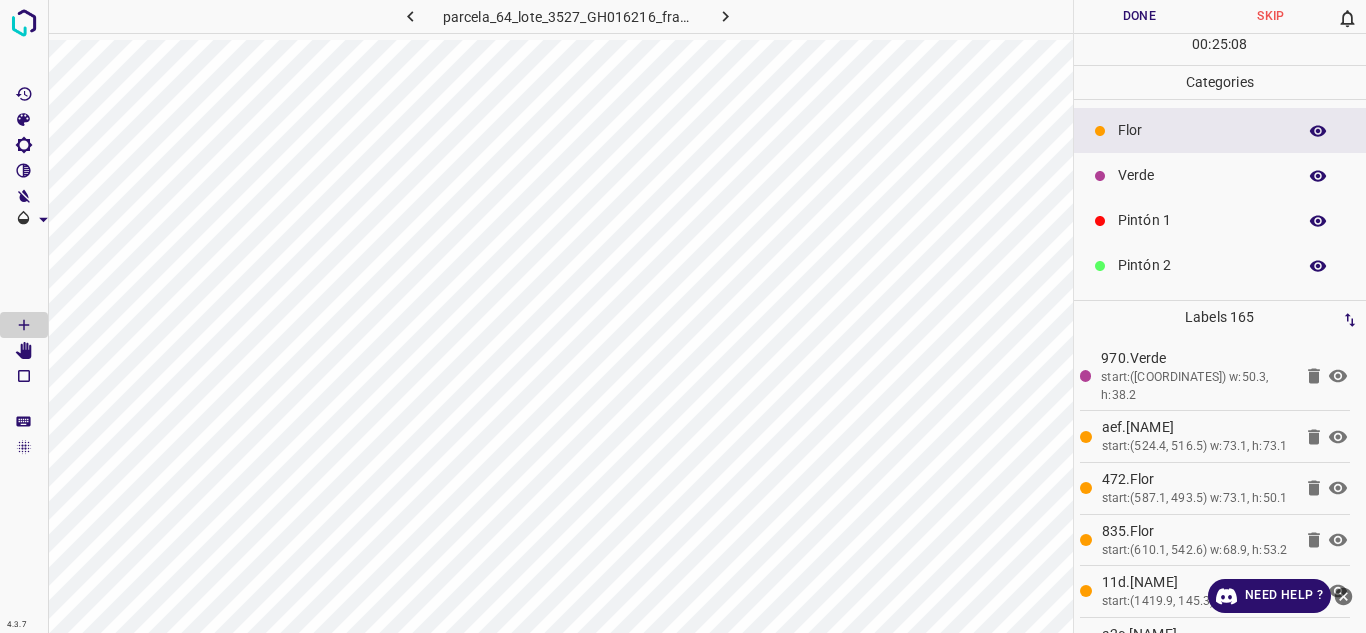 click on "Pintón 1" at bounding box center [1220, 220] 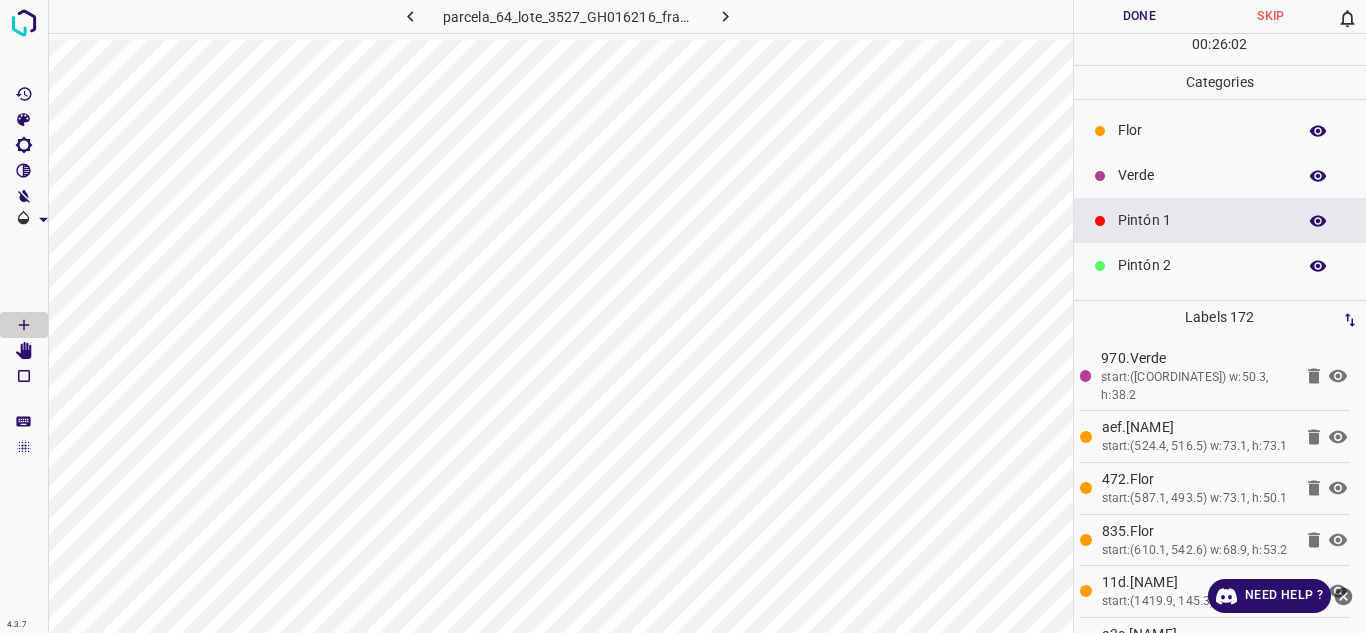 click on "Flor" at bounding box center (1202, 130) 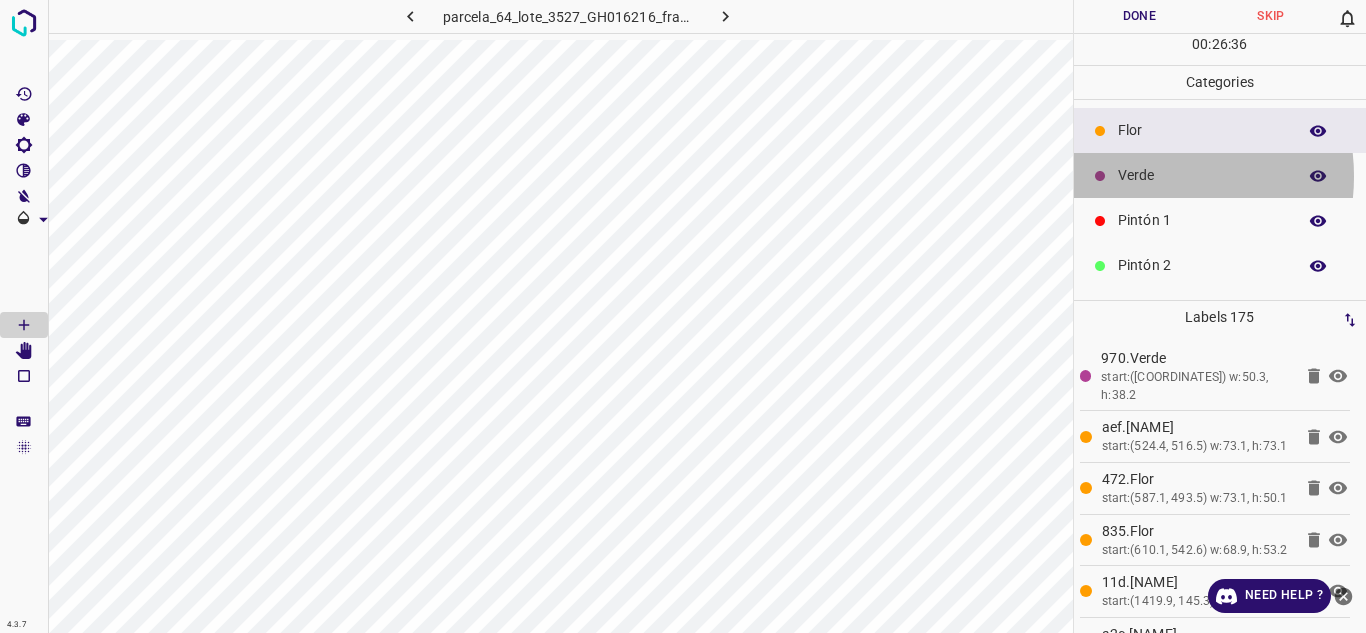 click on "Verde" at bounding box center [1202, 175] 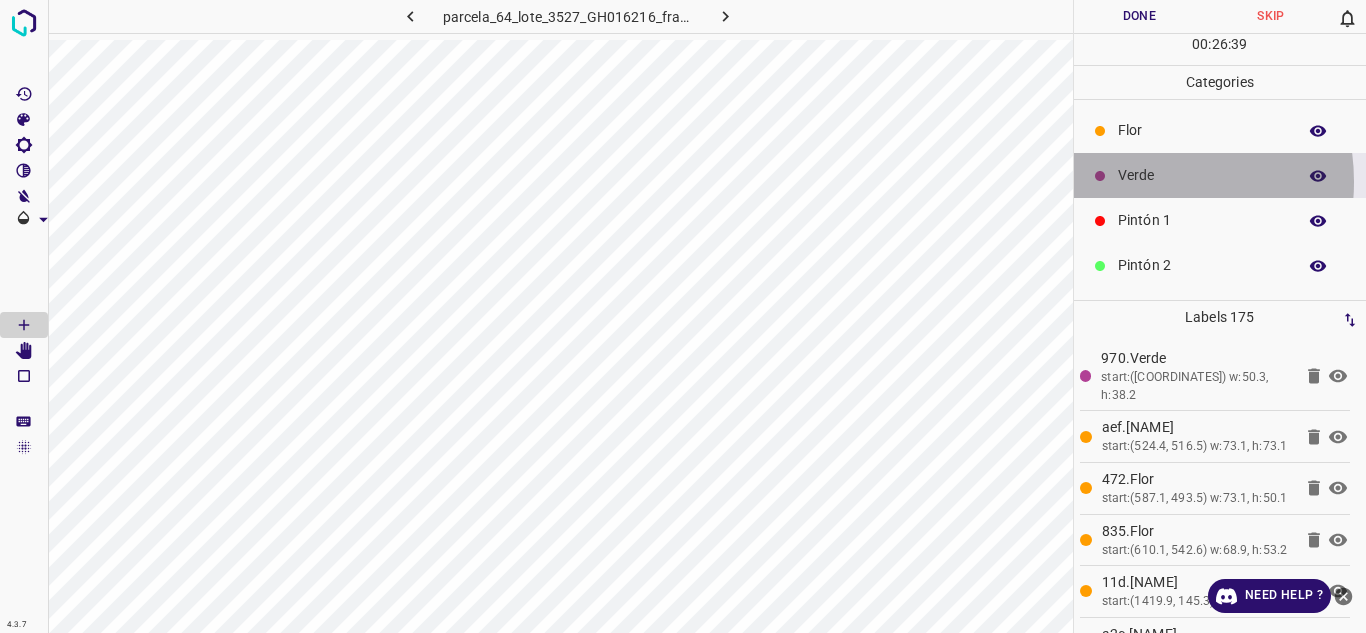 click on "Verde" at bounding box center [1202, 175] 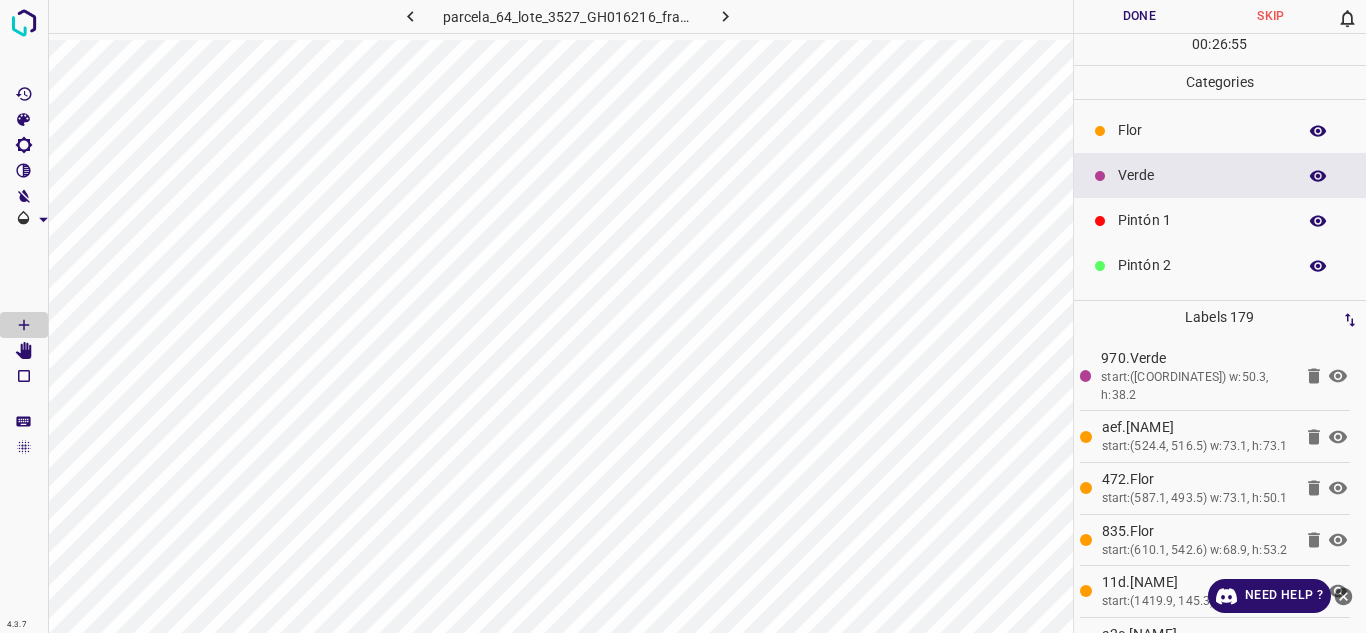 click on "Flor" at bounding box center (1220, 130) 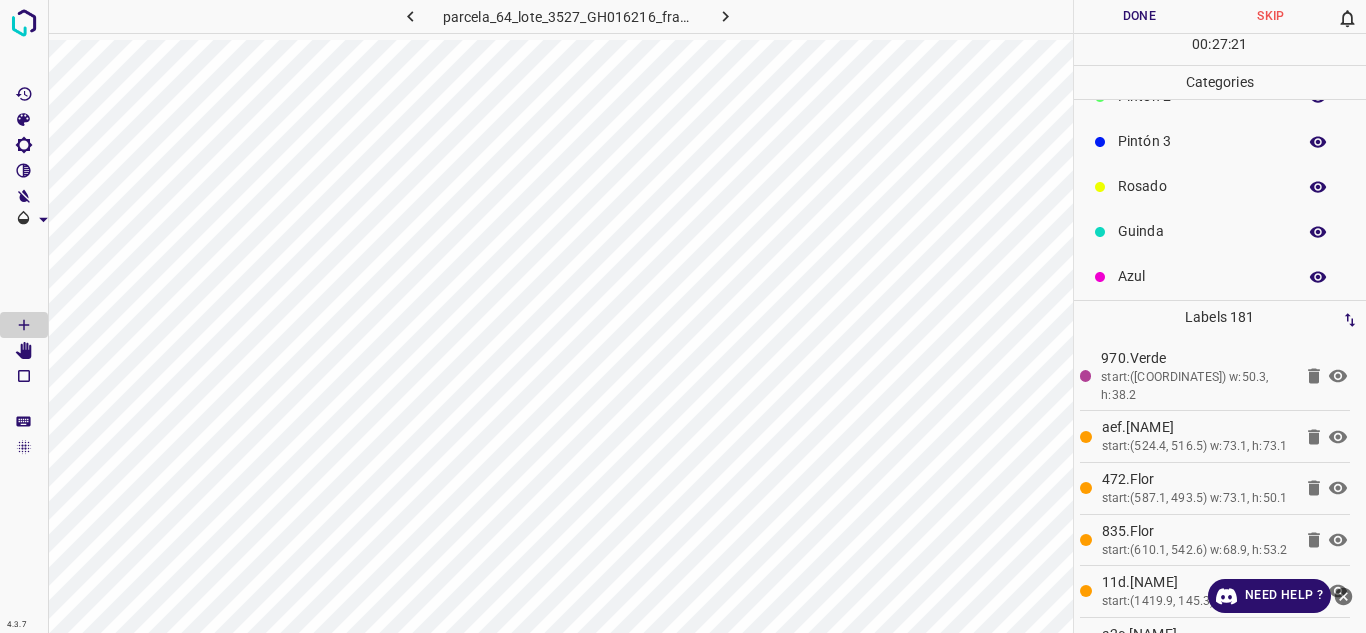scroll, scrollTop: 176, scrollLeft: 0, axis: vertical 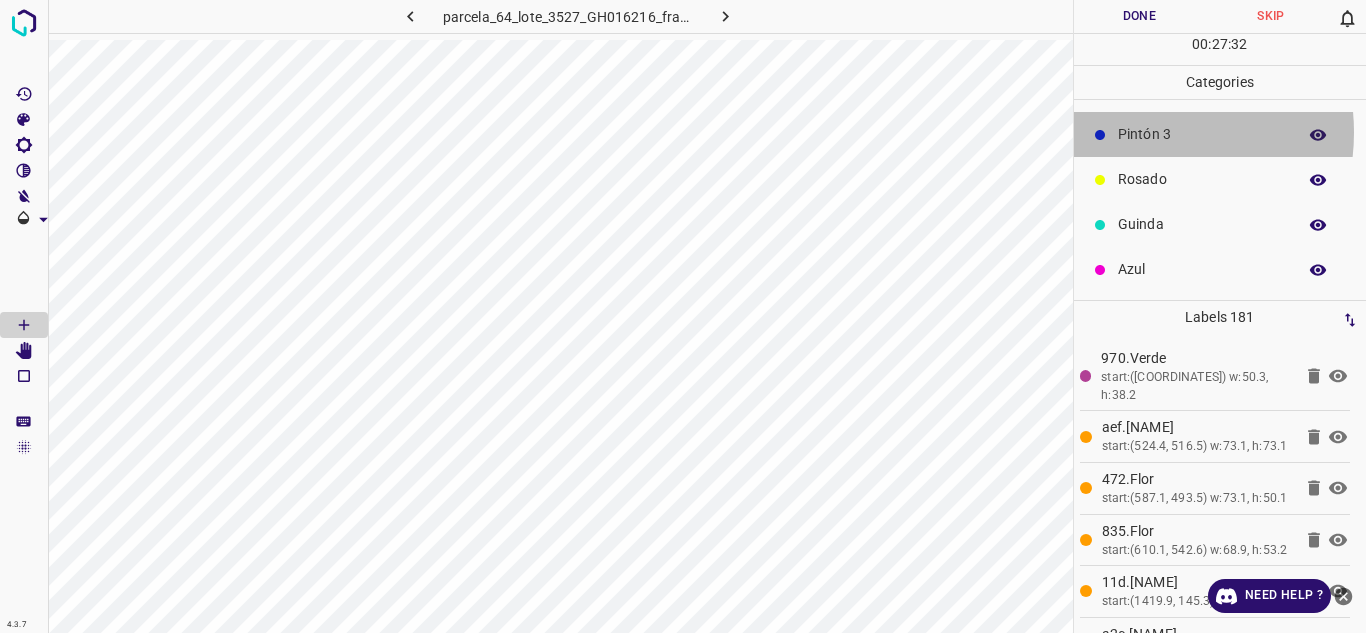click on "Pintón 3" at bounding box center [1202, 134] 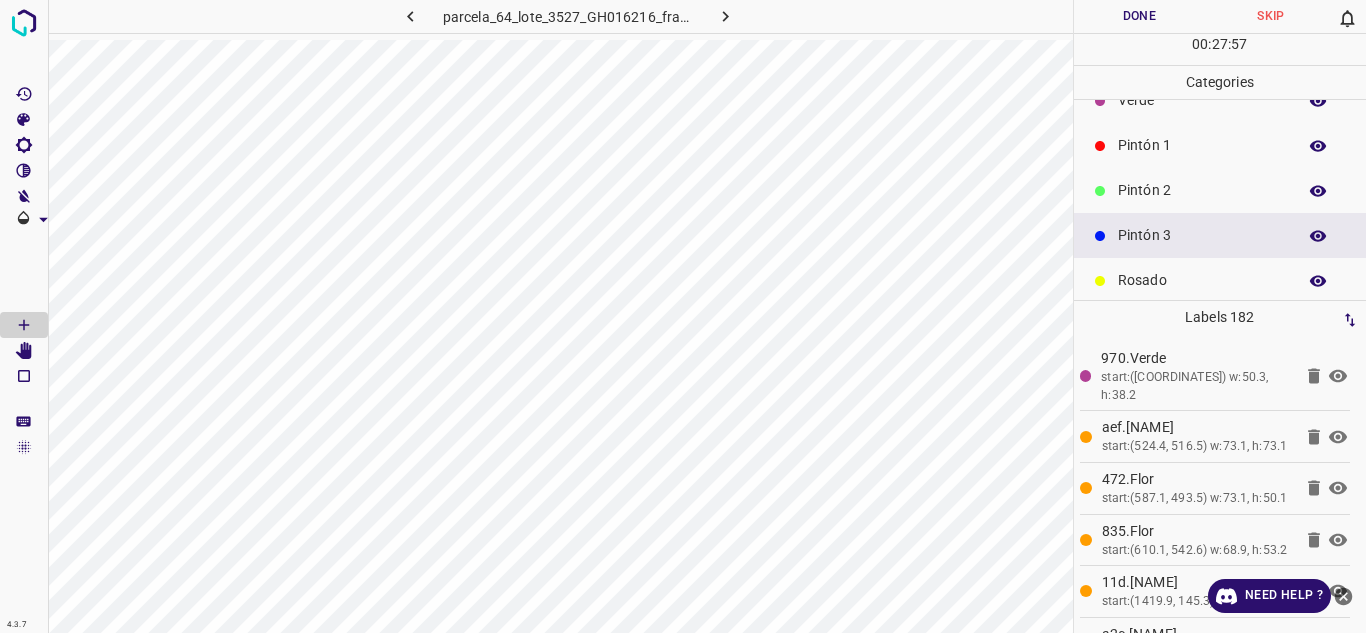 scroll, scrollTop: 0, scrollLeft: 0, axis: both 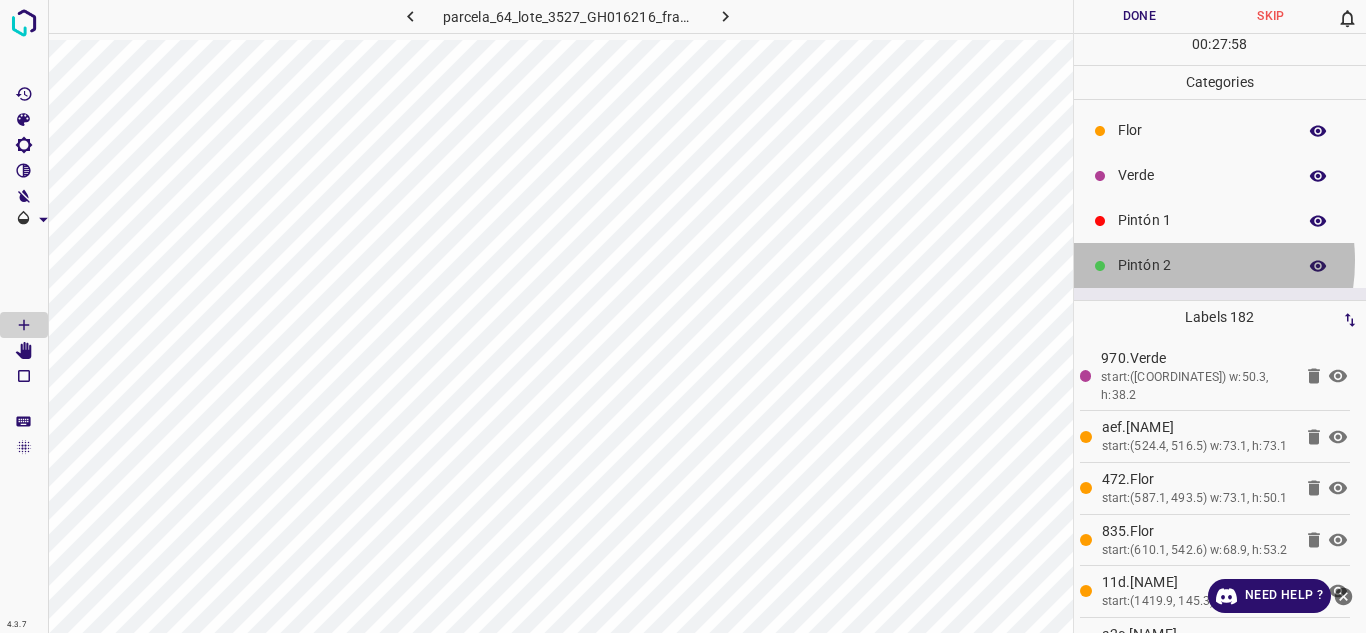 click on "Pintón 2" at bounding box center (1202, 265) 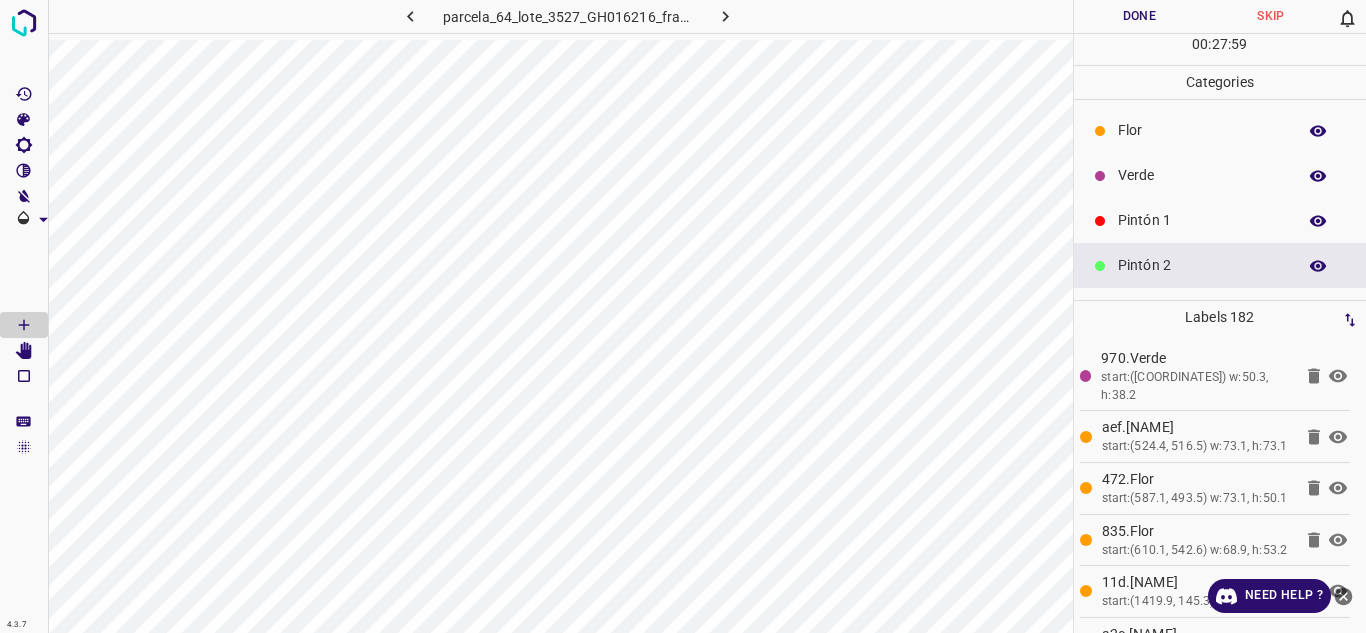 click on "Pintón 1" at bounding box center [1202, 220] 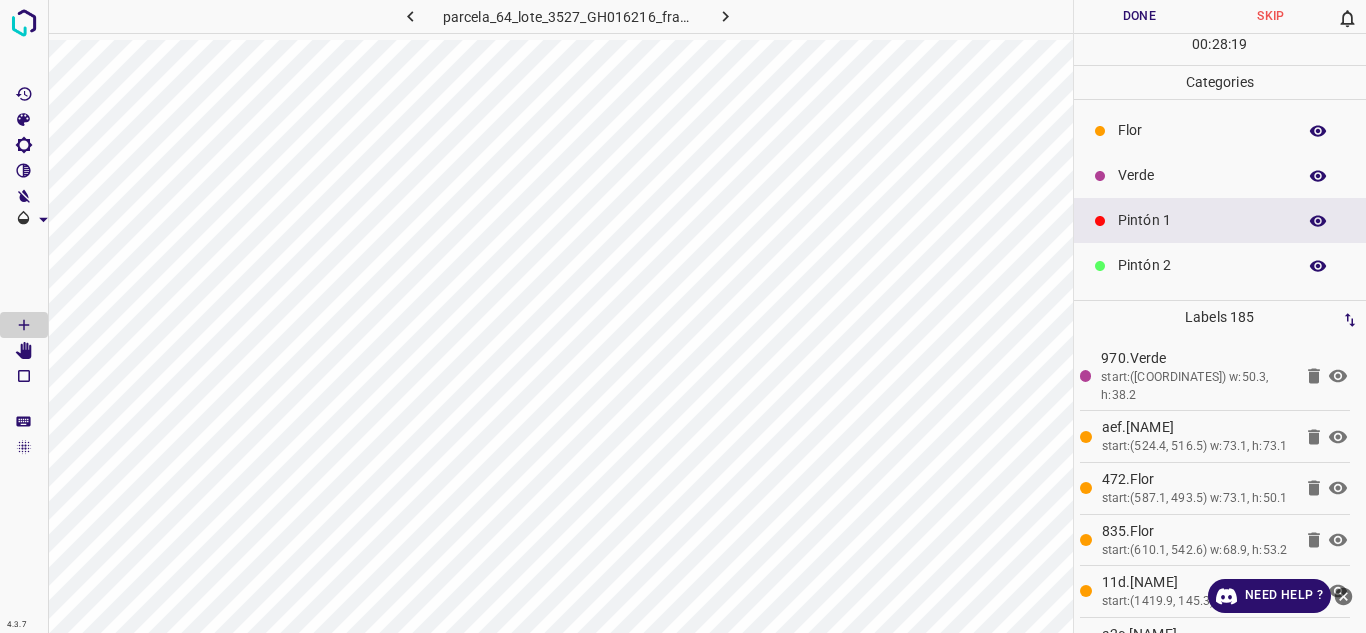 click on "Verde" at bounding box center [1202, 175] 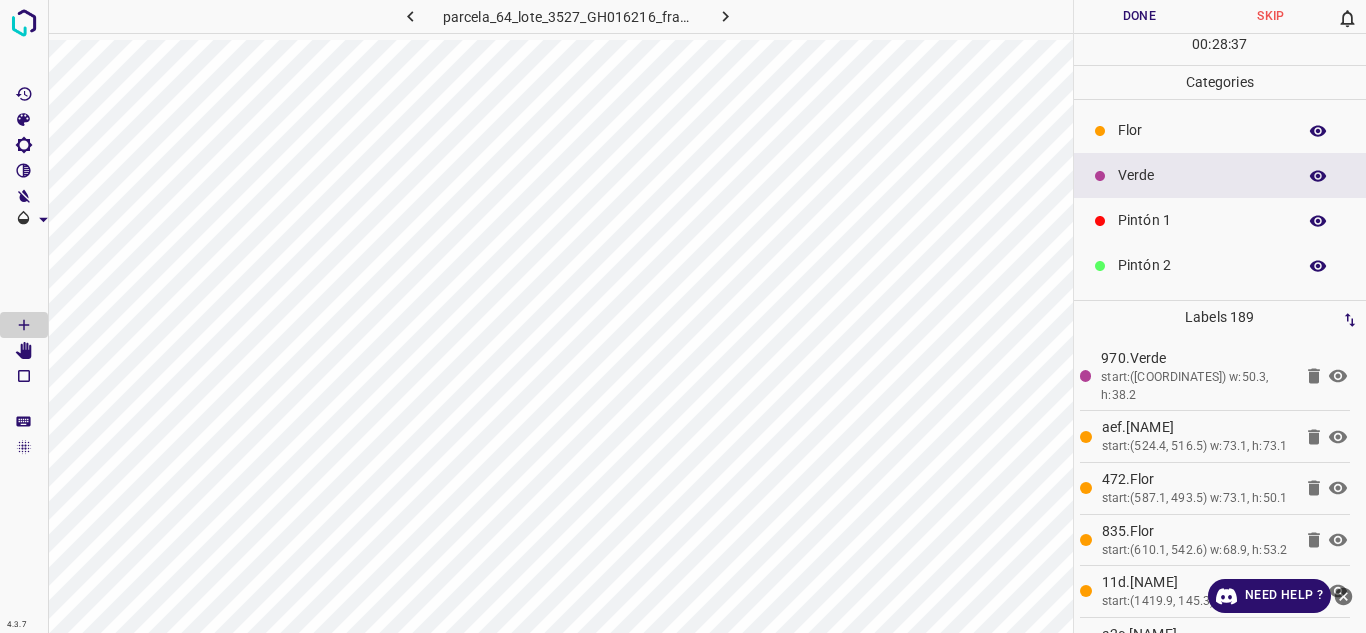 scroll, scrollTop: 176, scrollLeft: 0, axis: vertical 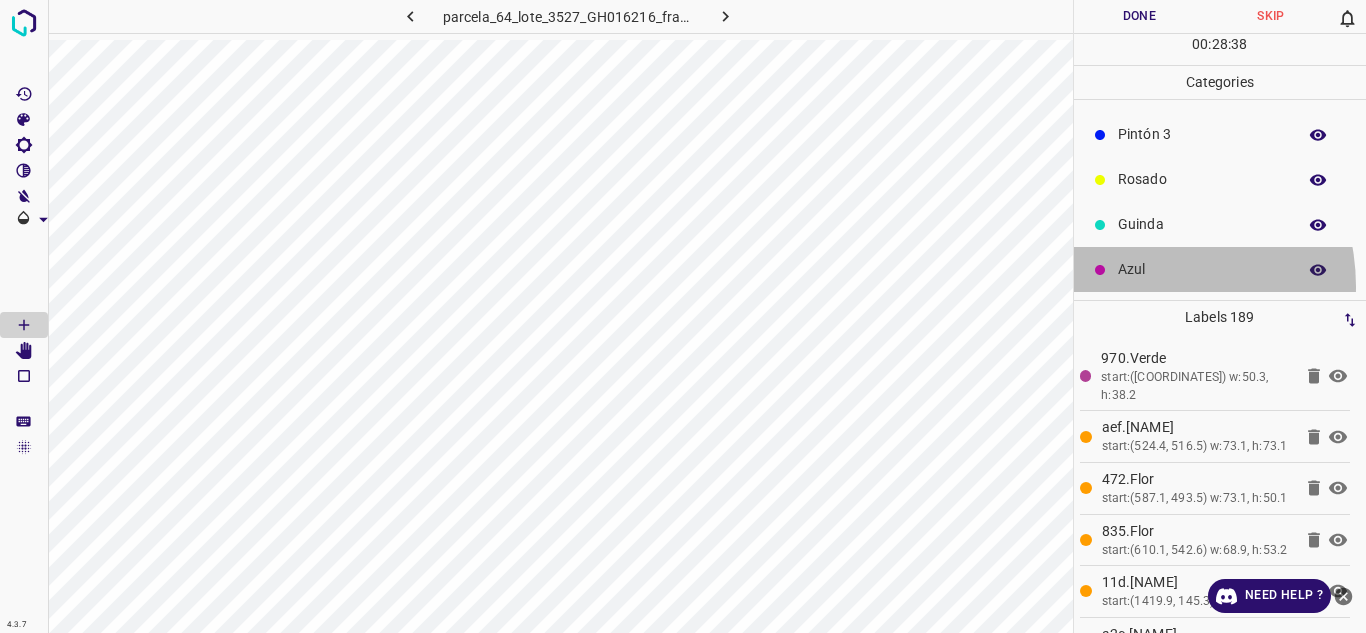 click on "Azul" at bounding box center [1220, 269] 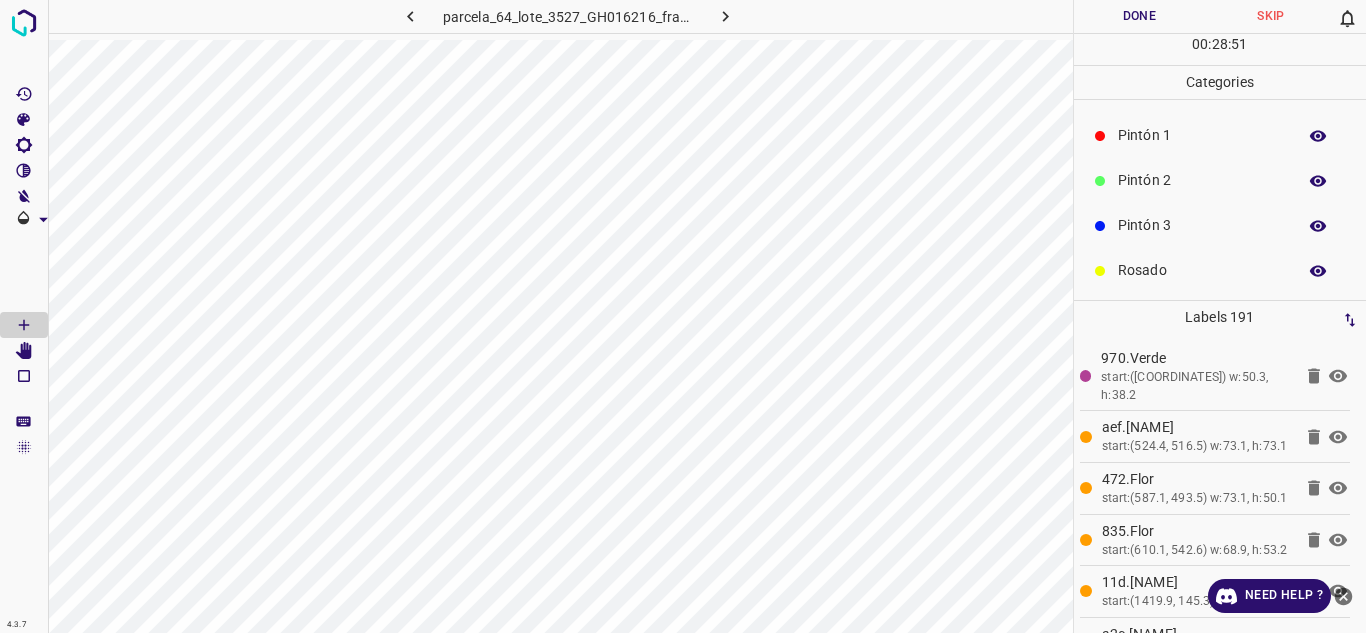 scroll, scrollTop: 0, scrollLeft: 0, axis: both 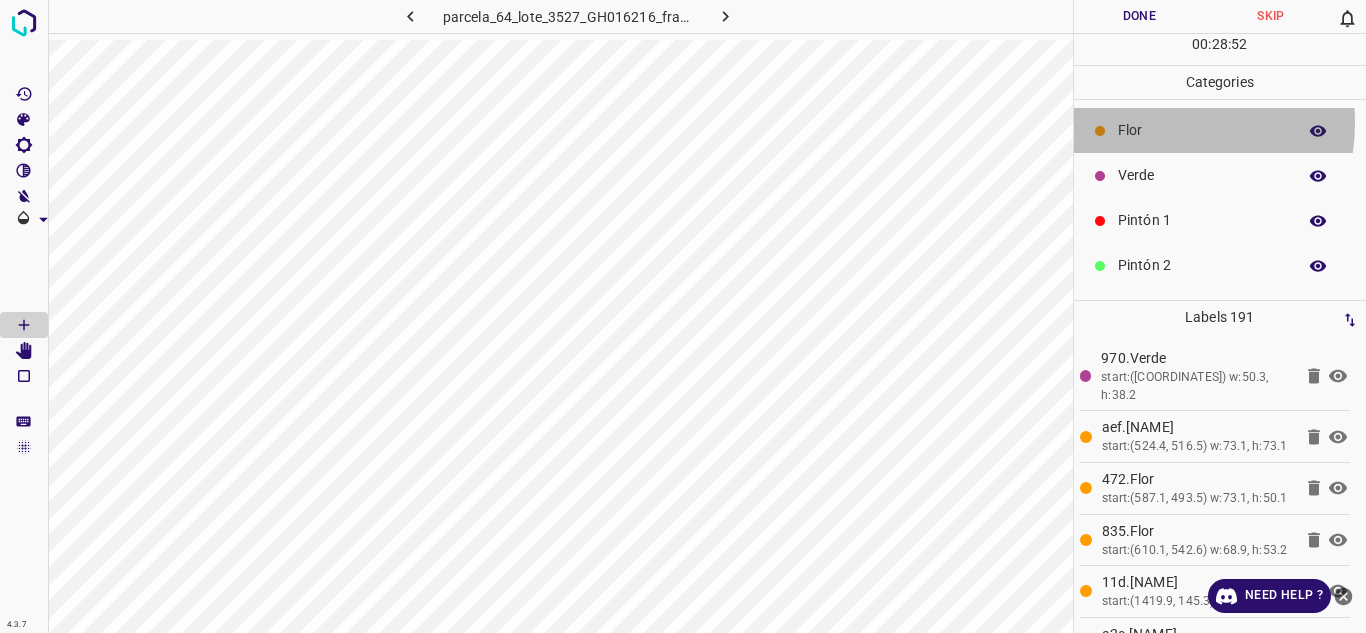 click on "Flor" at bounding box center (1202, 130) 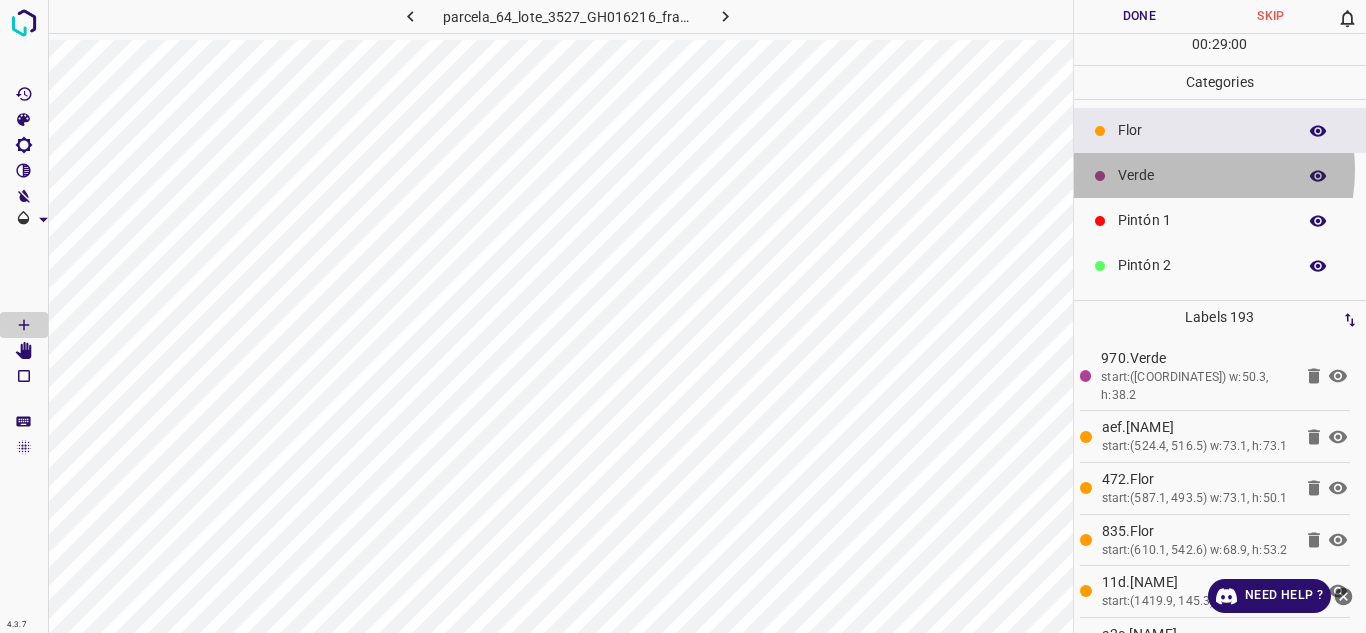 click on "Verde" at bounding box center (1202, 175) 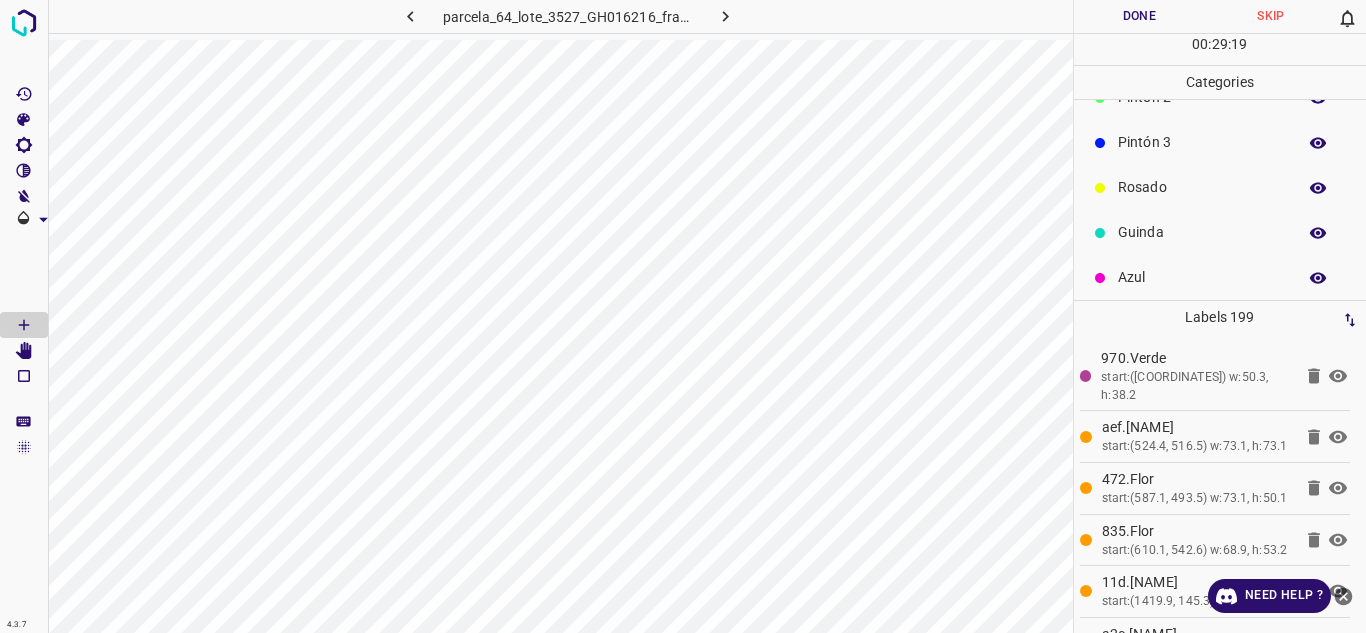 scroll, scrollTop: 176, scrollLeft: 0, axis: vertical 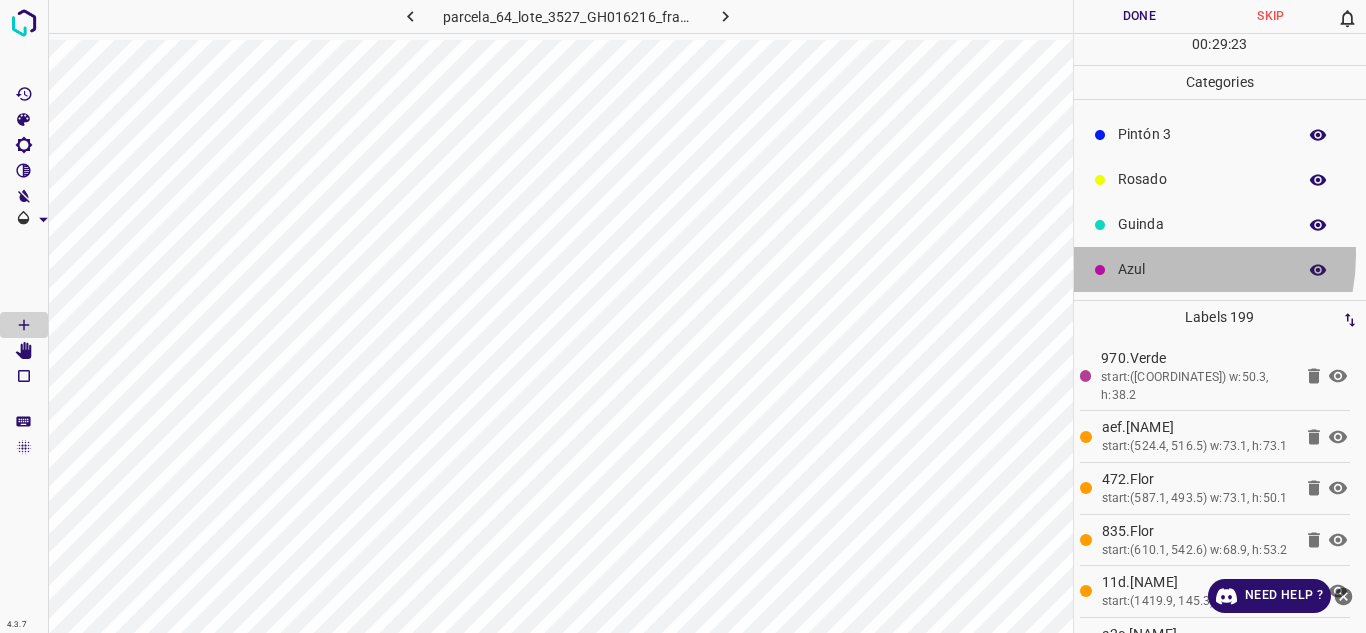 click on "Azul" at bounding box center [1220, 269] 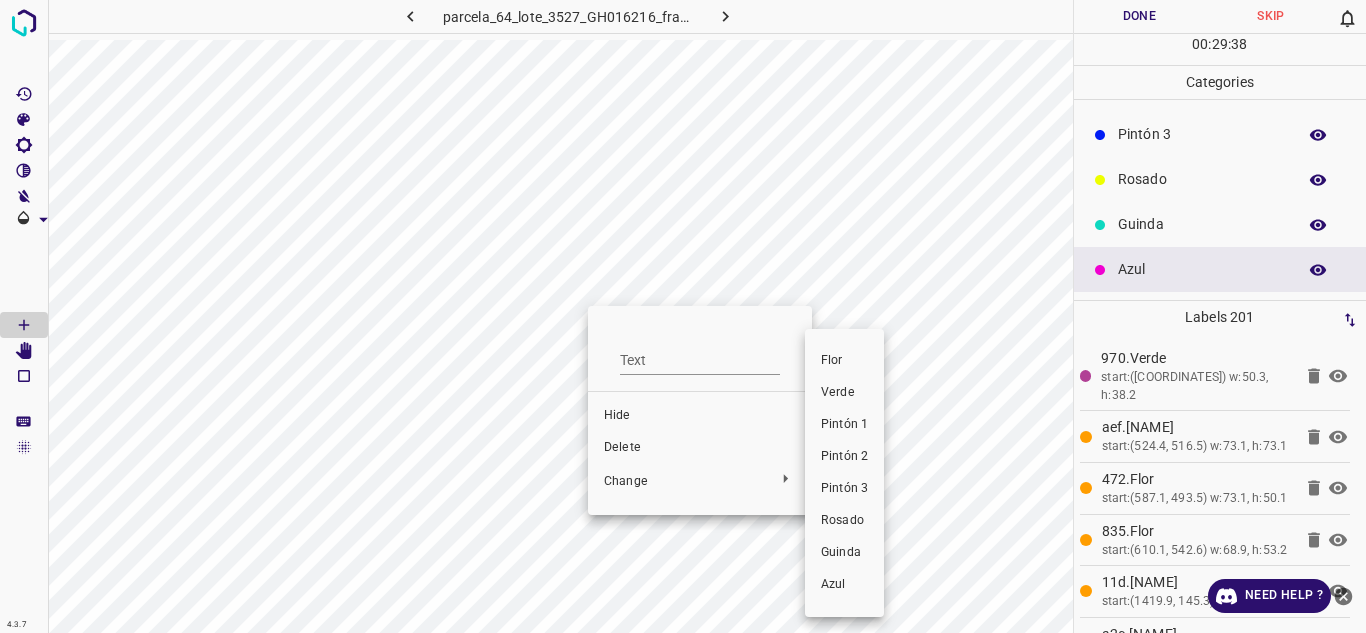 click at bounding box center (683, 316) 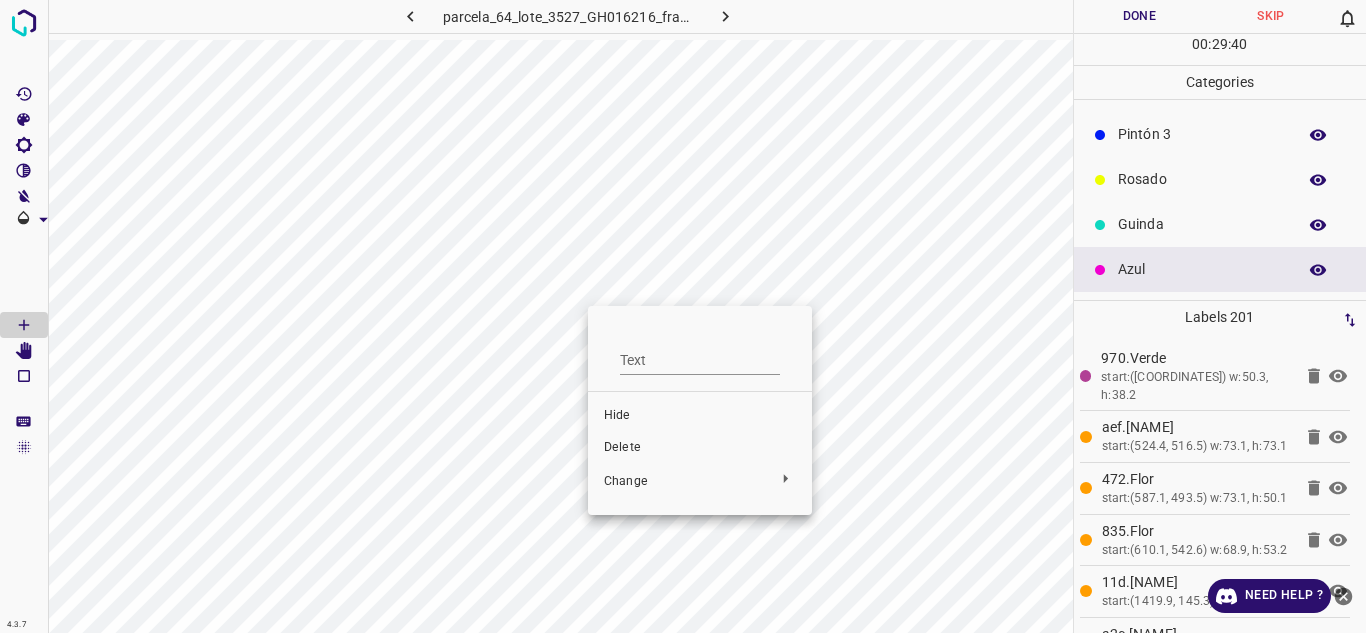 click at bounding box center (683, 316) 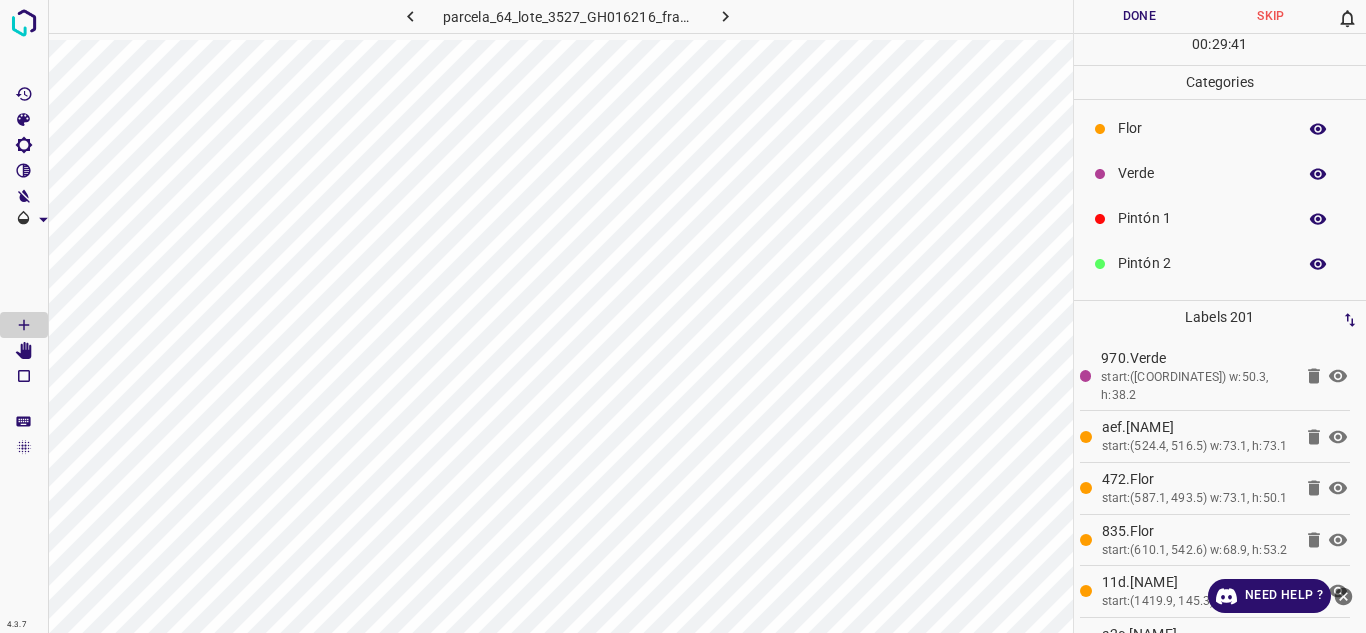 scroll, scrollTop: 0, scrollLeft: 0, axis: both 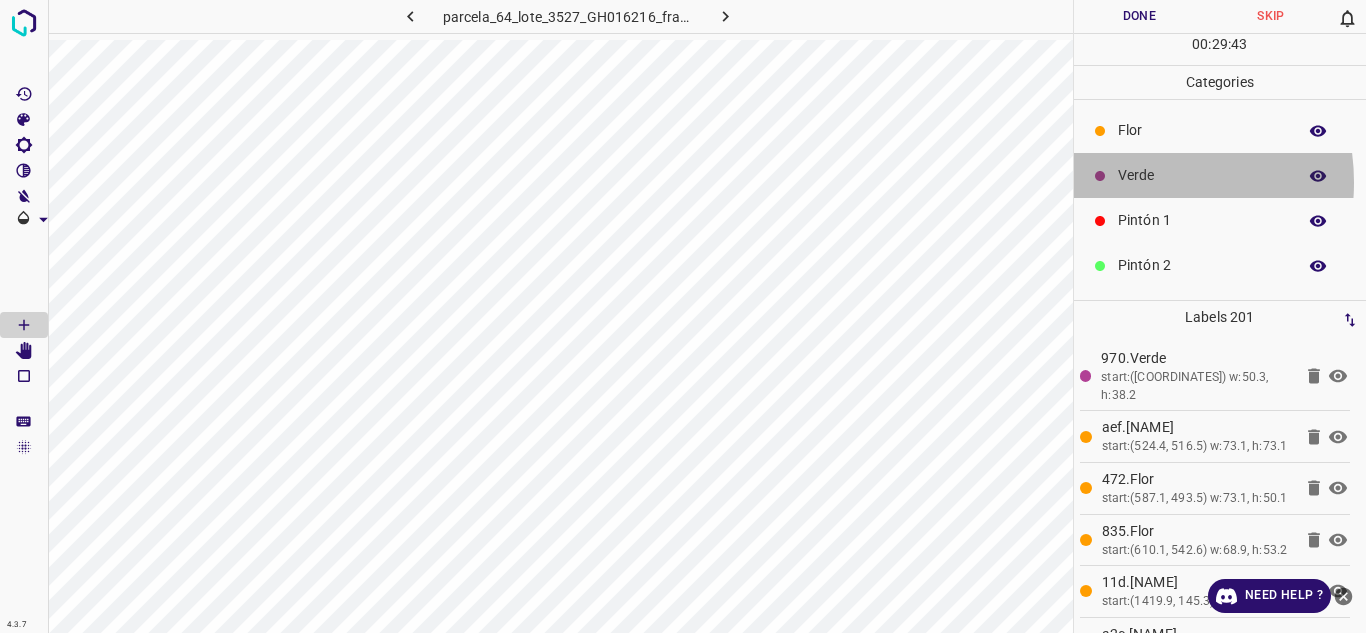click on "Verde" at bounding box center (1202, 175) 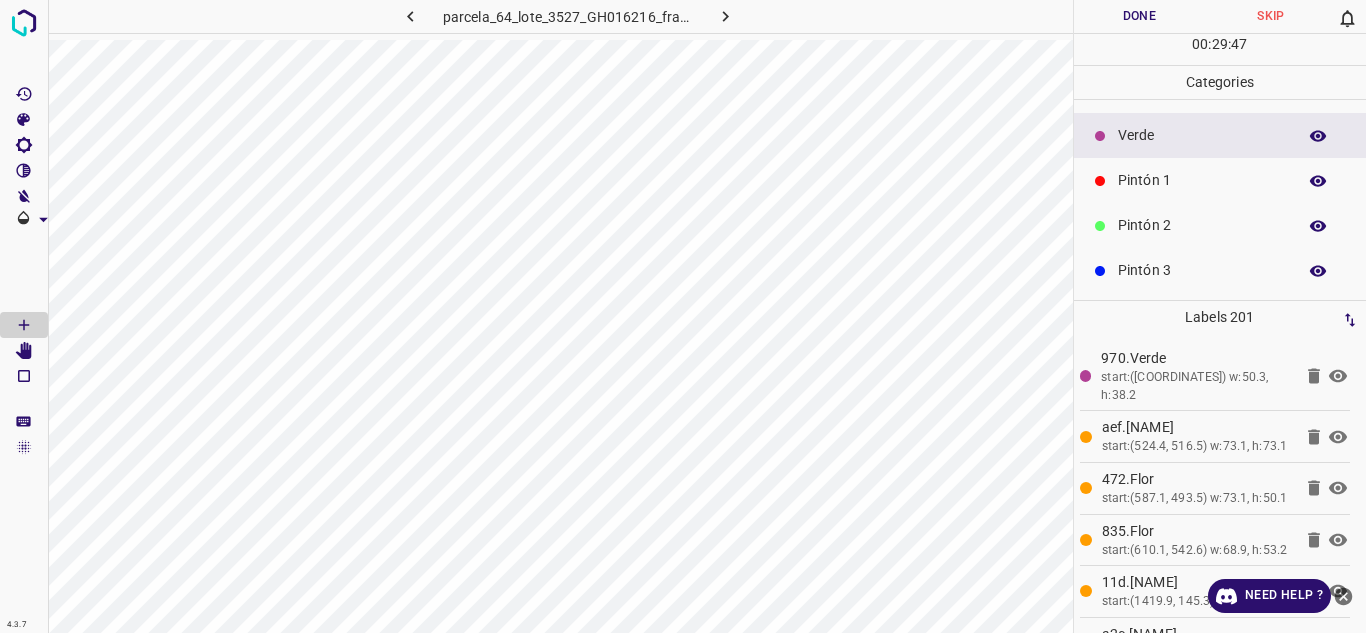 scroll, scrollTop: 176, scrollLeft: 0, axis: vertical 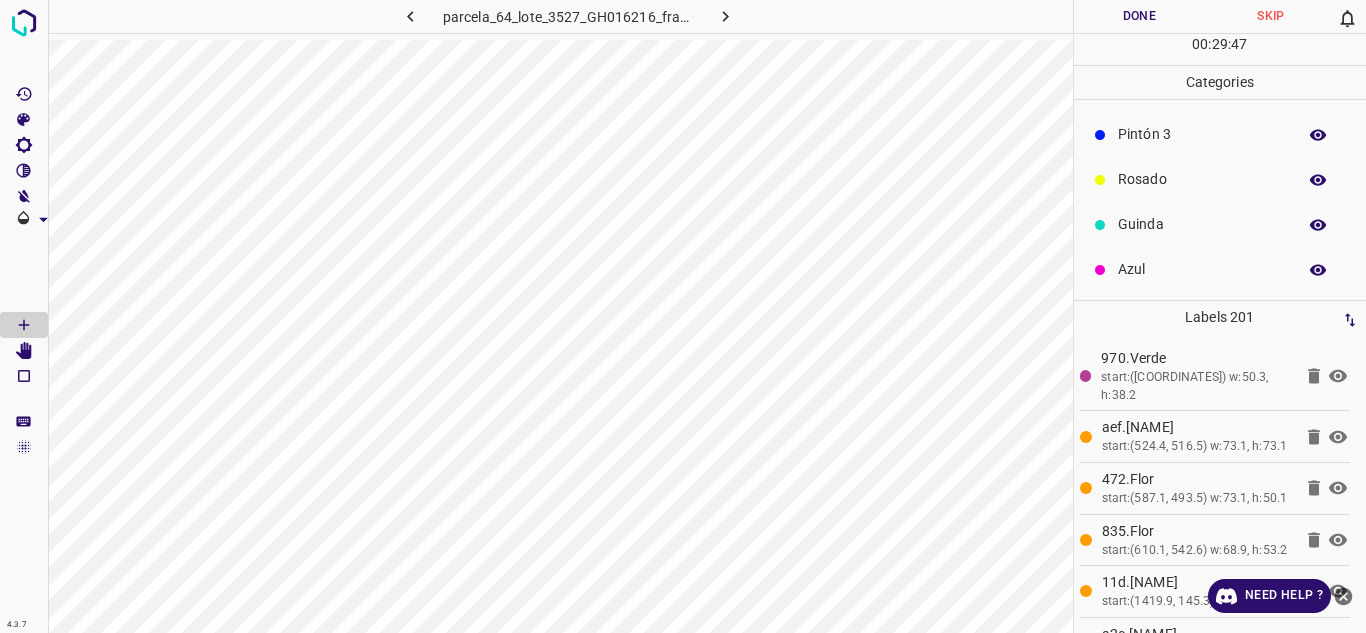 click on "Azul" at bounding box center [1202, 269] 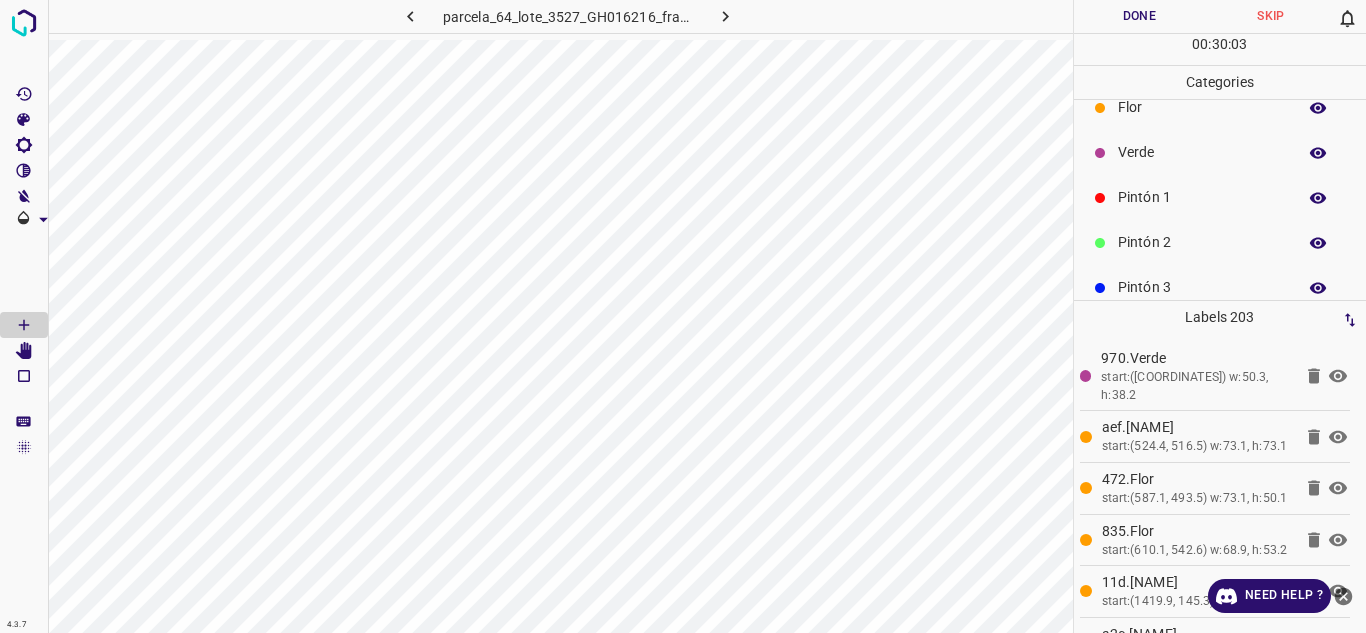 scroll, scrollTop: 0, scrollLeft: 0, axis: both 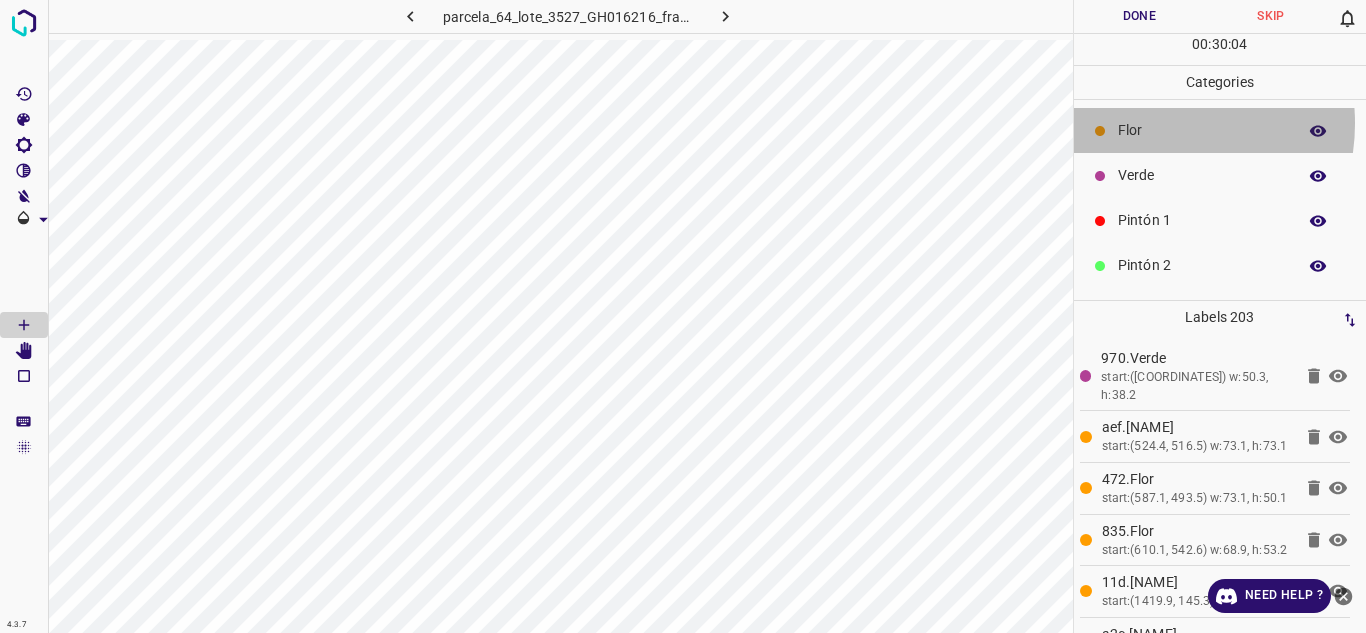 click on "Flor" at bounding box center (1202, 130) 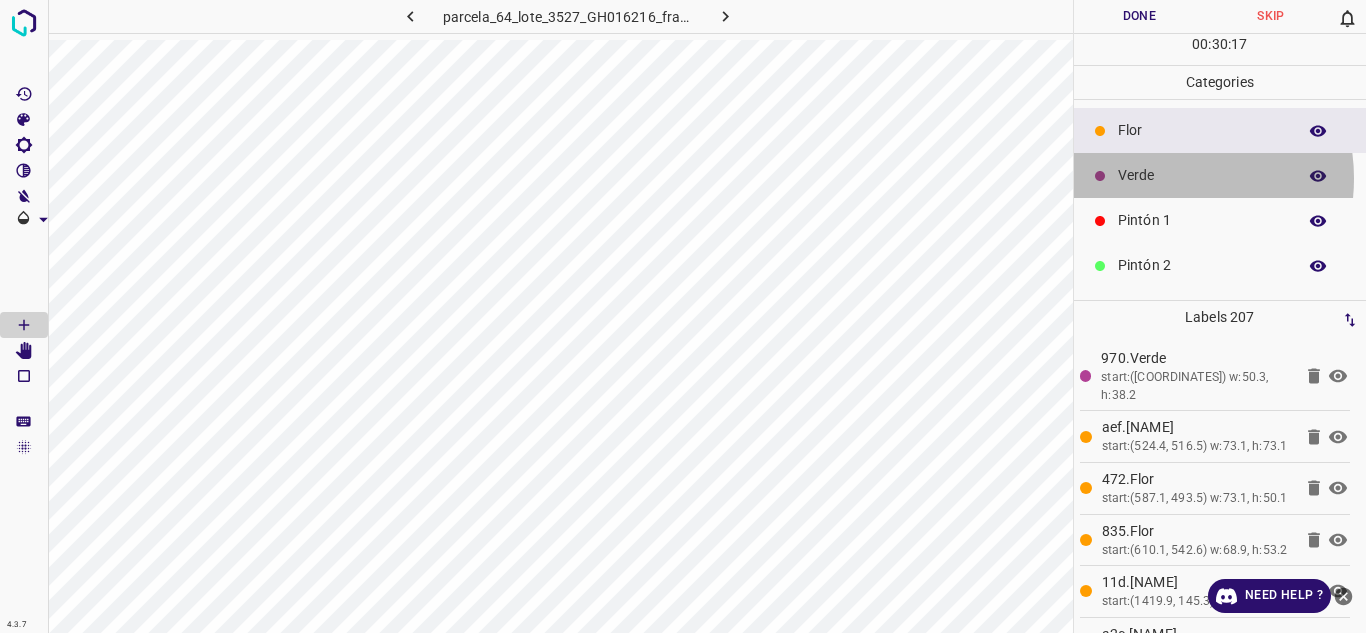 click on "Verde" at bounding box center (1202, 175) 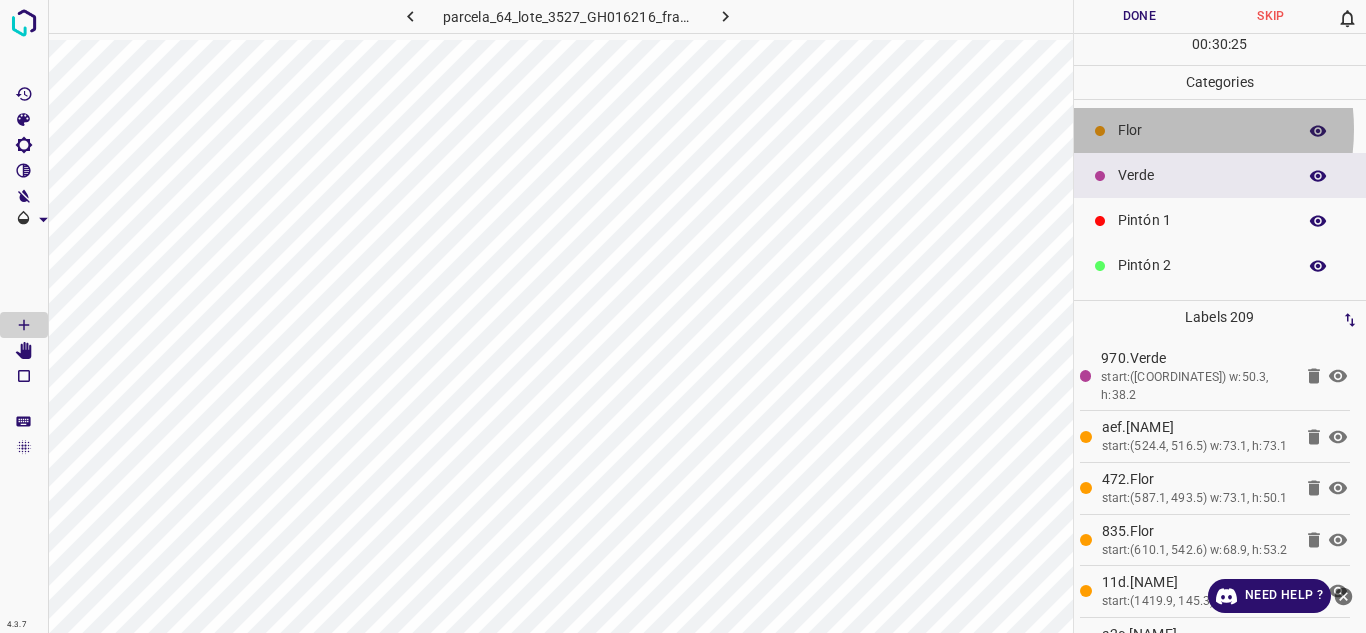 drag, startPoint x: 1144, startPoint y: 129, endPoint x: 1125, endPoint y: 139, distance: 21.470911 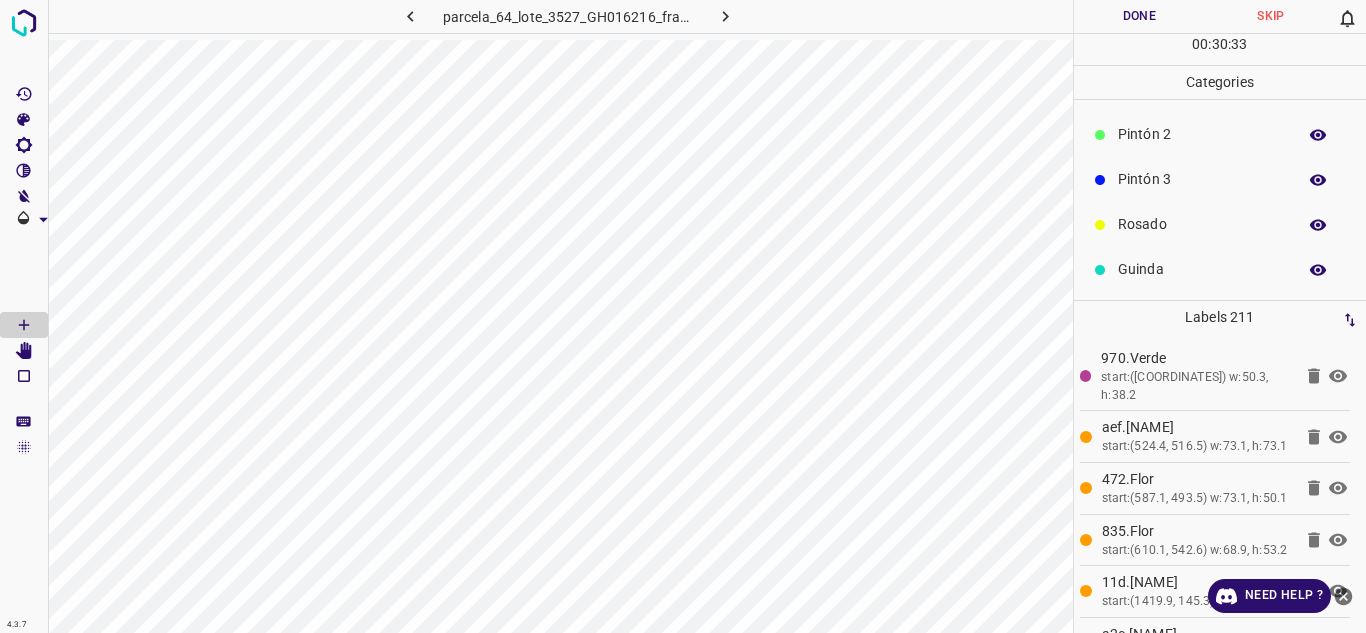 scroll, scrollTop: 176, scrollLeft: 0, axis: vertical 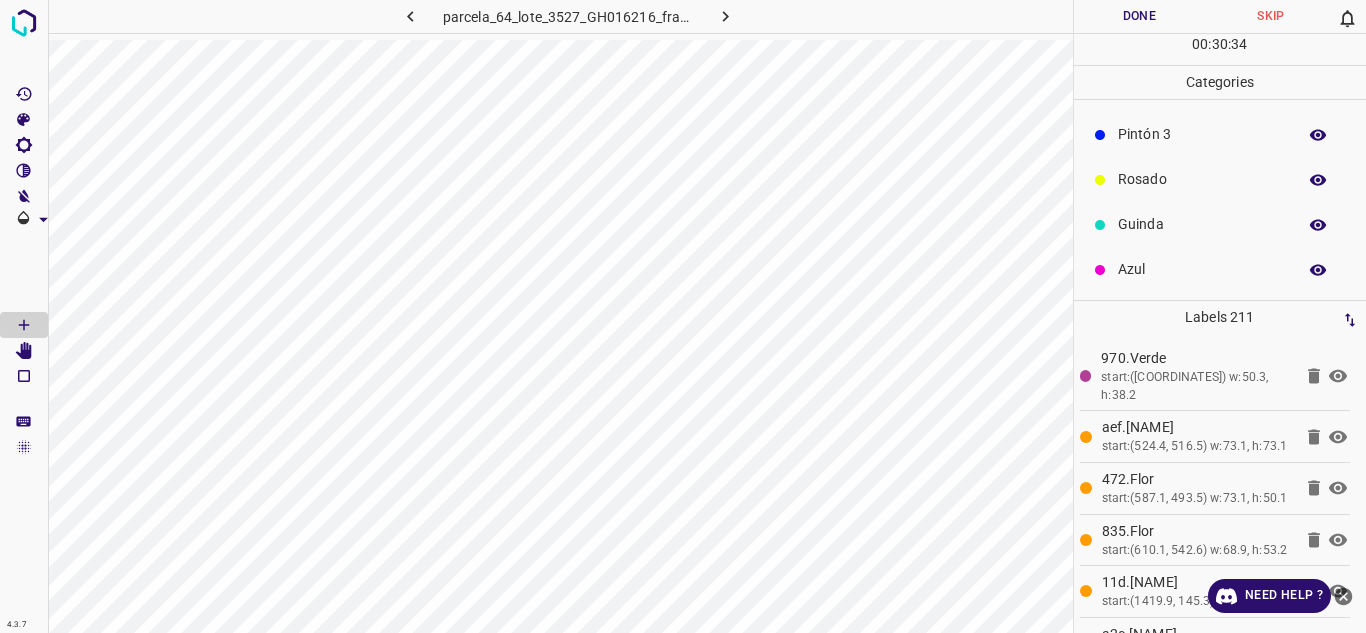 click on "Azul" at bounding box center [1220, 269] 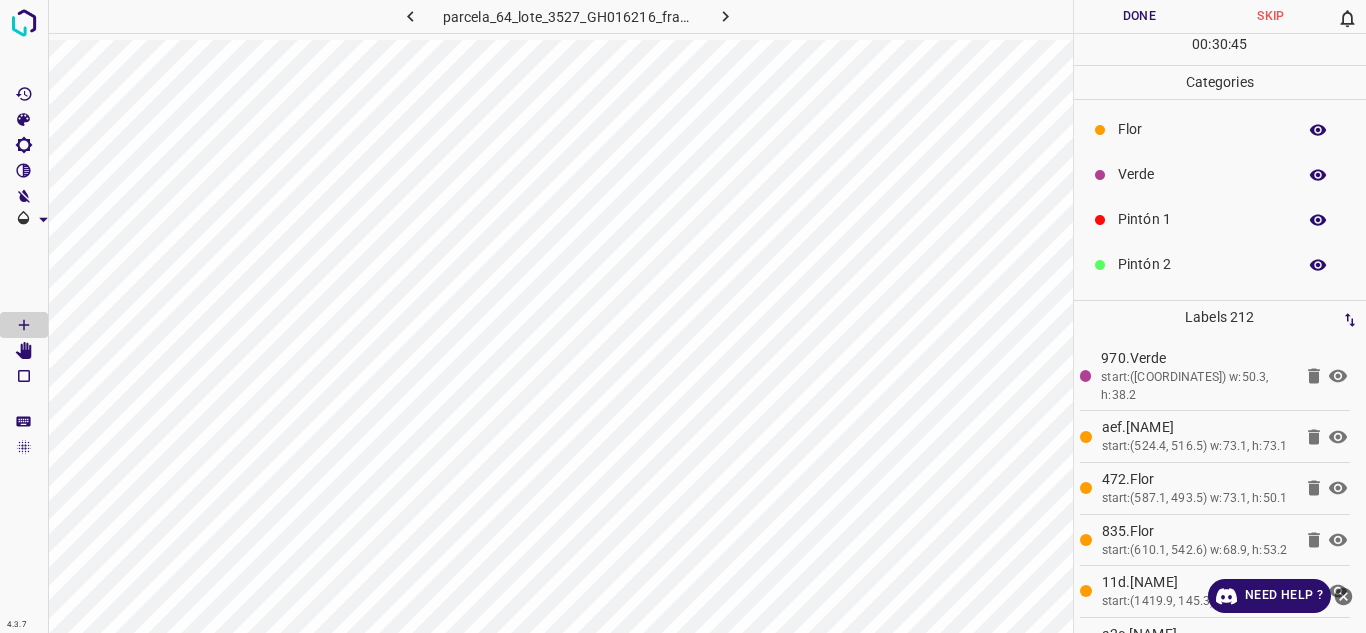 scroll, scrollTop: 0, scrollLeft: 0, axis: both 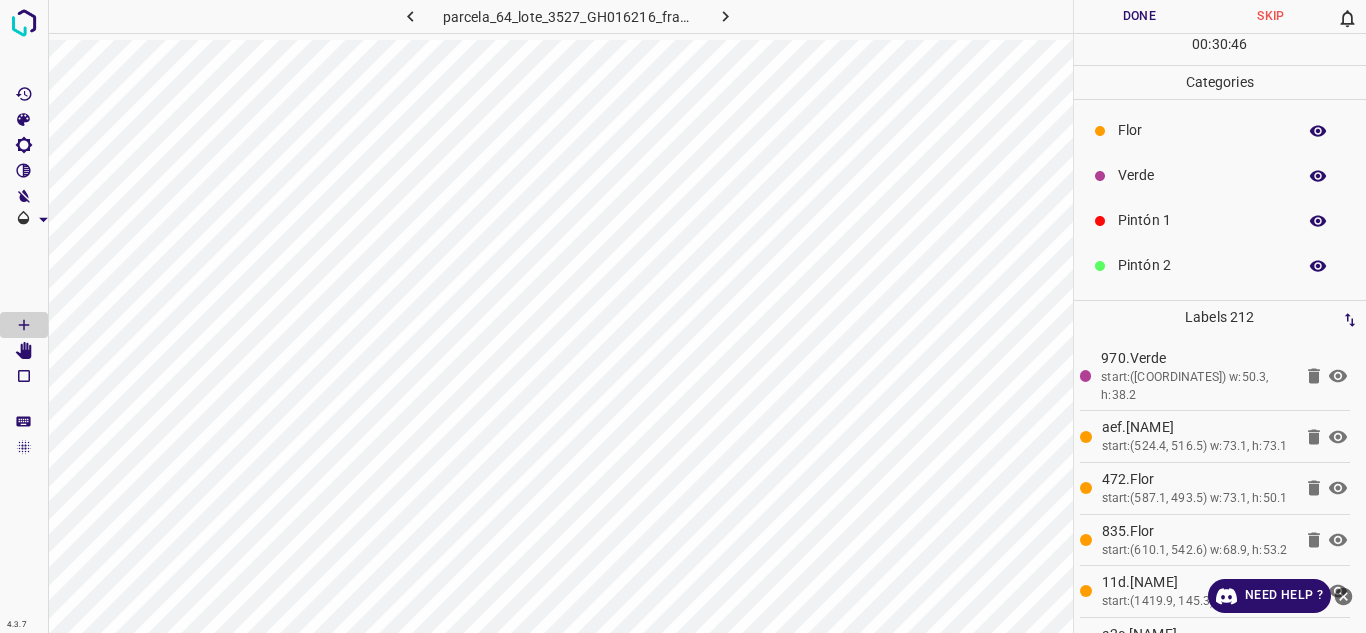 click on "Verde" at bounding box center (1202, 175) 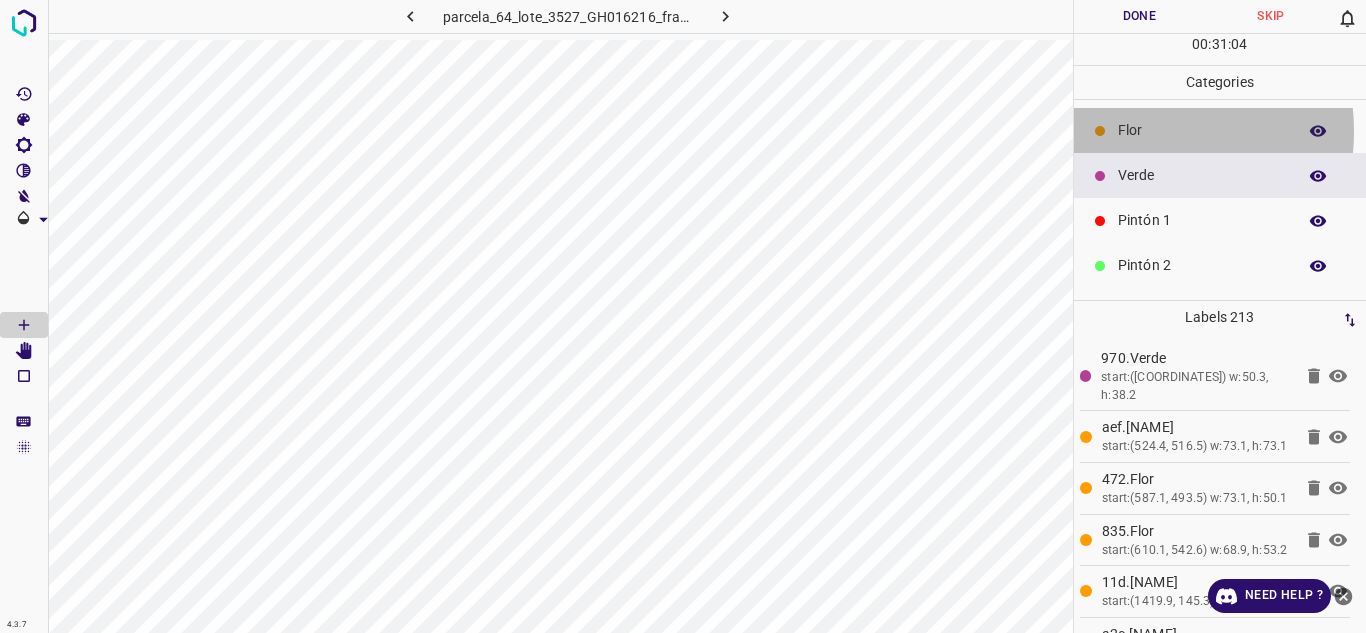 click on "Flor" at bounding box center [1202, 130] 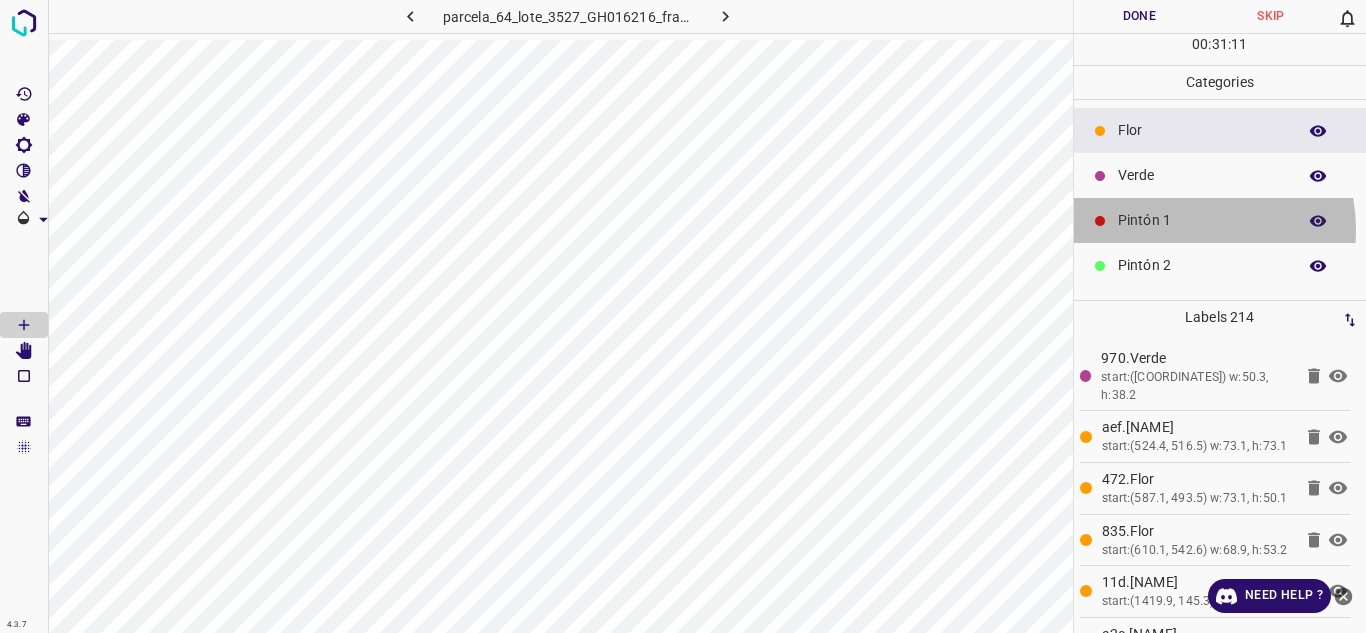 click on "Pintón 1" at bounding box center (1202, 220) 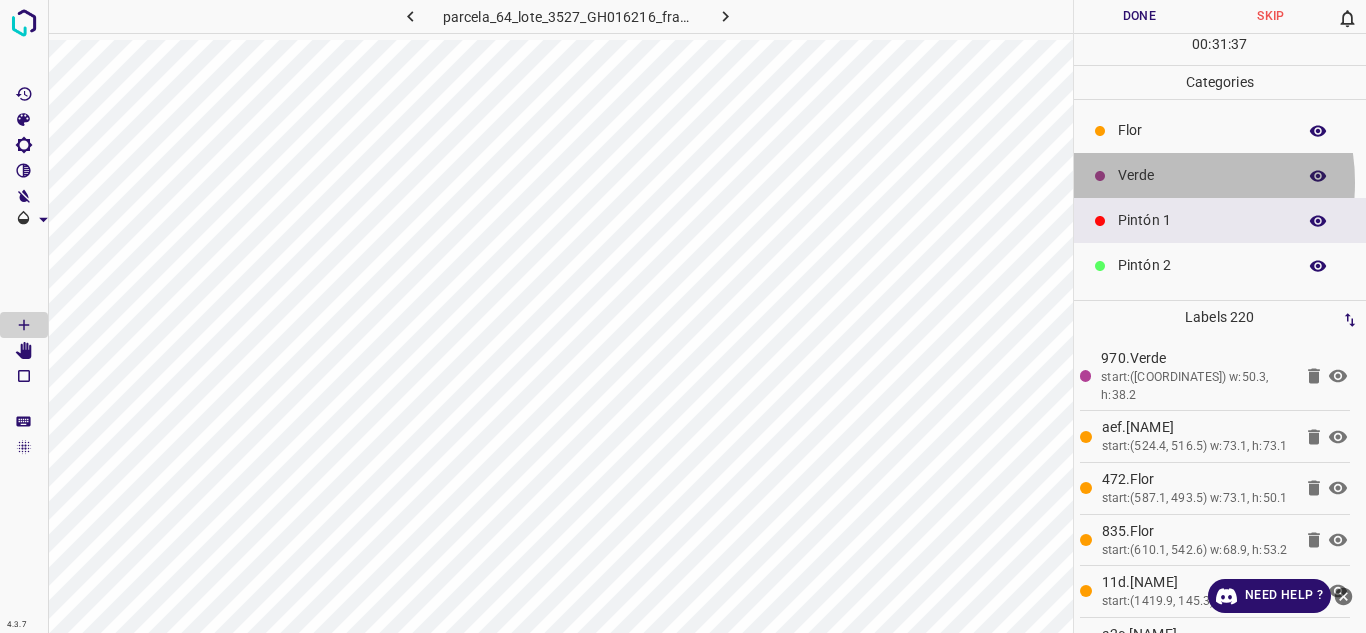 click on "Verde" at bounding box center (1202, 175) 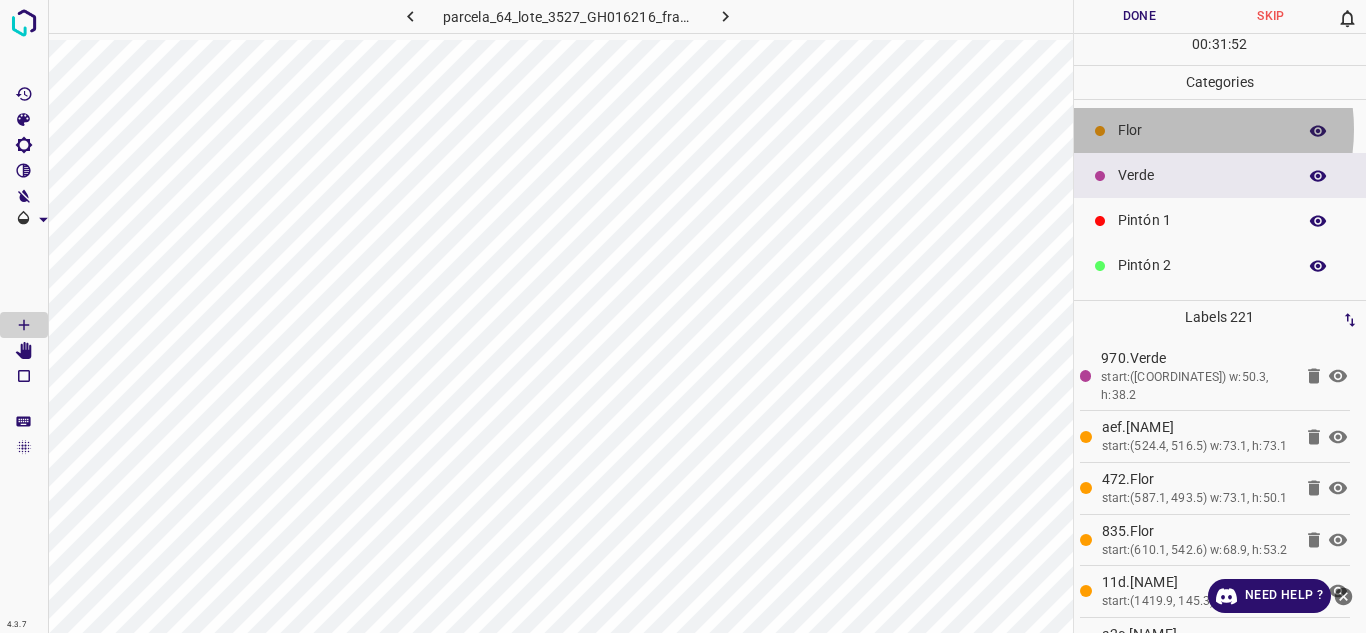 click on "Flor" at bounding box center (1202, 130) 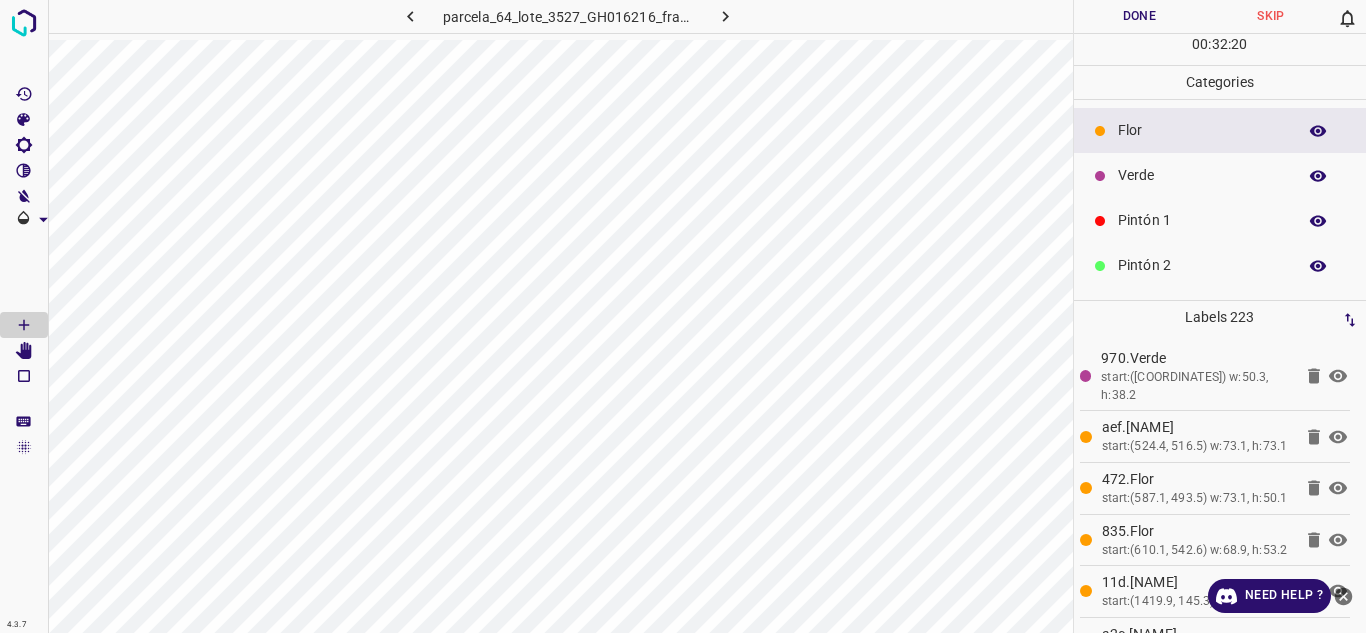 click on "Verde" at bounding box center [1220, 175] 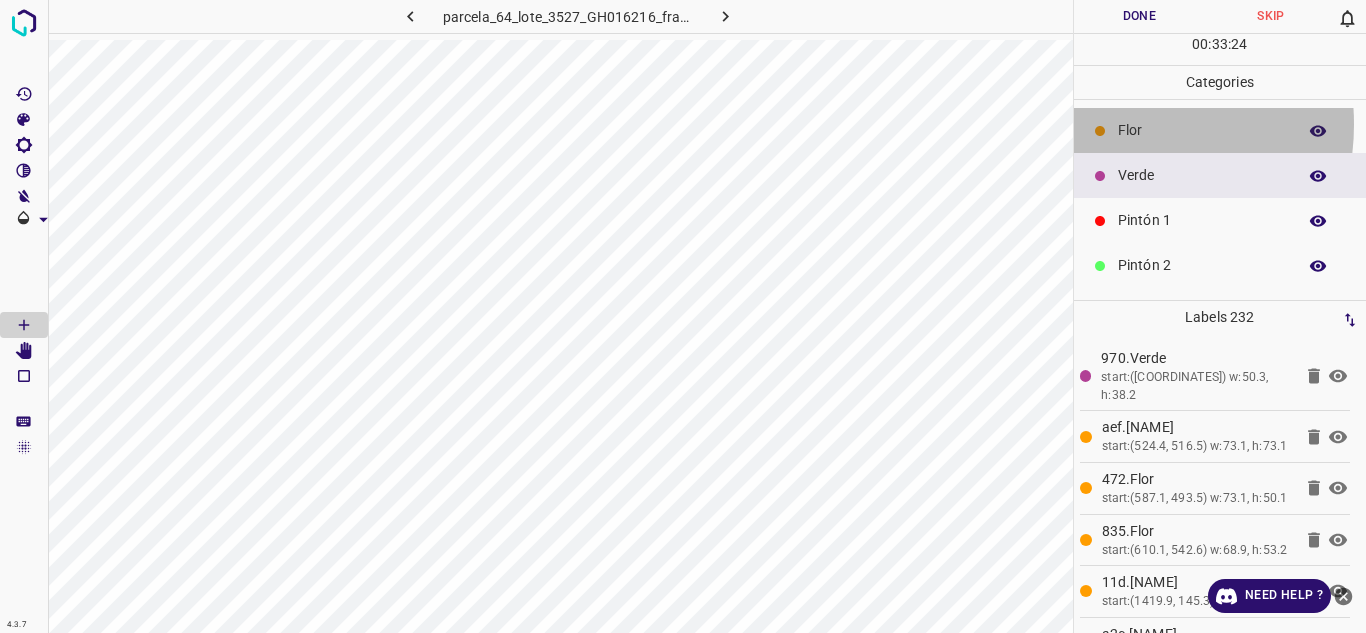 click 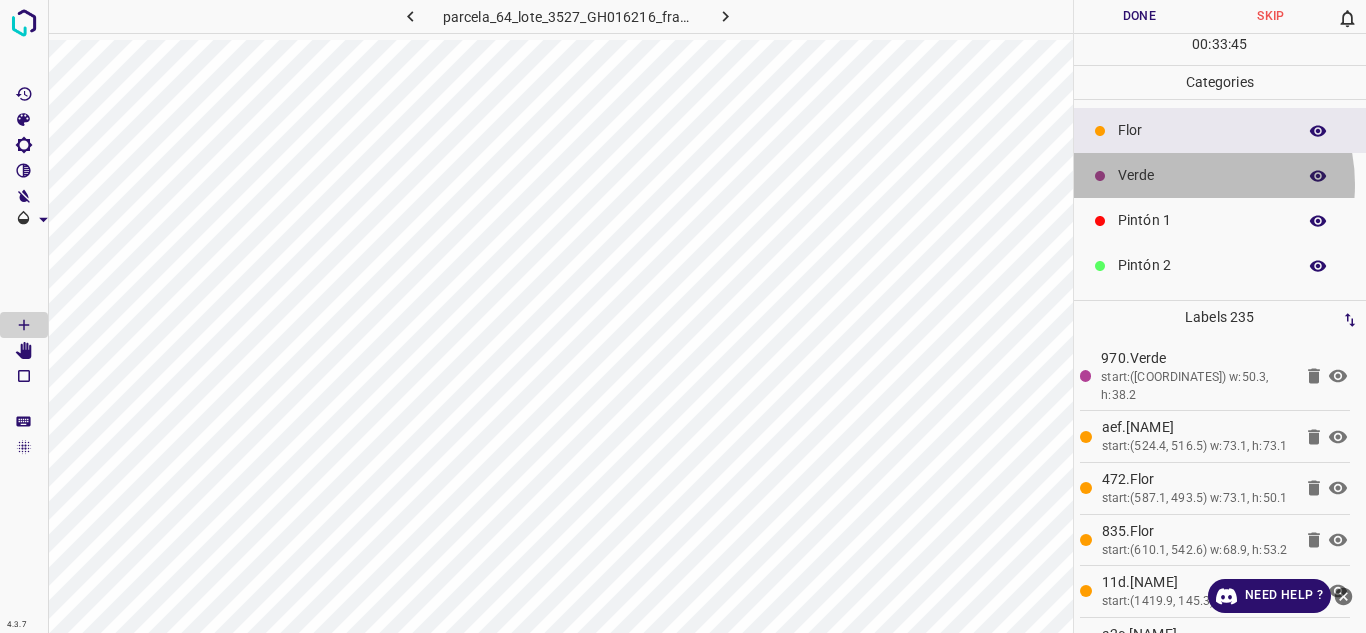 click on "Verde" at bounding box center [1202, 175] 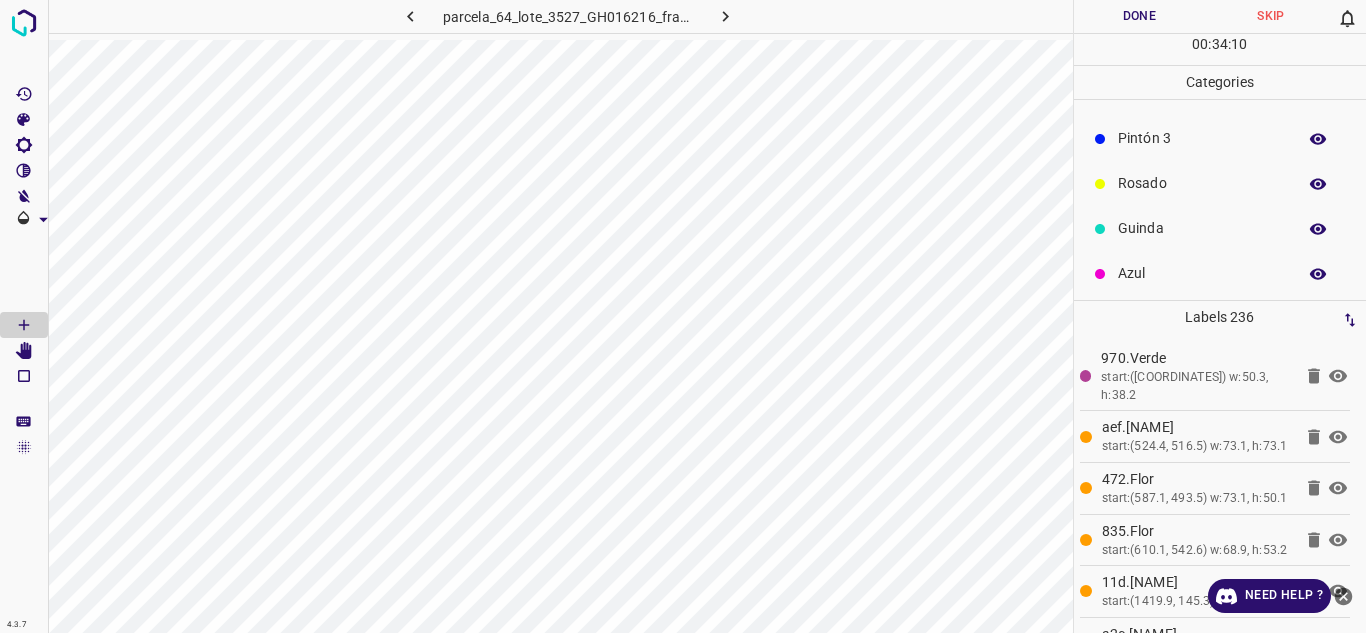 scroll, scrollTop: 176, scrollLeft: 0, axis: vertical 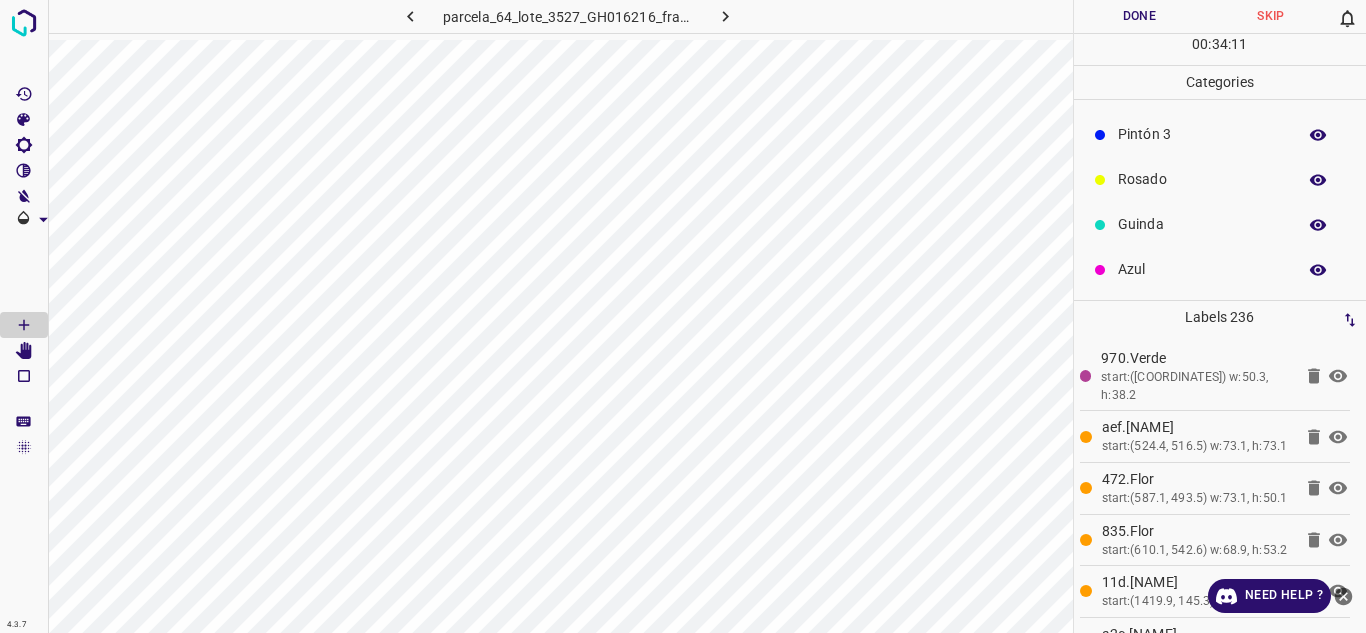click on "Azul" at bounding box center [1220, 269] 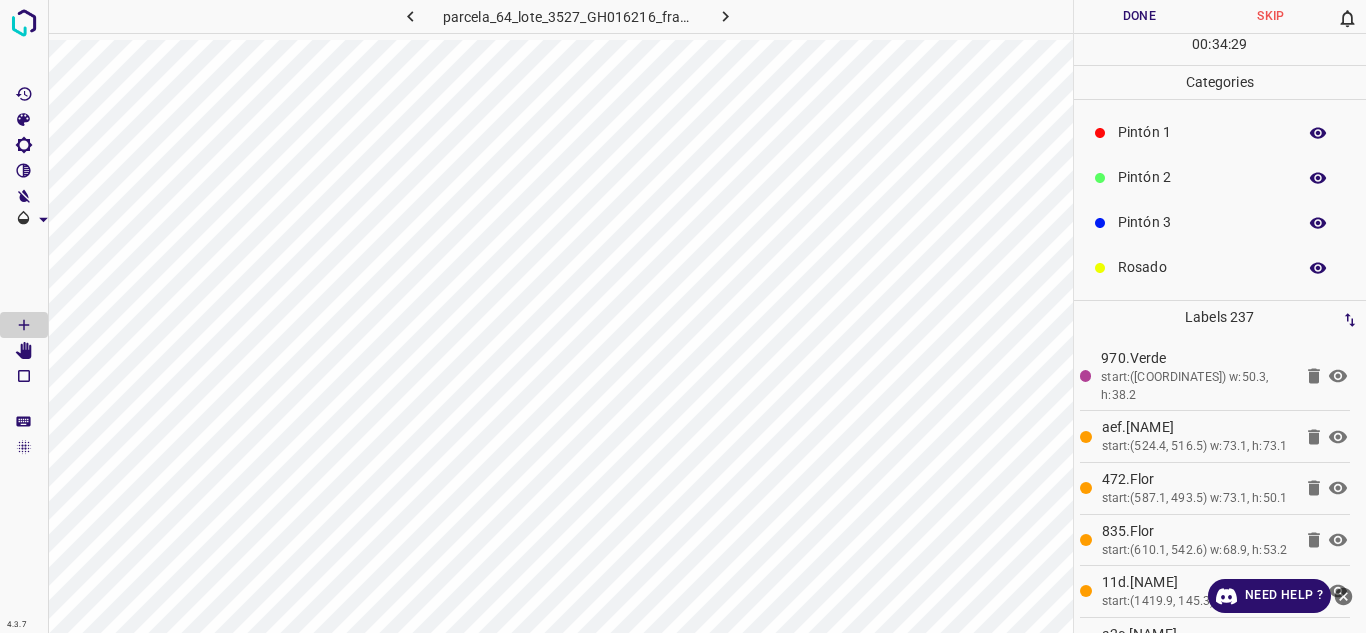 scroll, scrollTop: 0, scrollLeft: 0, axis: both 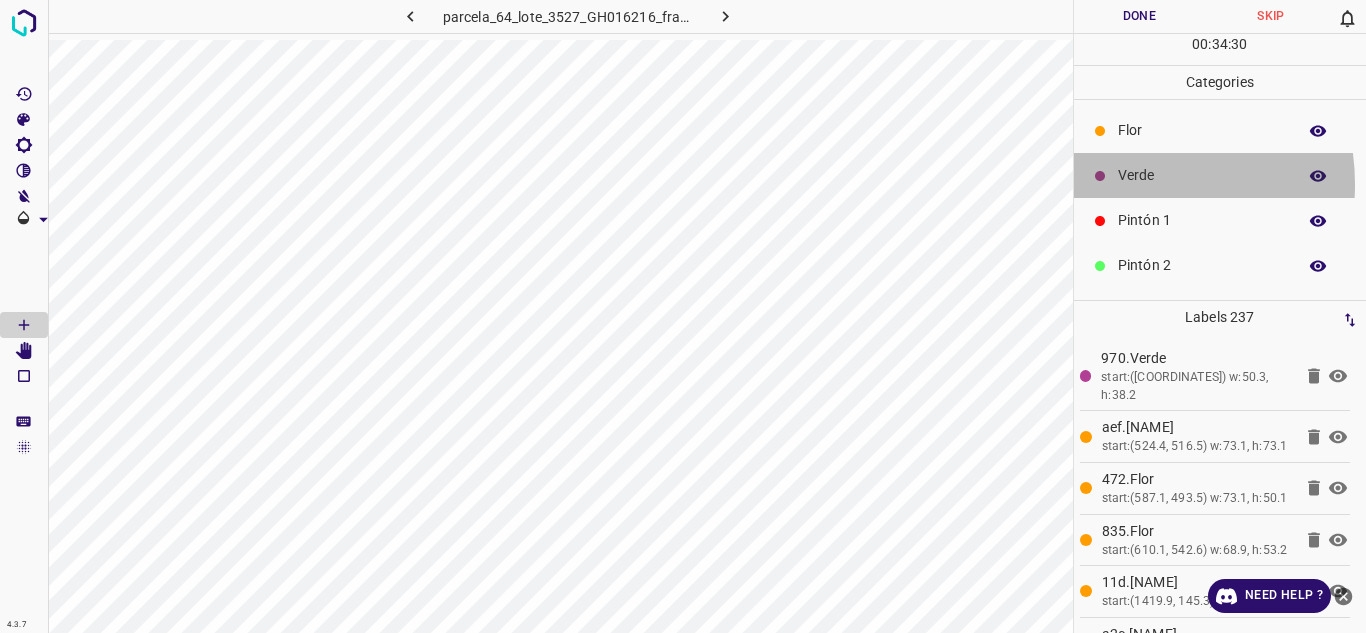 click on "Verde" at bounding box center (1202, 175) 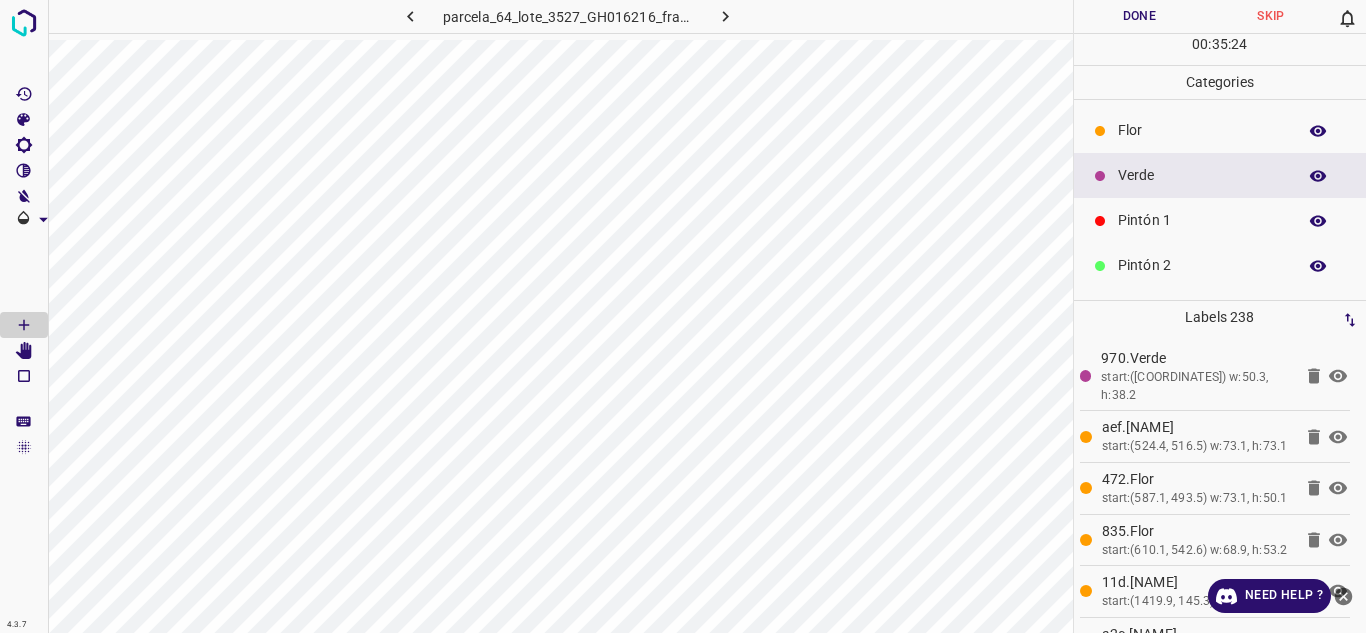 click at bounding box center (1100, 131) 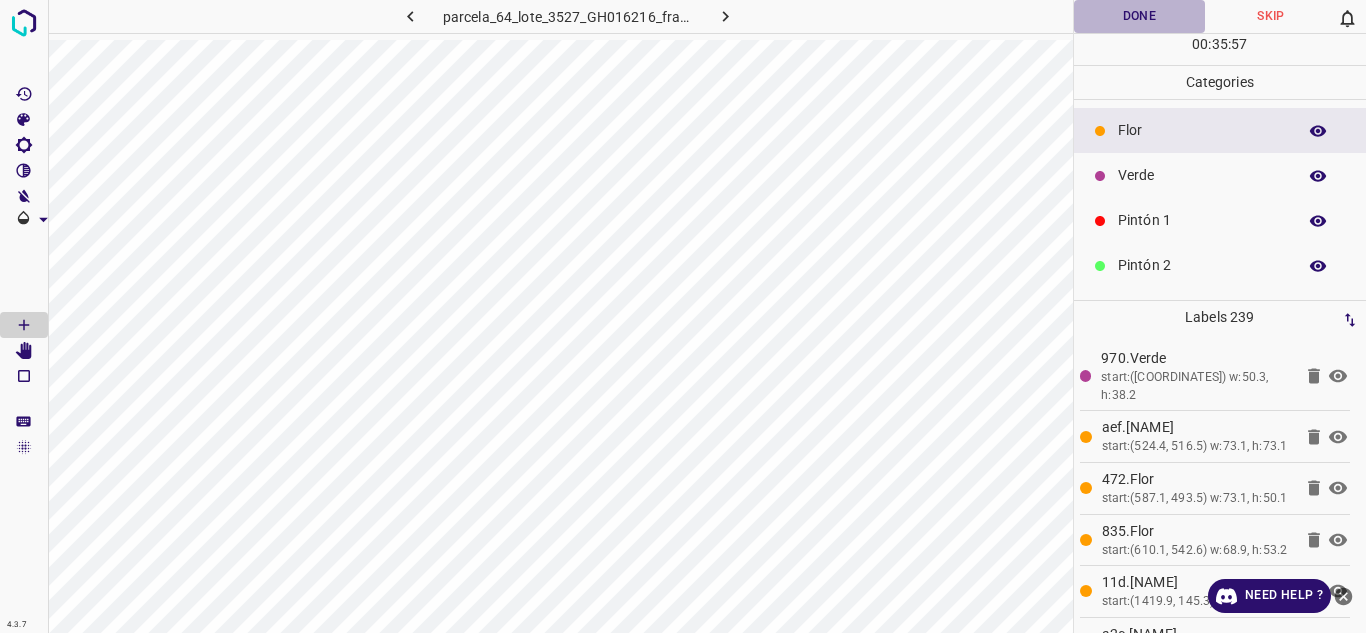 click on "Done" at bounding box center [1140, 16] 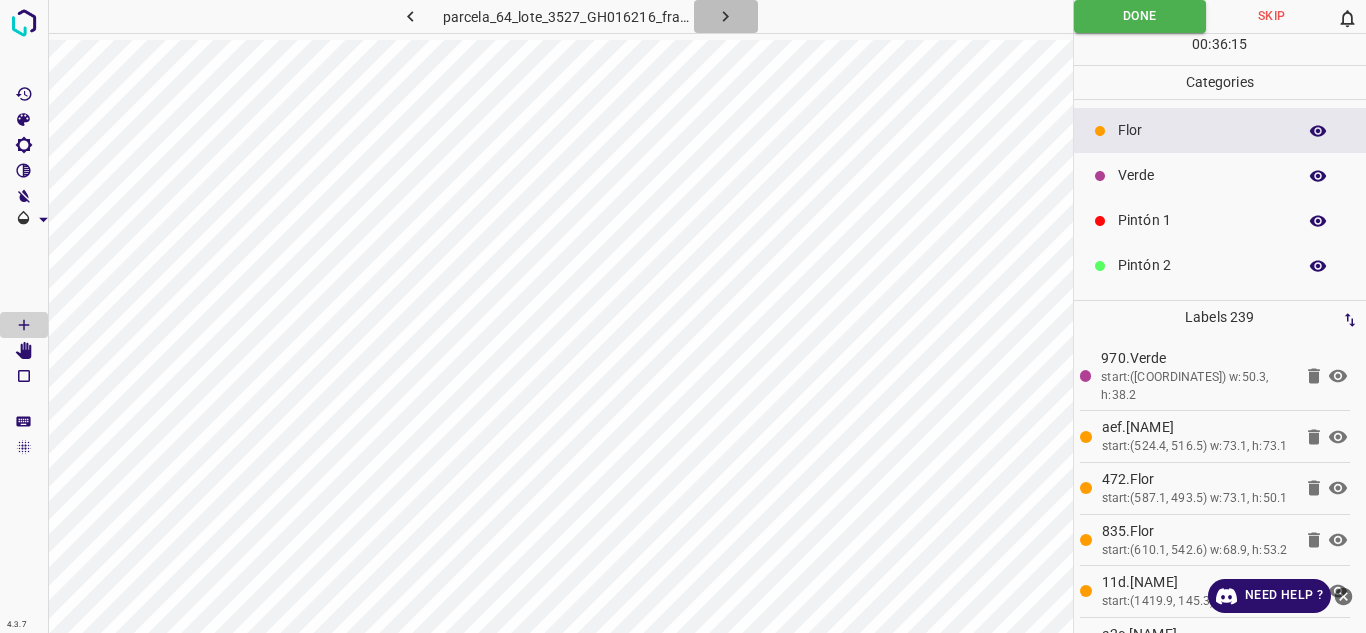 click at bounding box center [726, 16] 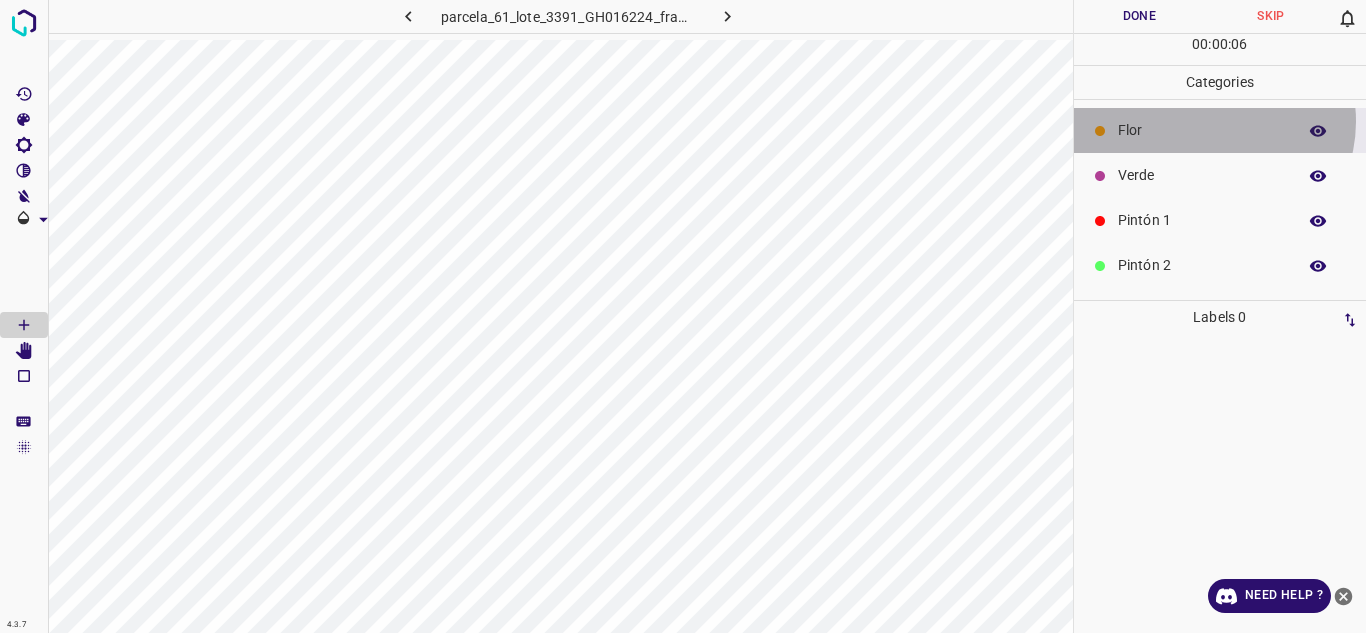 click on "Flor" at bounding box center (1202, 130) 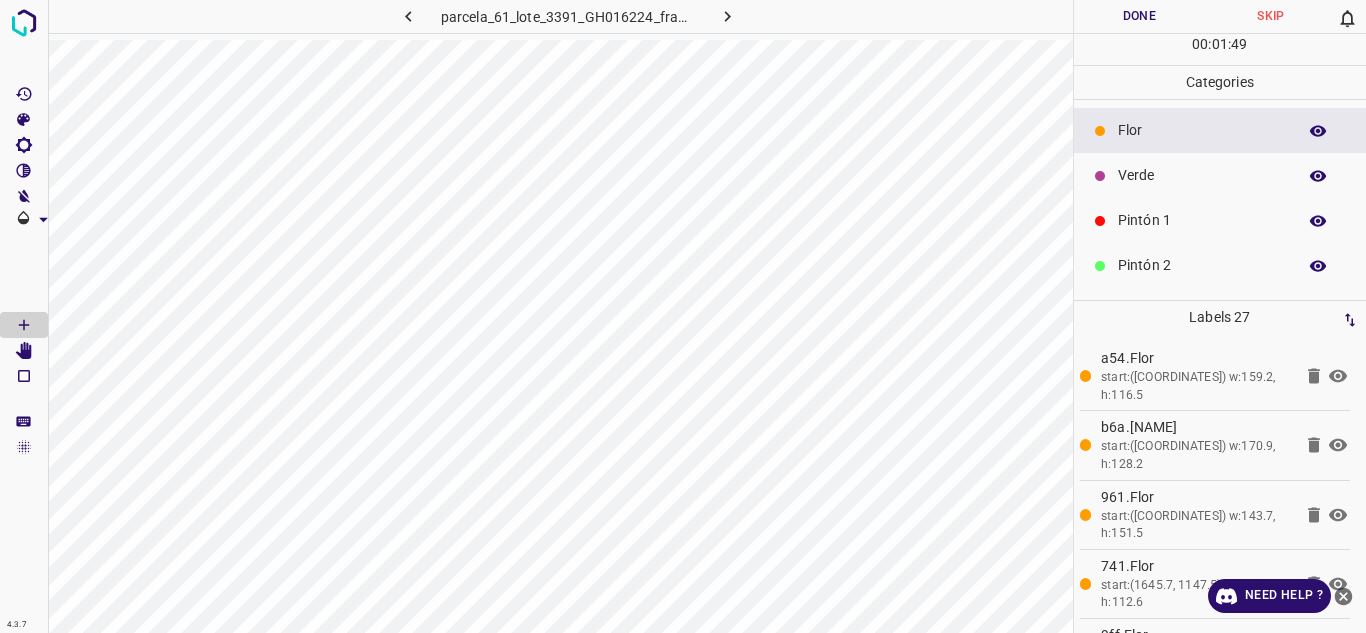 scroll, scrollTop: 176, scrollLeft: 0, axis: vertical 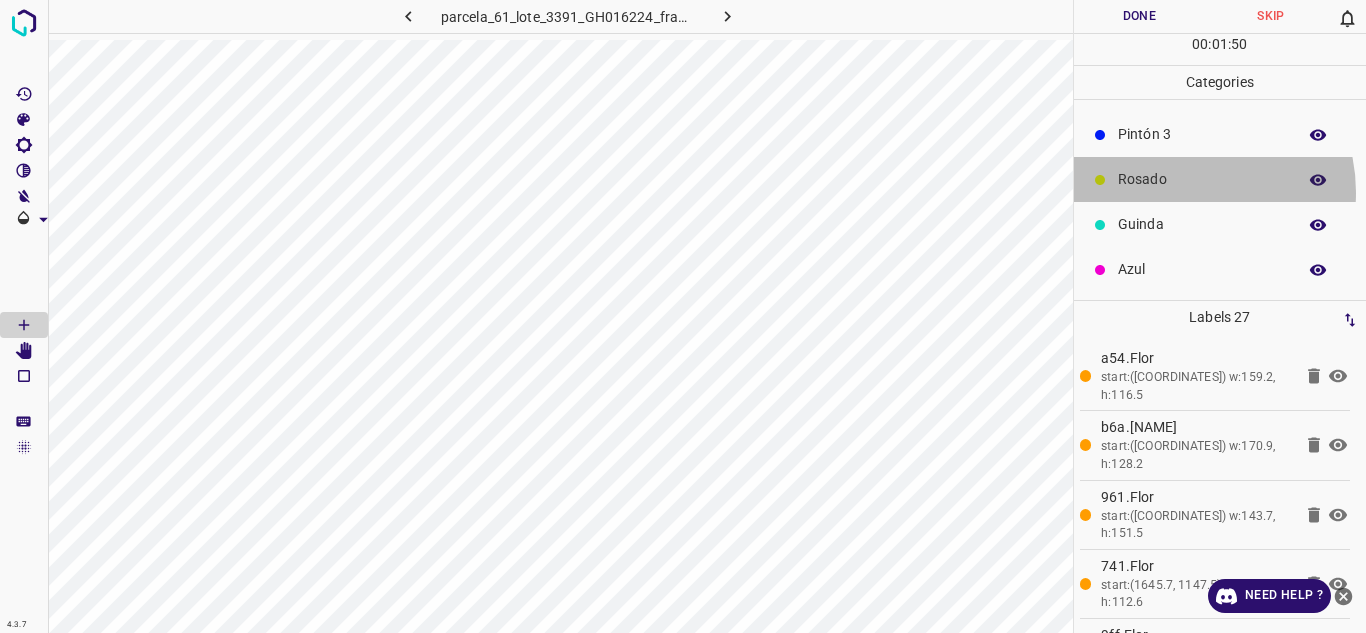 drag, startPoint x: 1176, startPoint y: 192, endPoint x: 1130, endPoint y: 450, distance: 262.0687 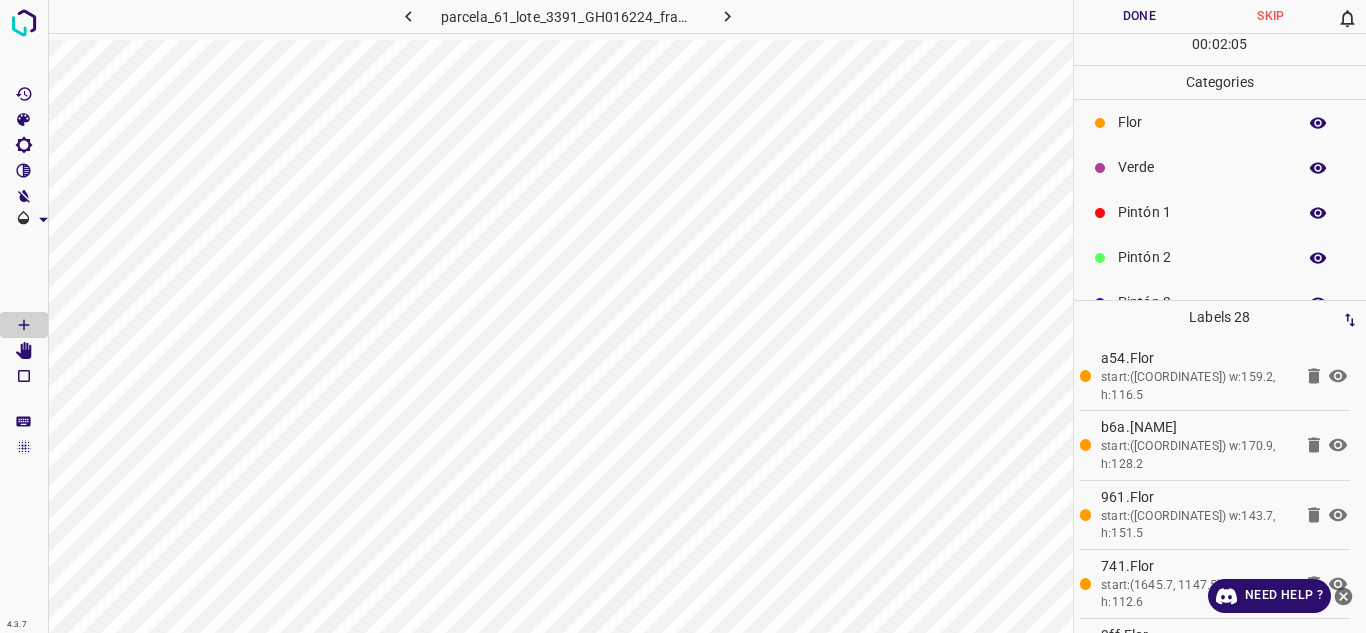 scroll, scrollTop: 0, scrollLeft: 0, axis: both 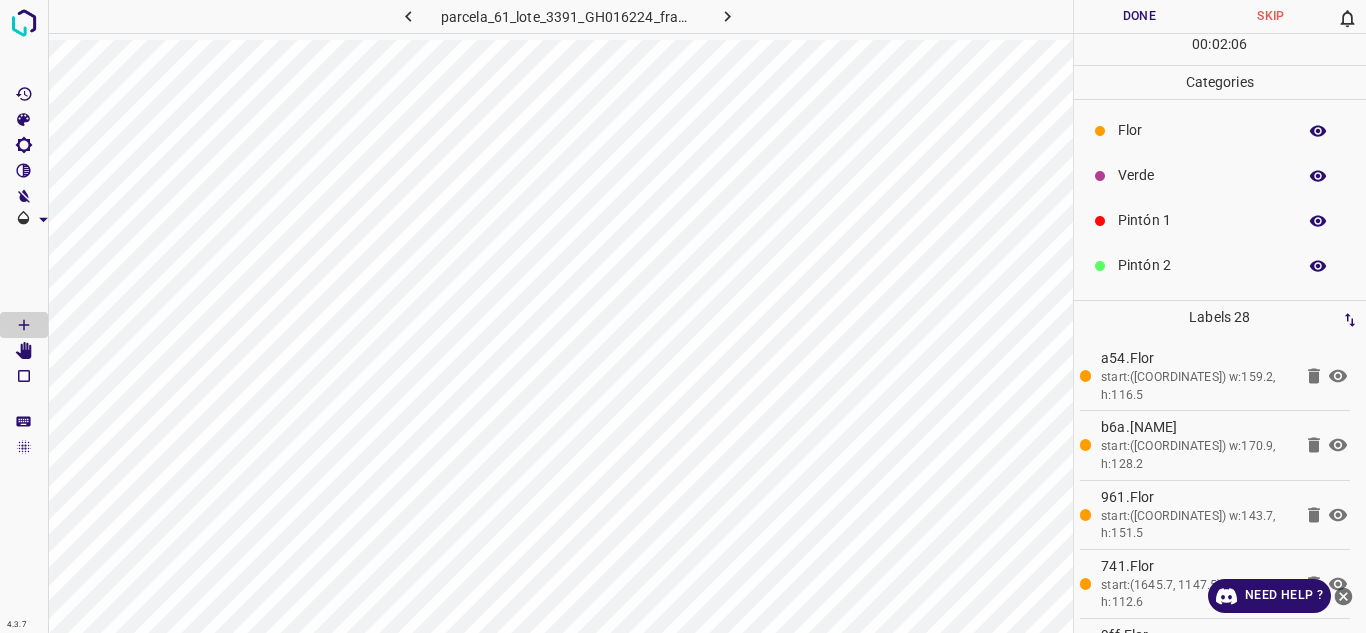 click on "Flor" at bounding box center (1202, 130) 